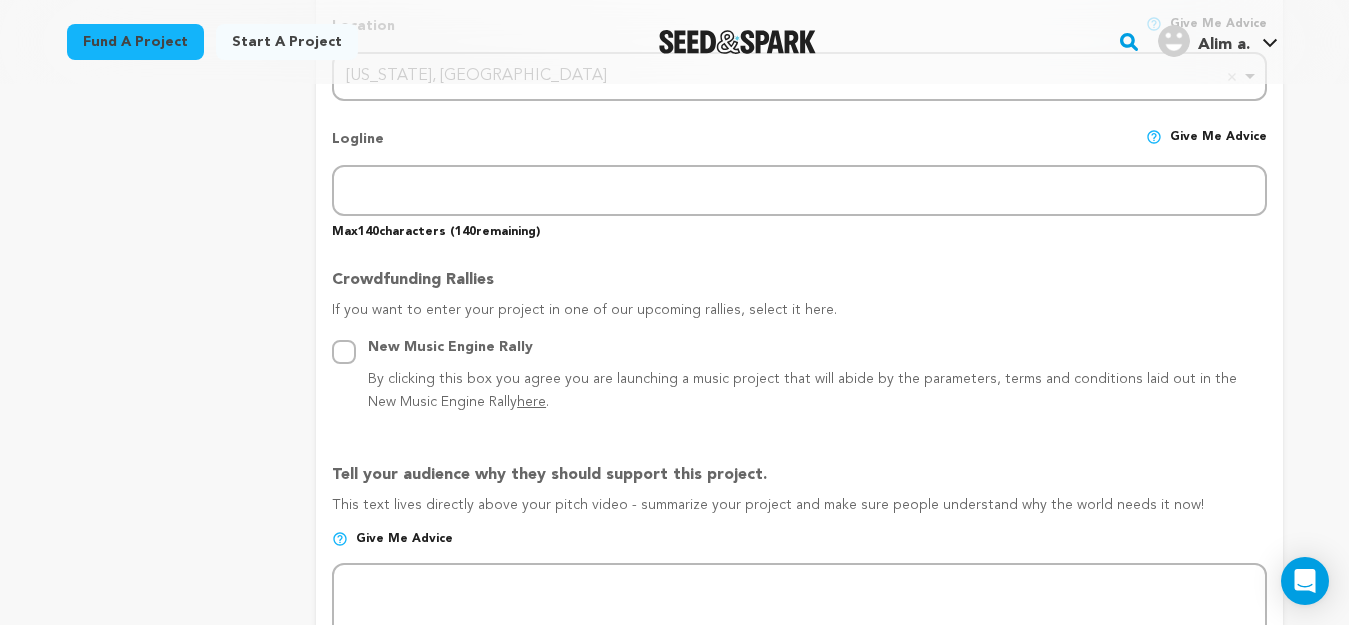 scroll, scrollTop: 920, scrollLeft: 0, axis: vertical 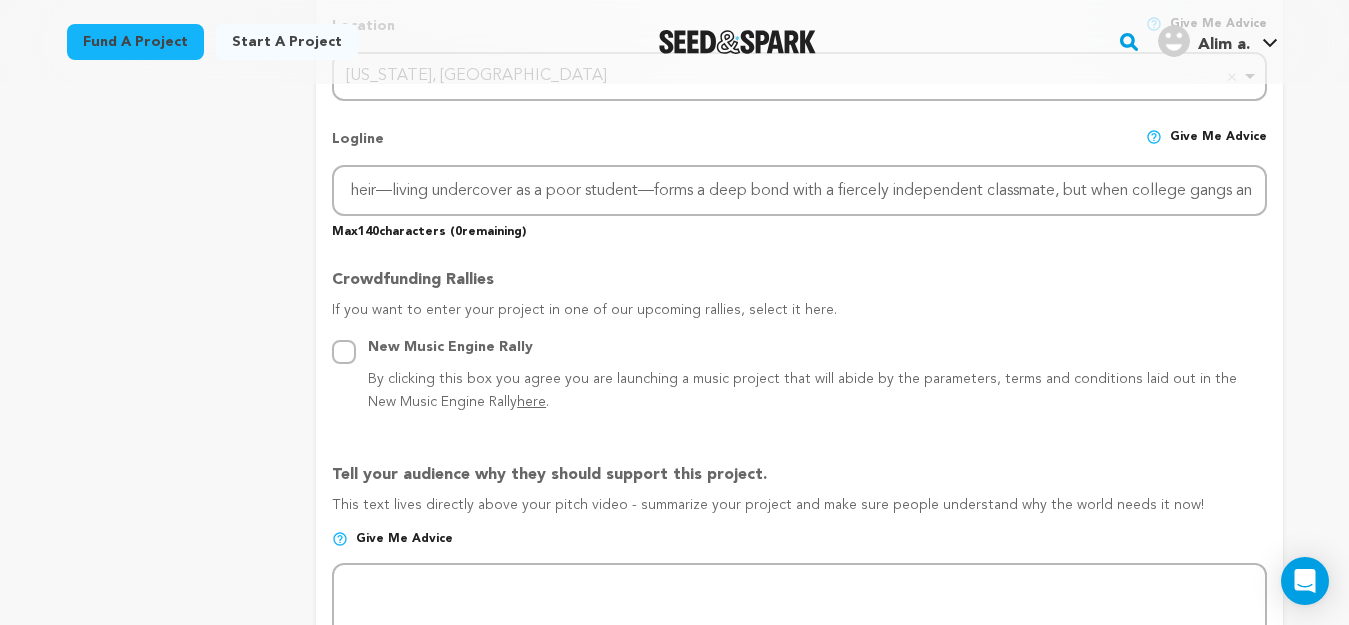 type on ""A runaway mafia heir—living undercover as a poor student—forms a deep bond with a fiercely independent classmate, but when college gangs an" 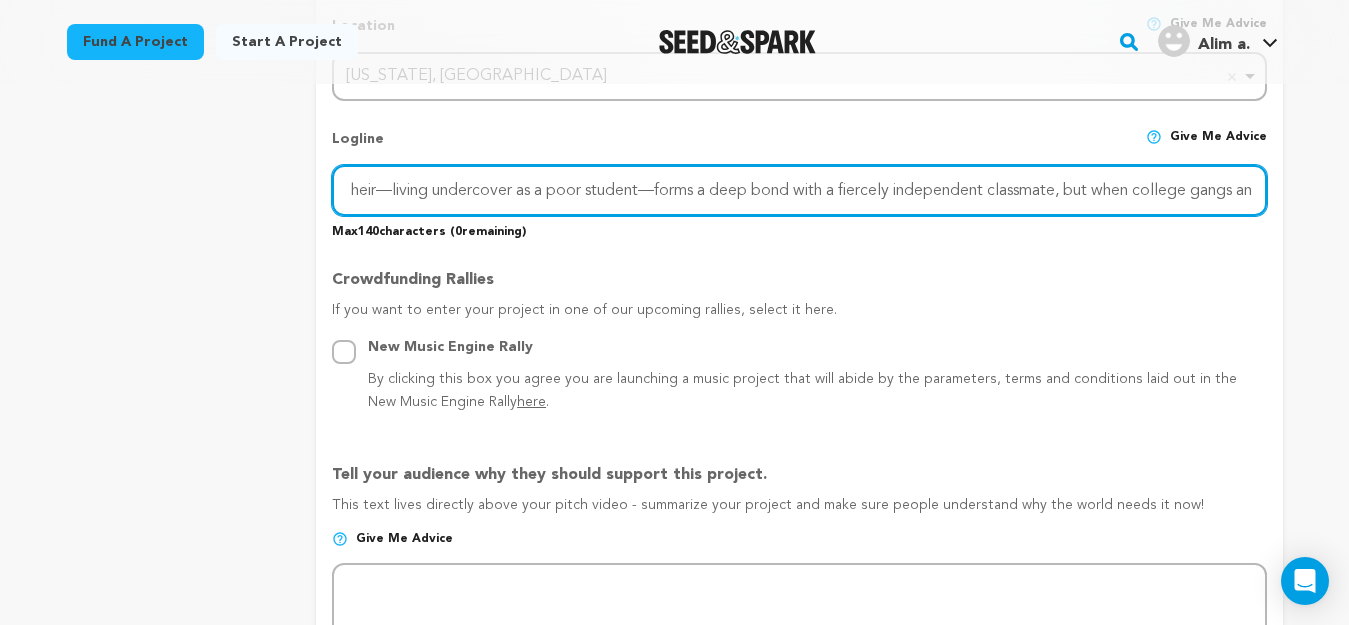 scroll, scrollTop: 0, scrollLeft: 0, axis: both 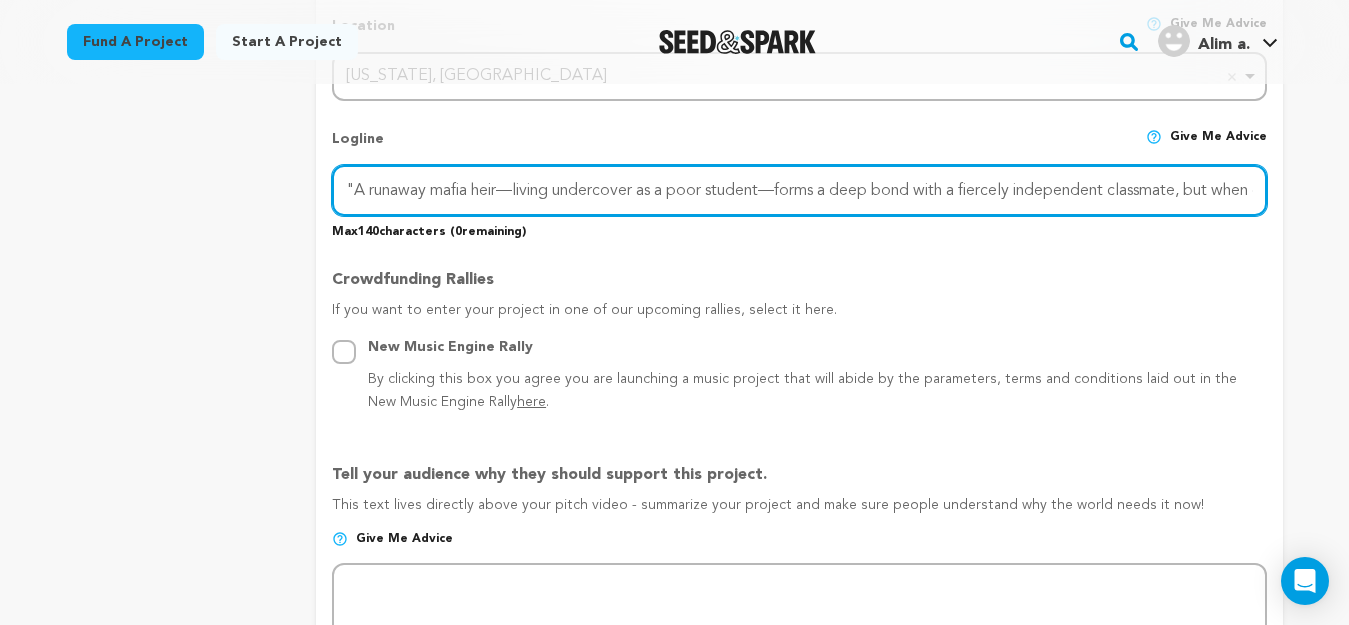click on ""A runaway mafia heir—living undercover as a poor student—forms a deep bond with a fiercely independent classmate, but when college gangs an" at bounding box center (799, 190) 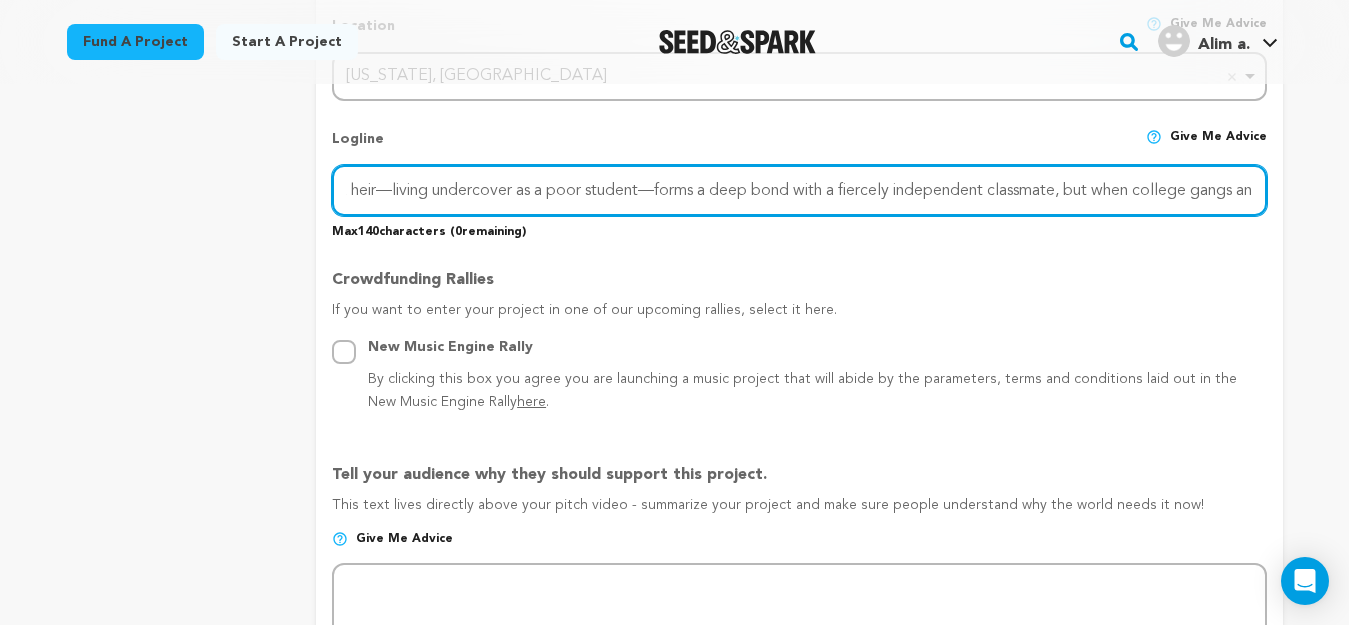 scroll, scrollTop: 0, scrollLeft: 146, axis: horizontal 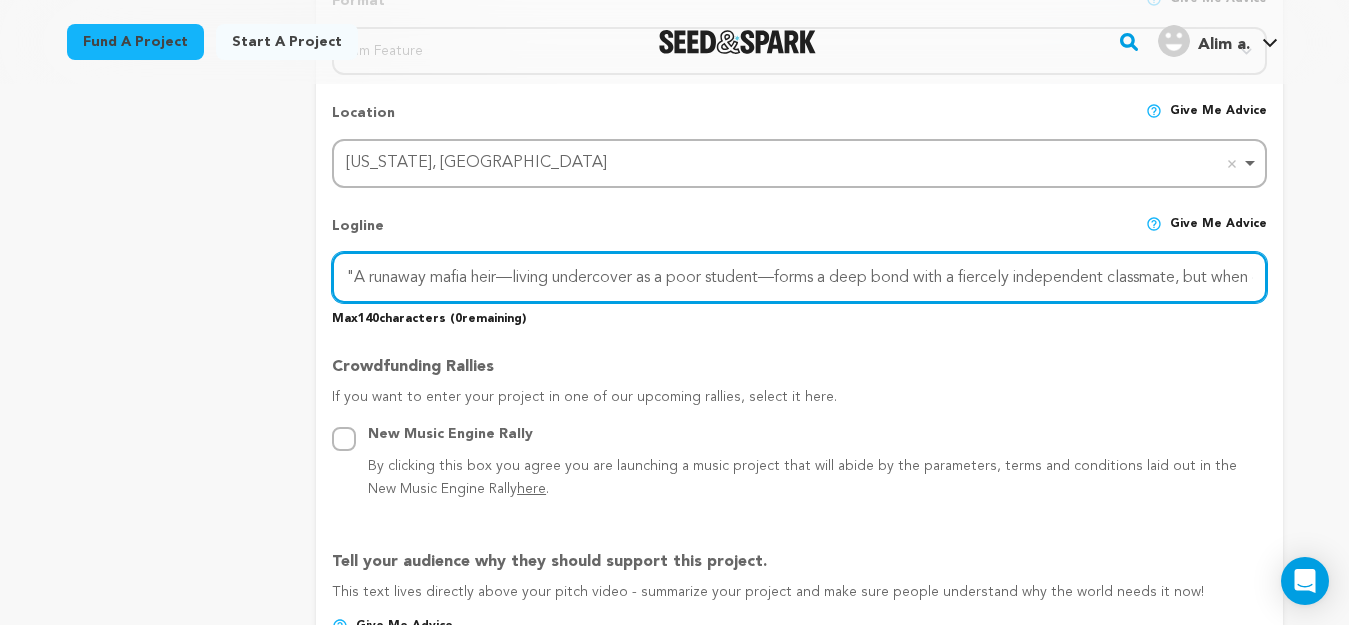 click on ""A runaway mafia heir—living undercover as a poor student—forms a deep bond with a fiercely independent classmate, but when college gangs an" at bounding box center (799, 277) 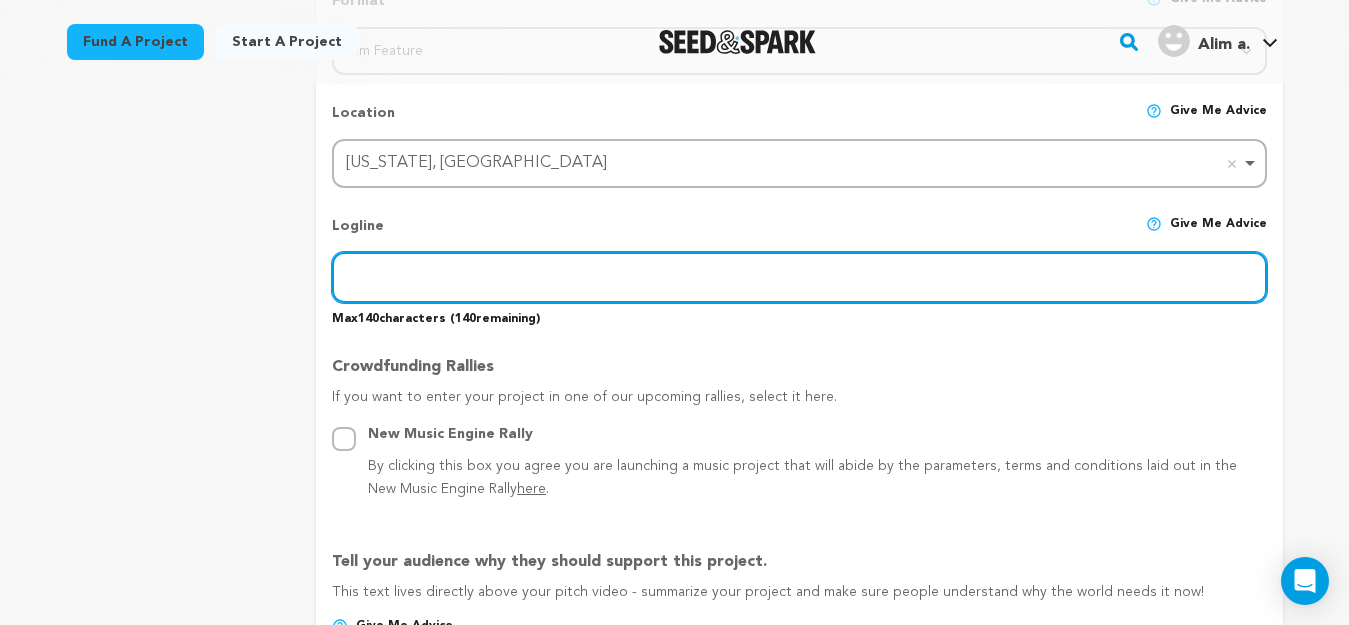 paste on ""A mafia heir fakes poverty to find real friendship & love in college—but when gangs & his father’s hitmen close in, his double life explode" 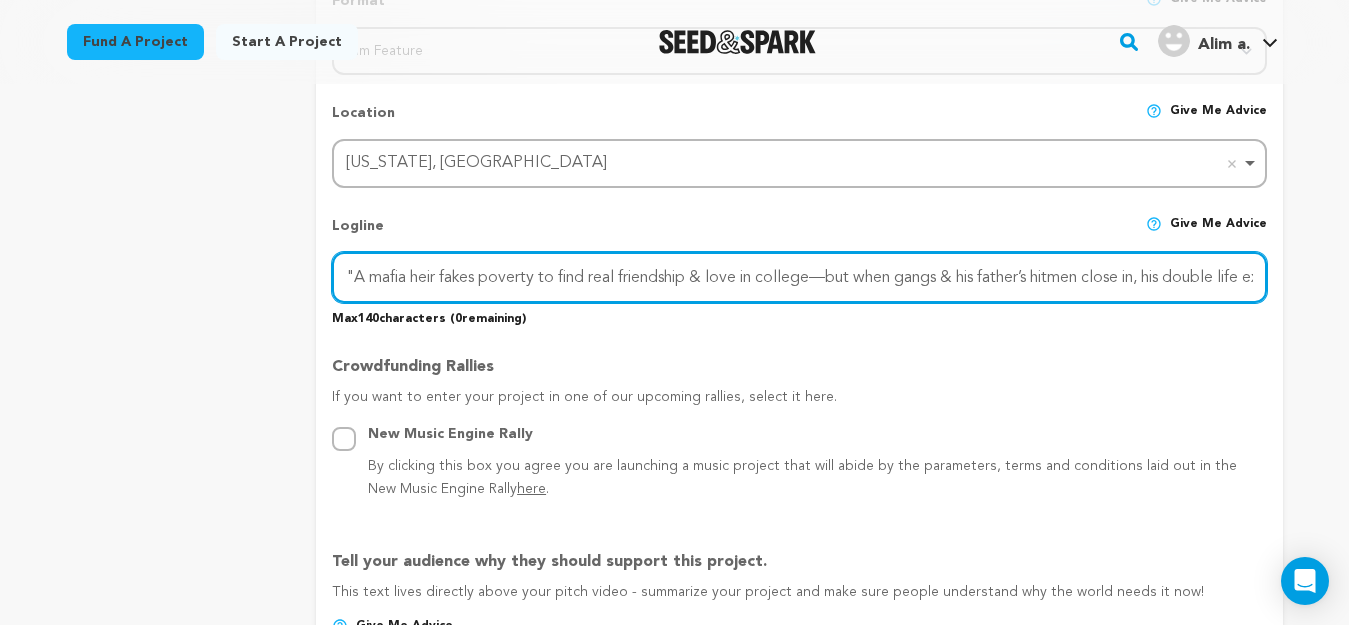 scroll, scrollTop: 0, scrollLeft: 78, axis: horizontal 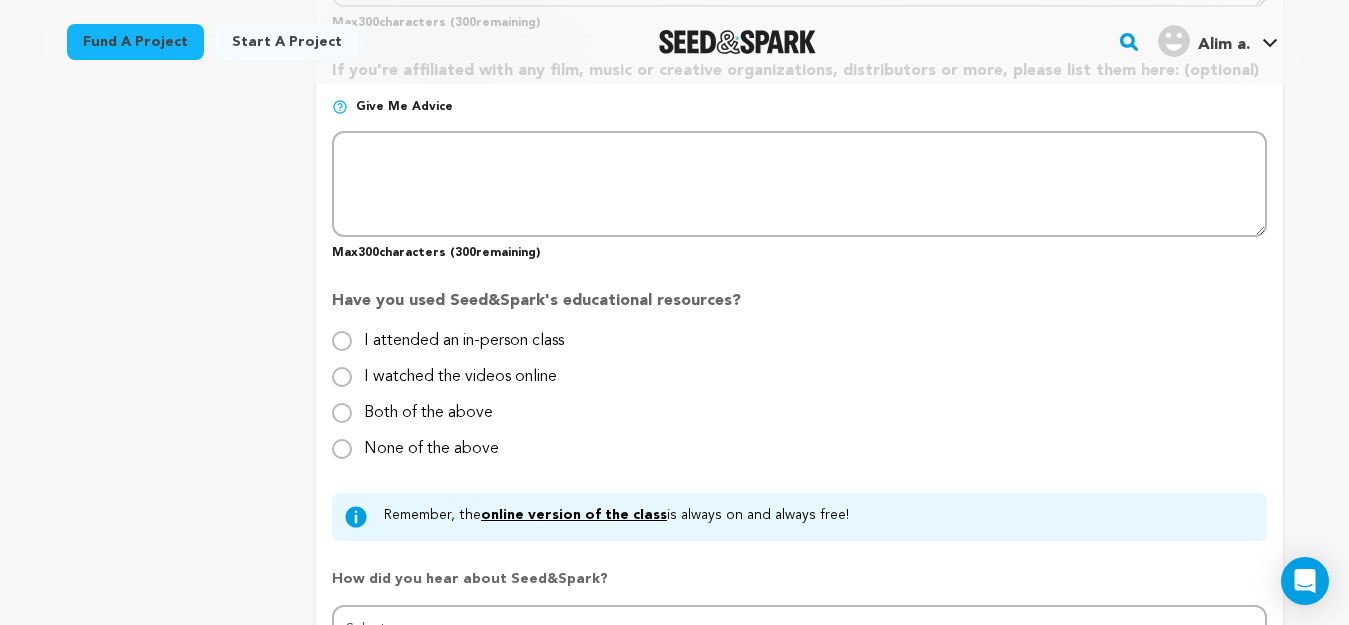 type on ""A mafia heir fakes poverty to find real friendship & love in college—but when gangs & his father’s hitmen close in, his double life explode" 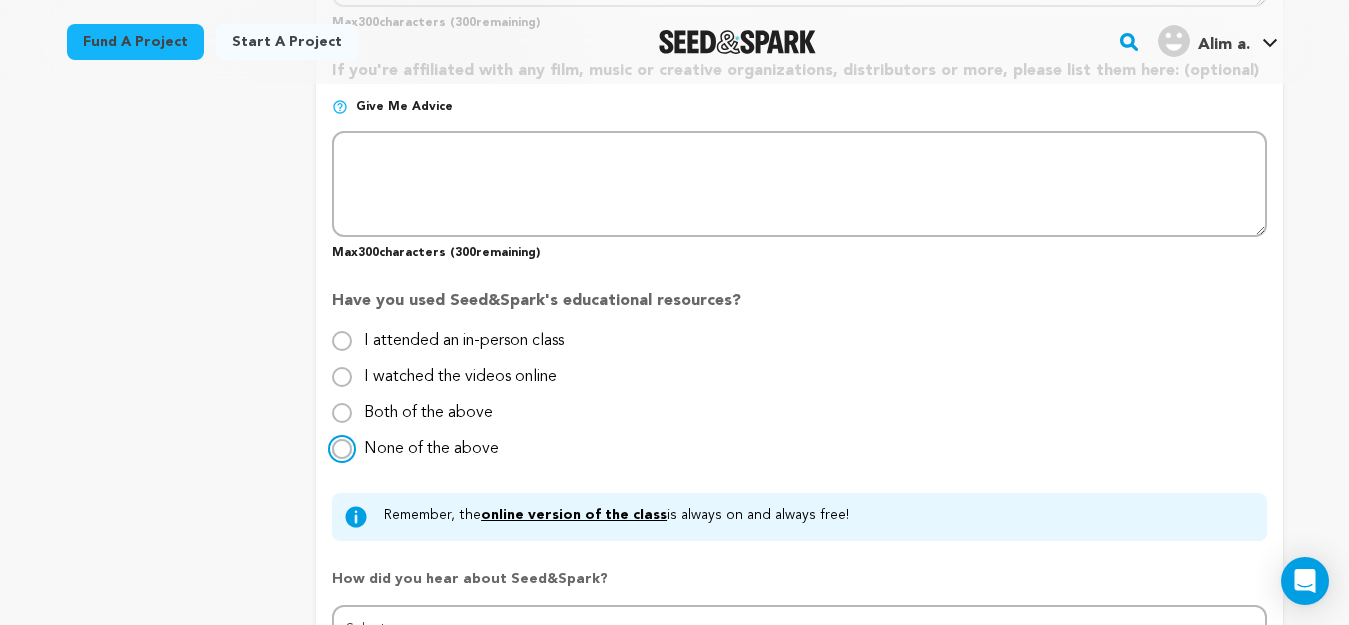 scroll, scrollTop: 0, scrollLeft: 0, axis: both 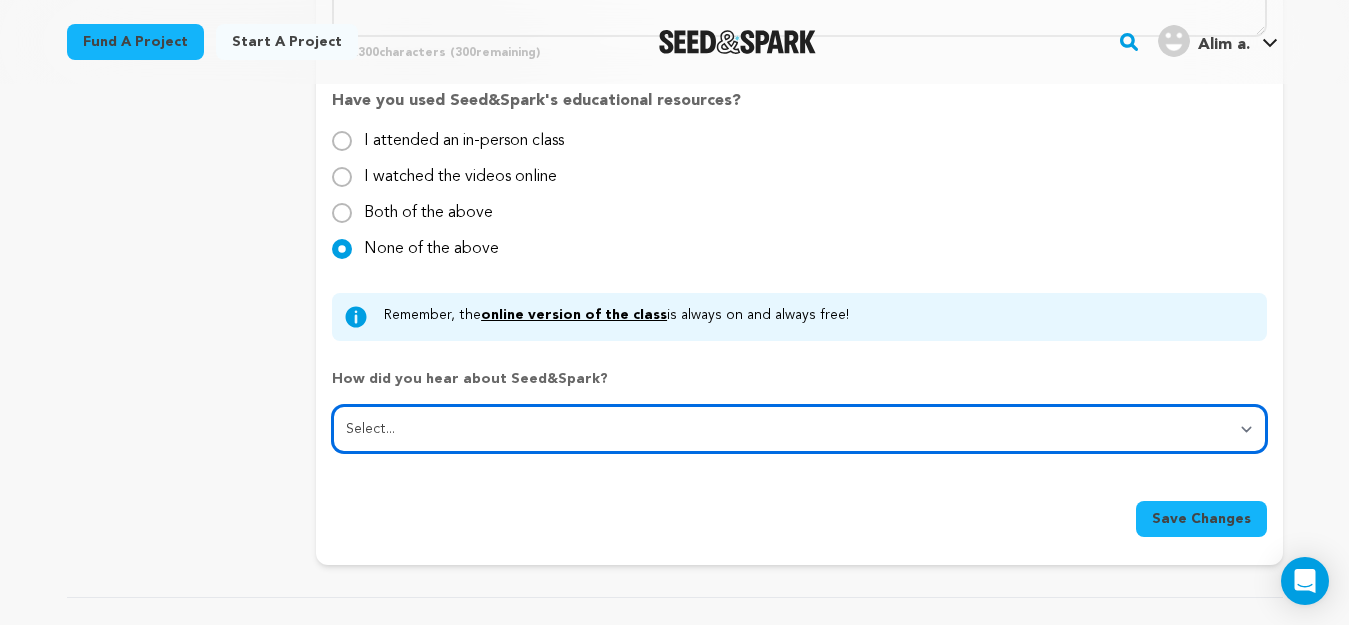 click on "Select...
From a friend Social media Film festival or film organization Took an in-person class Online search Article or podcast Email Other" at bounding box center [799, 429] 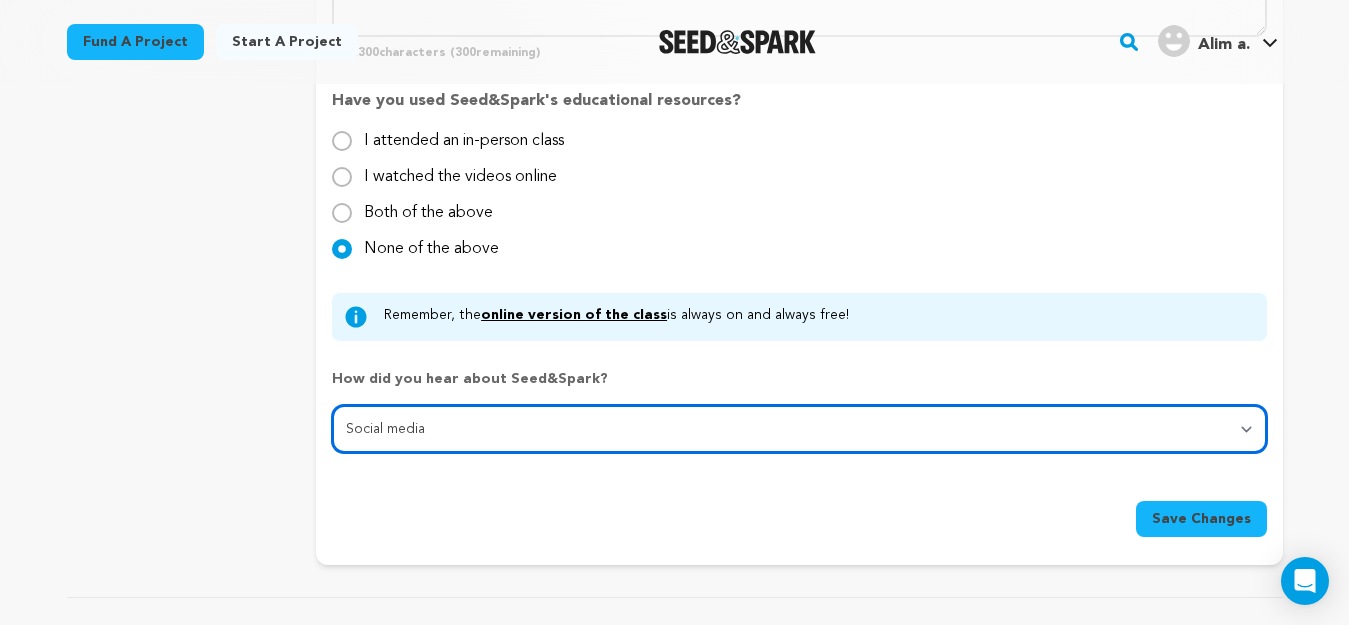 click on "Select...
From a friend Social media Film festival or film organization Took an in-person class Online search Article or podcast Email Other" at bounding box center [799, 429] 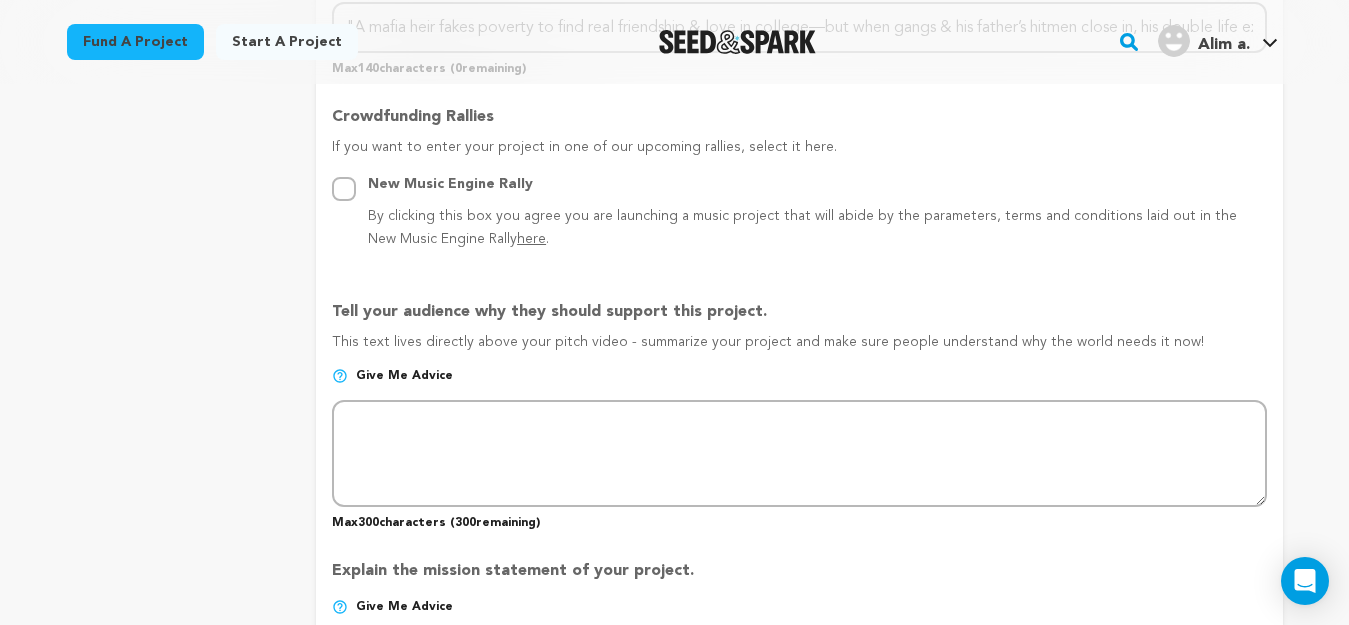scroll, scrollTop: 1080, scrollLeft: 0, axis: vertical 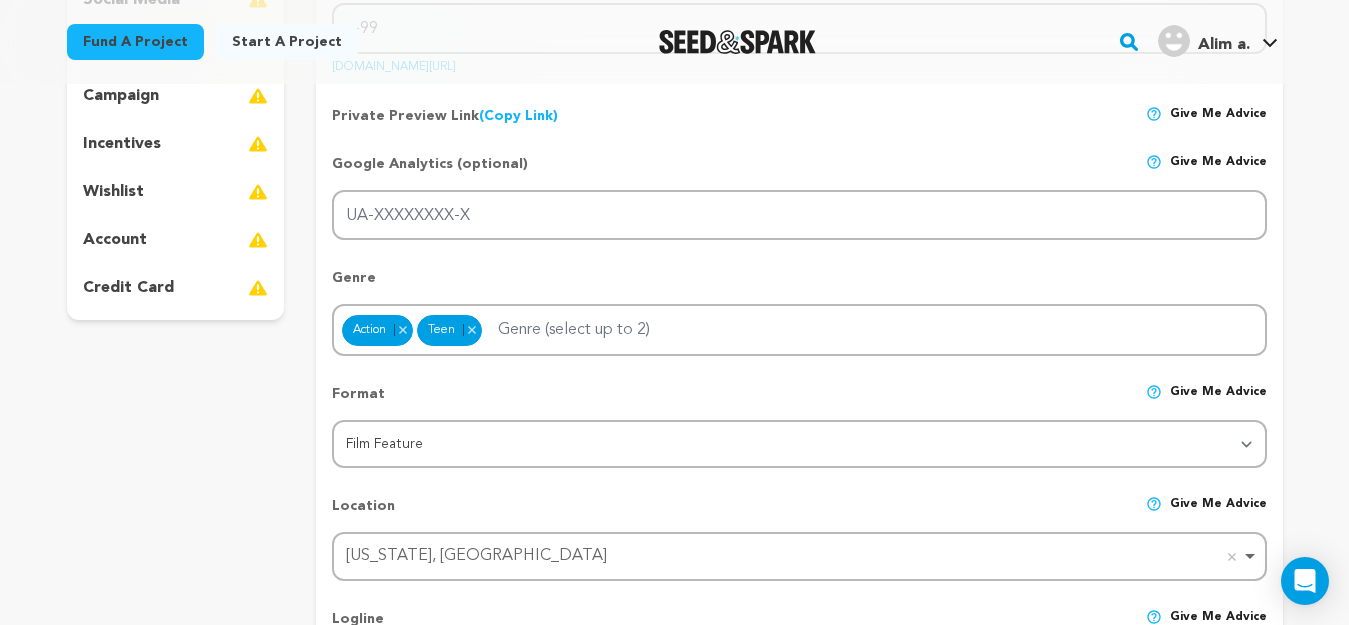 click at bounding box center (258, 288) 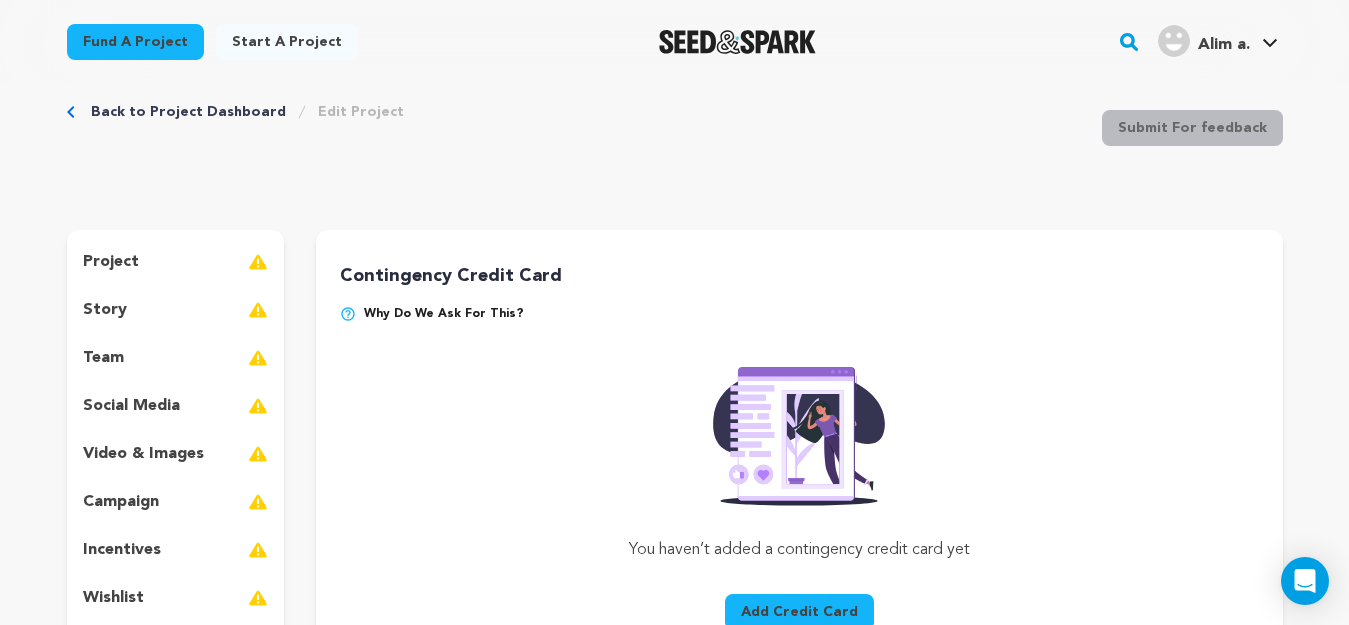 scroll, scrollTop: 33, scrollLeft: 0, axis: vertical 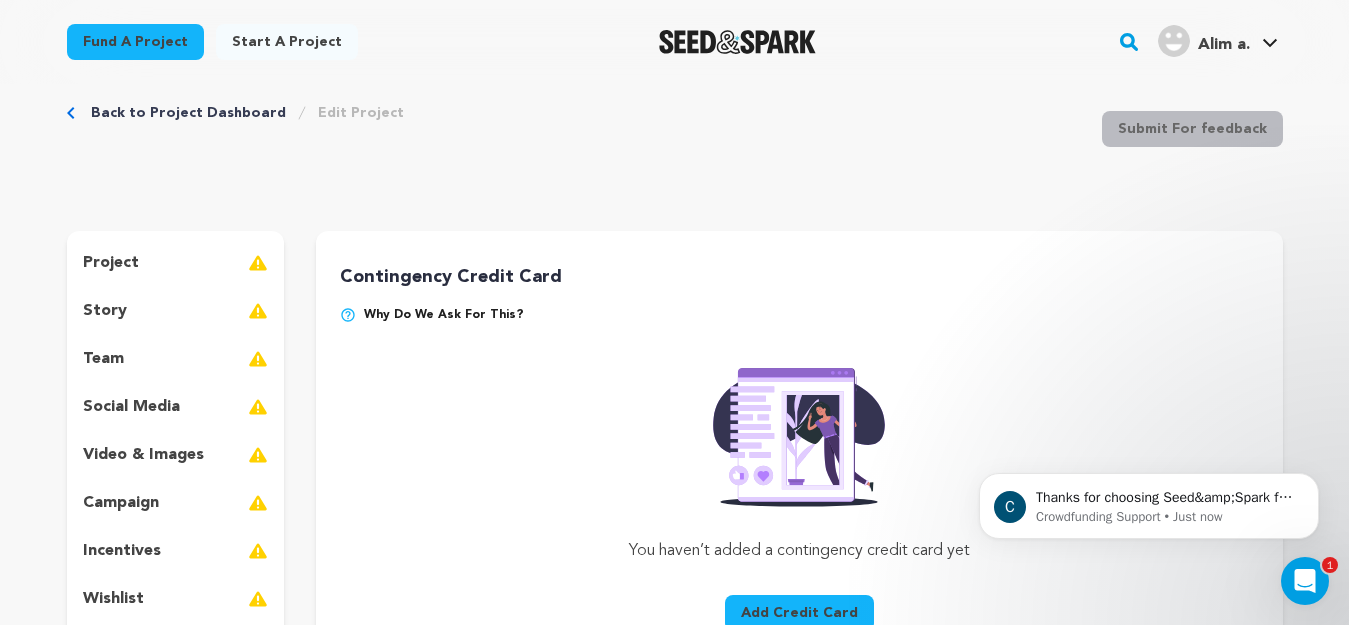 click on "Why do we ask for this?" at bounding box center (799, 323) 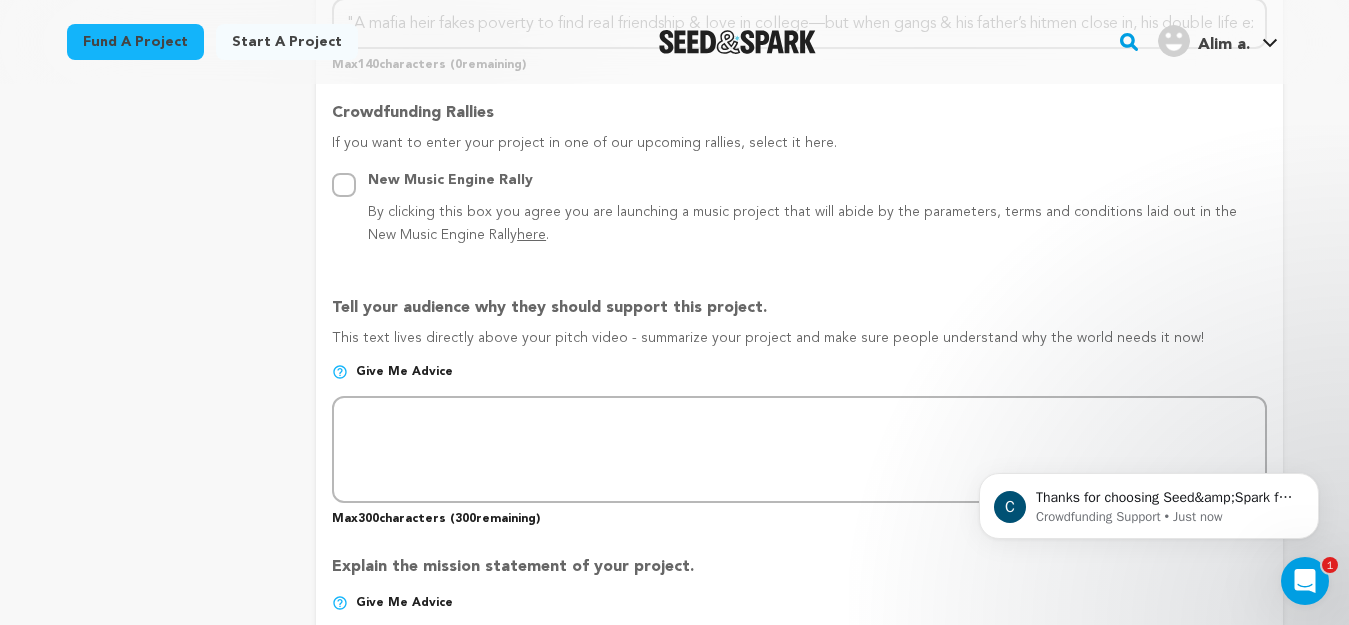 scroll, scrollTop: 1120, scrollLeft: 0, axis: vertical 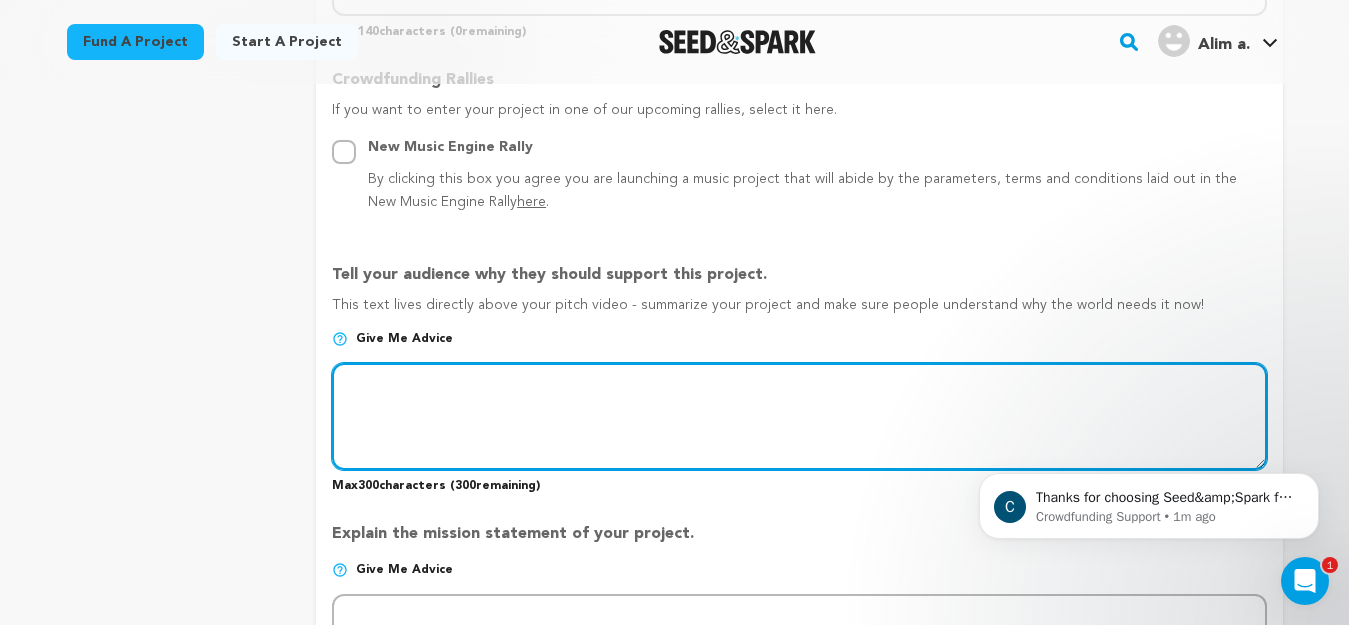 click at bounding box center (799, 416) 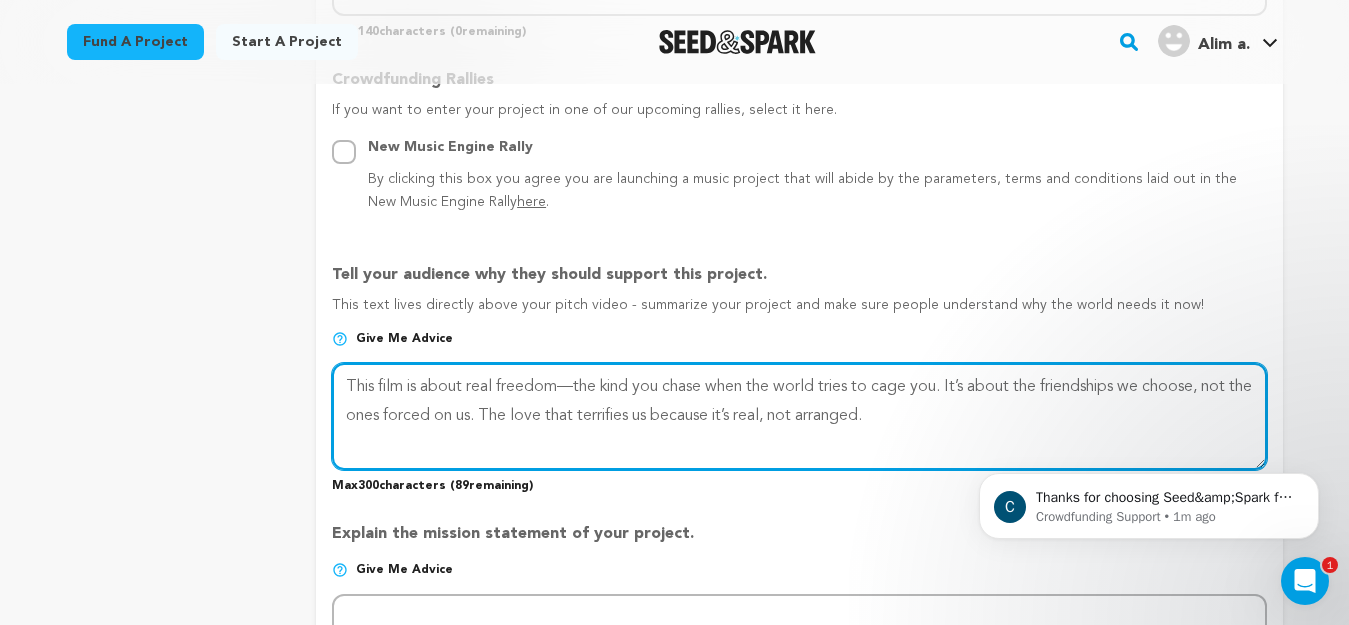 scroll, scrollTop: 28, scrollLeft: 0, axis: vertical 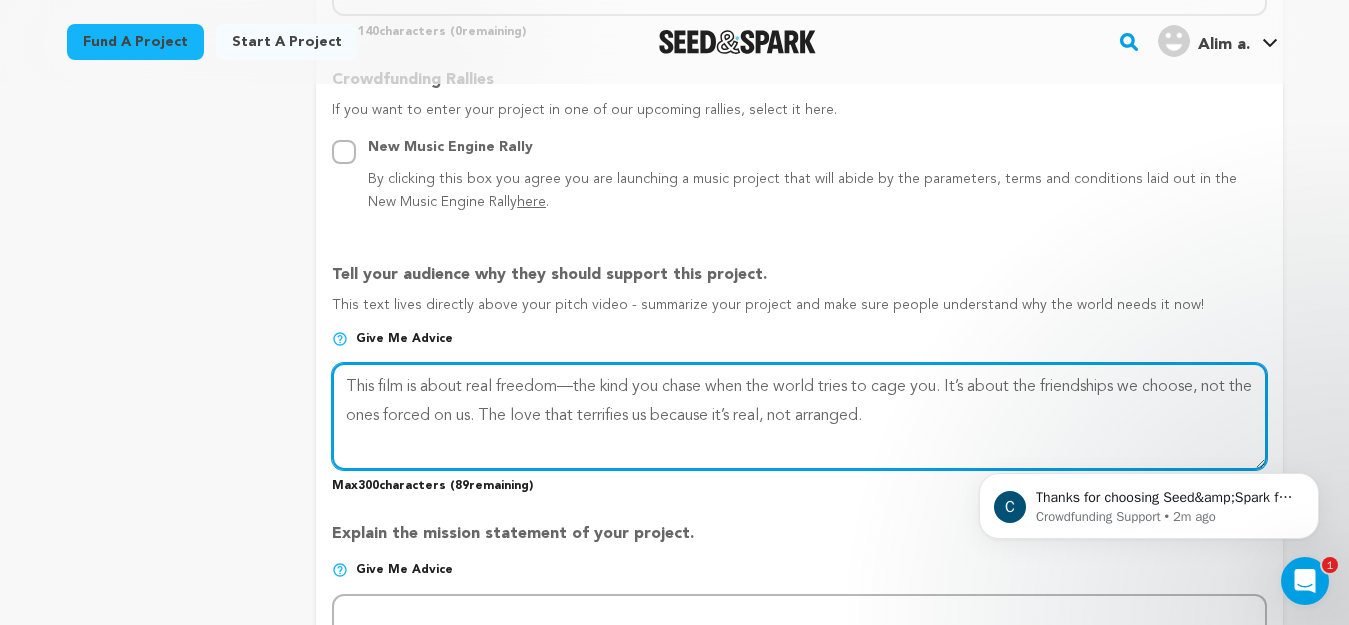 click at bounding box center (799, 416) 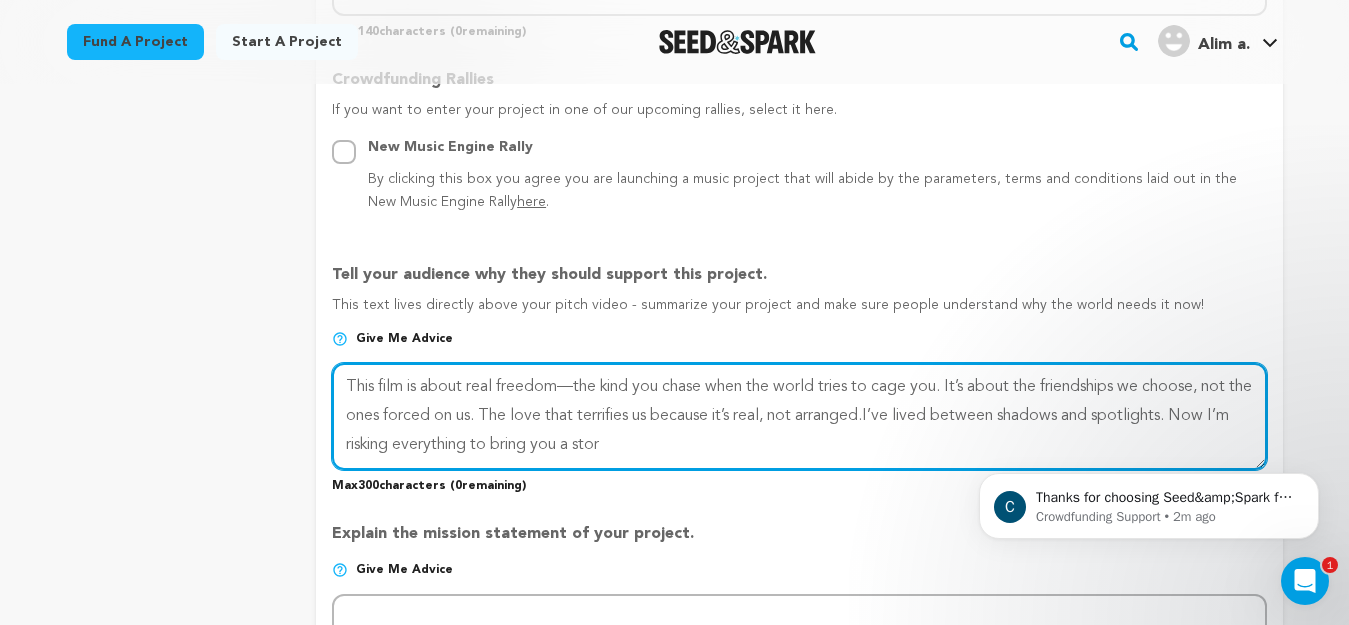 scroll, scrollTop: 33, scrollLeft: 0, axis: vertical 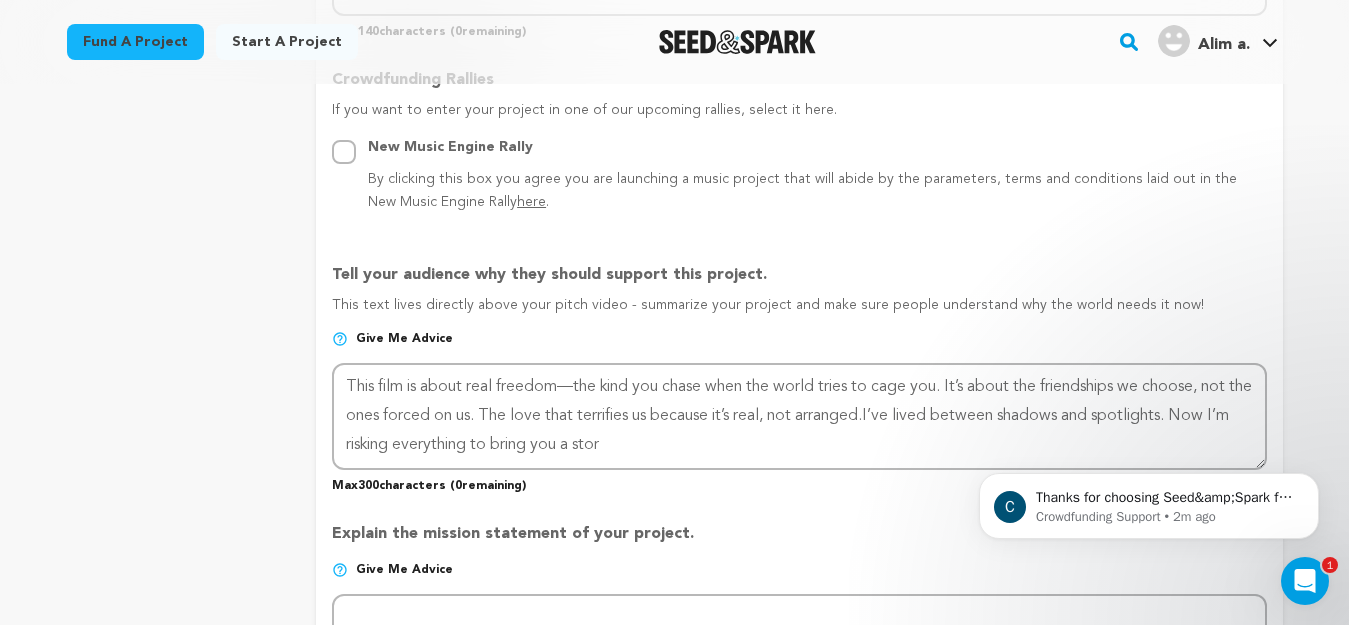 click on "Max  300  characters
( 0  remaining)" at bounding box center (799, 482) 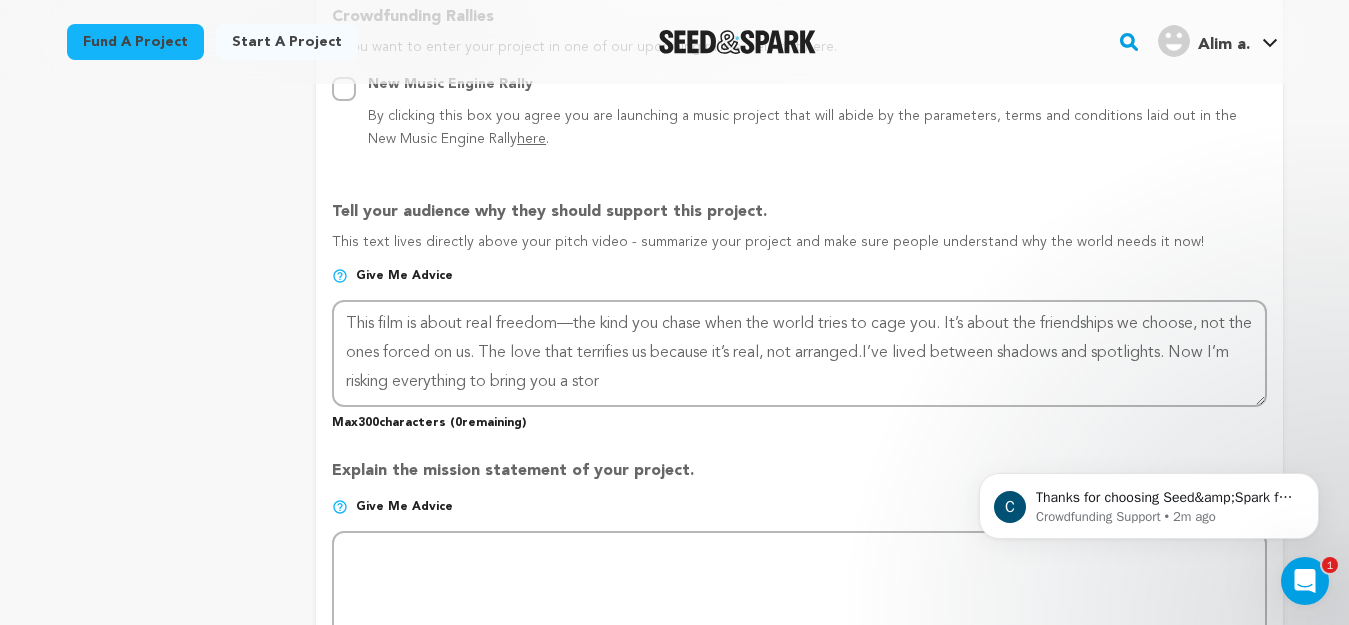 scroll, scrollTop: 1187, scrollLeft: 0, axis: vertical 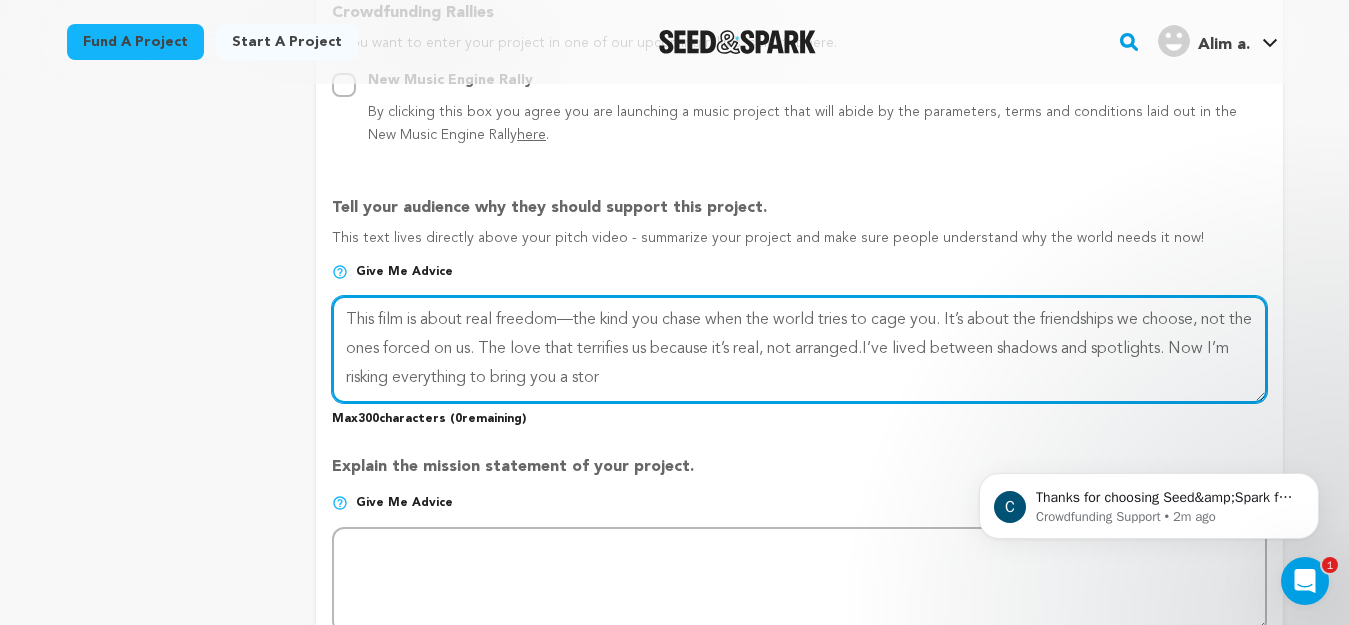 click at bounding box center [799, 349] 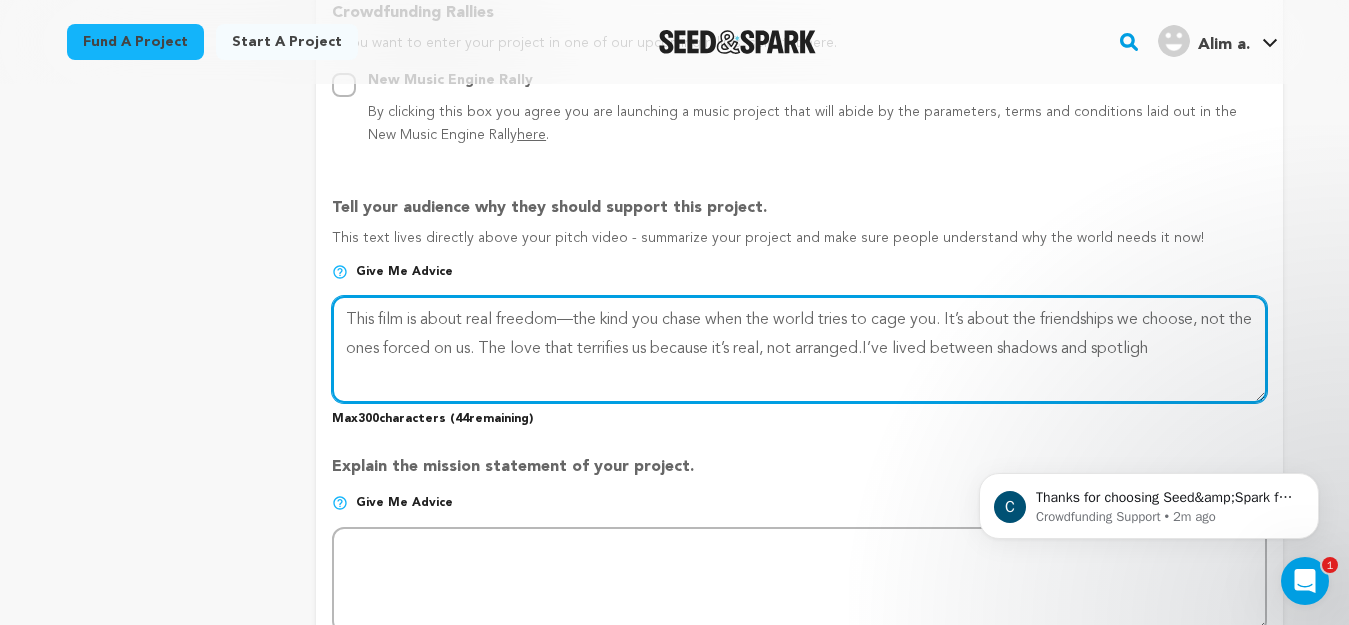 type on "This film is about real freedom—the kind you chase when the world tries to cage you. It’s about the friendships we choose, not the ones forced on us. The love that terrifies us because it’s real, not arranged.I’ve lived between shadows and spotlig" 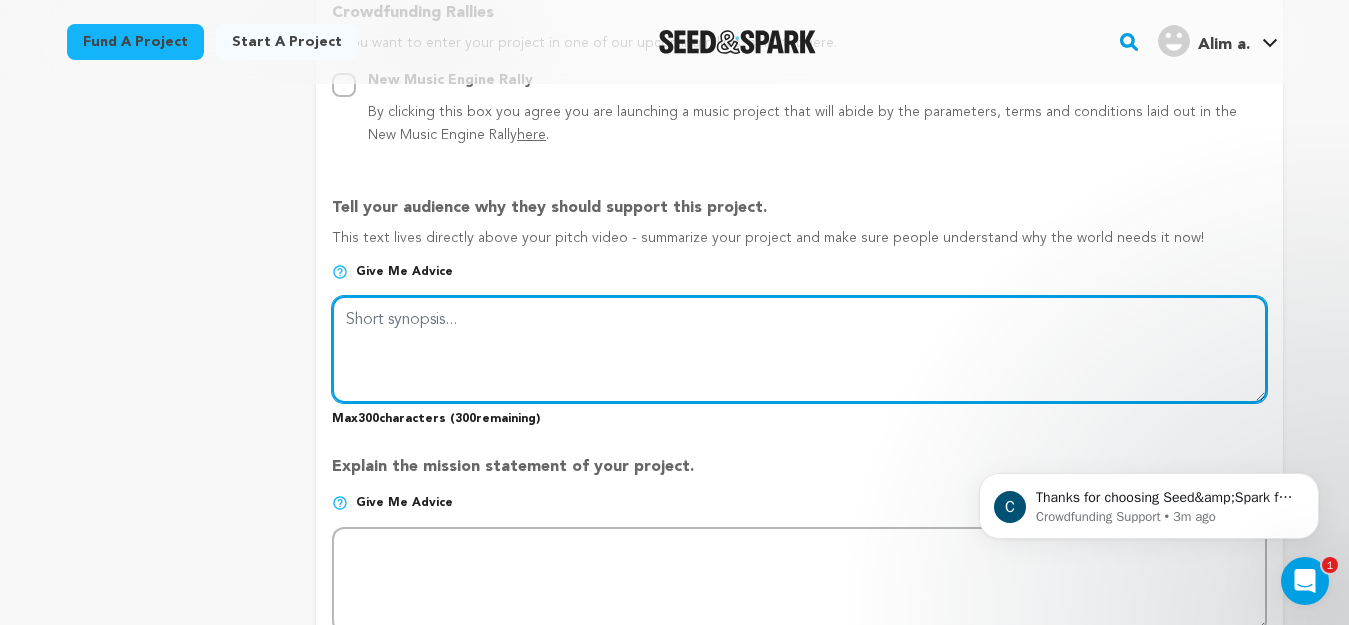 click at bounding box center (799, 349) 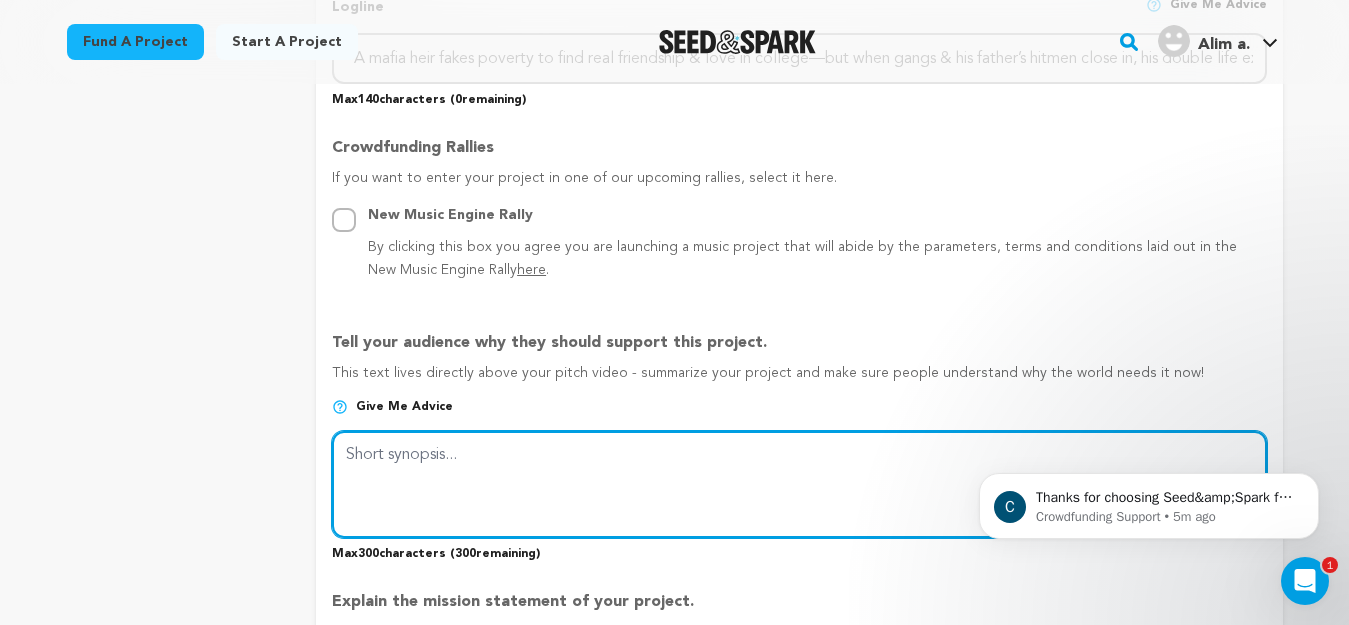 scroll, scrollTop: 1053, scrollLeft: 0, axis: vertical 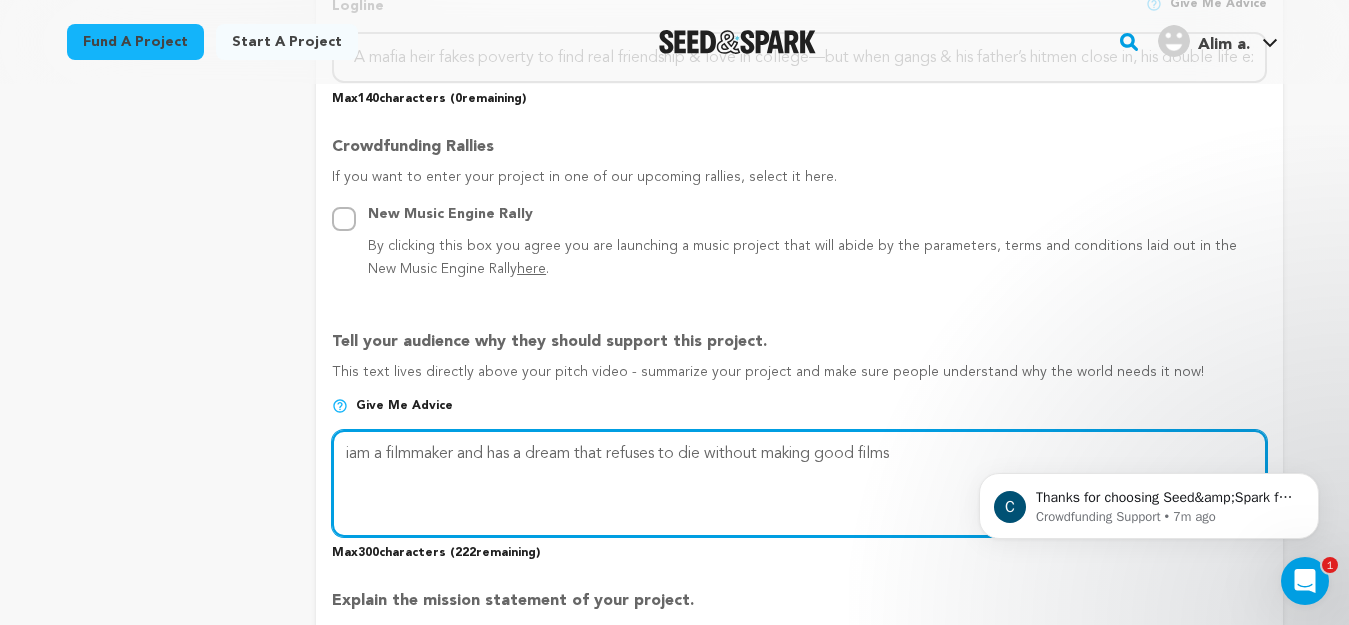 click at bounding box center (799, 483) 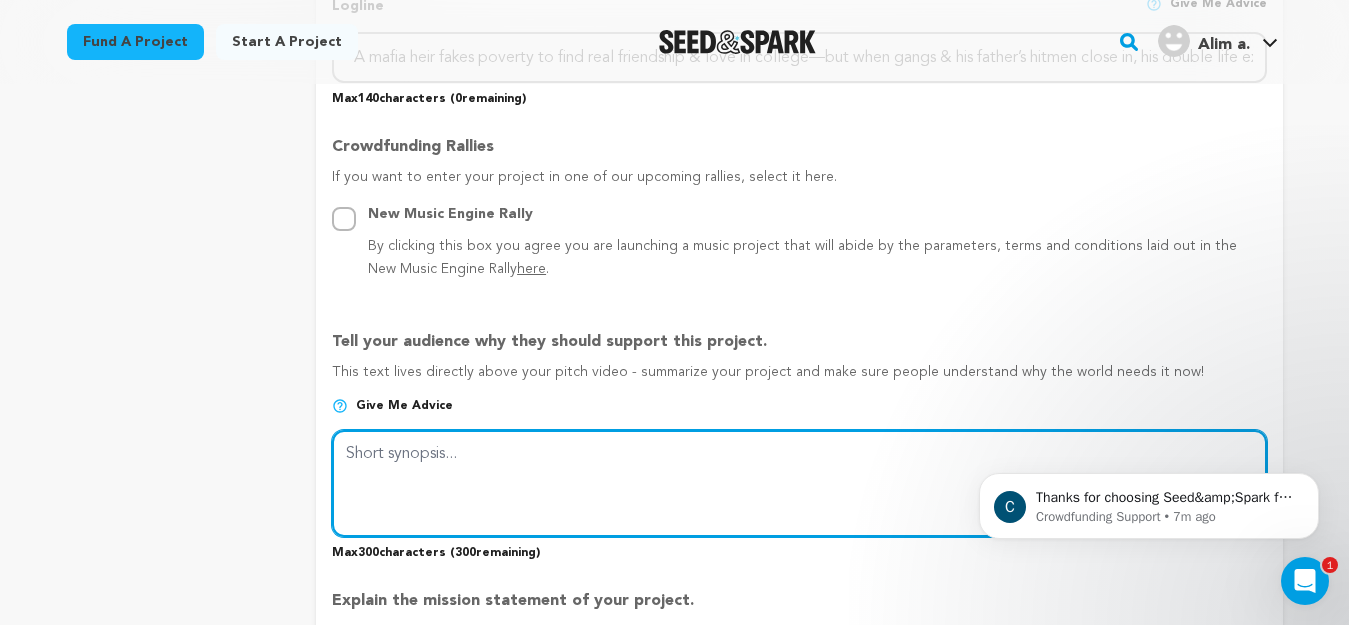 click at bounding box center [799, 483] 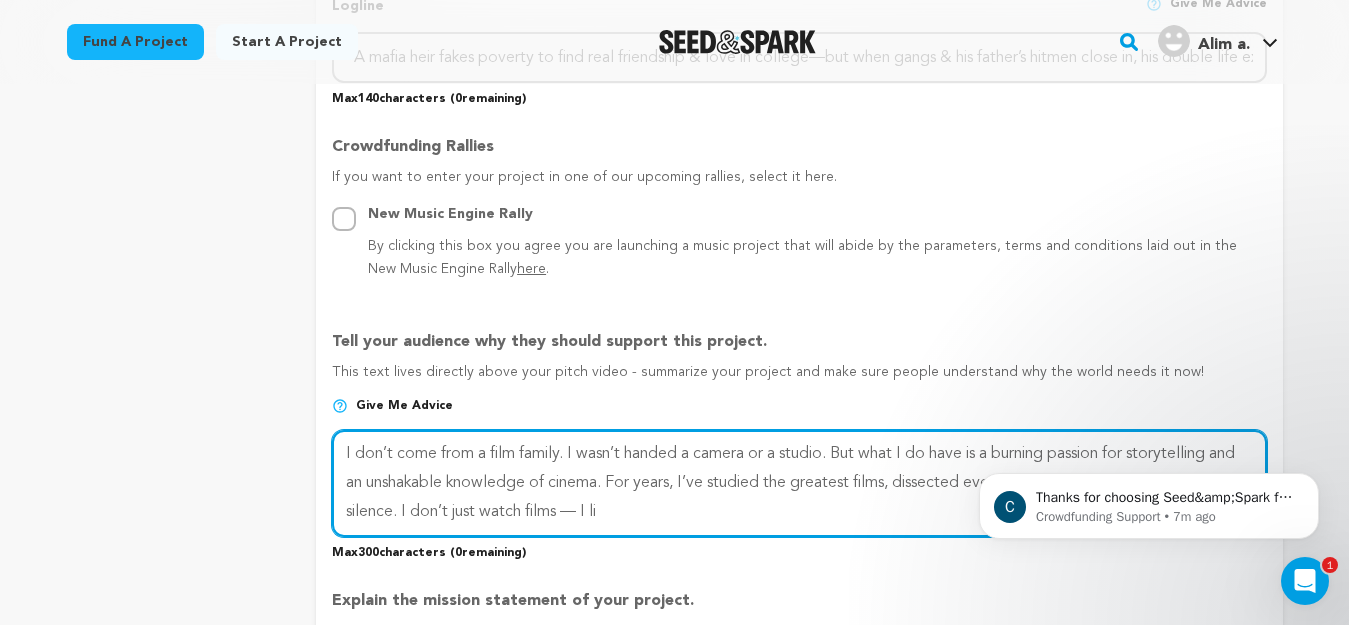 click at bounding box center [799, 483] 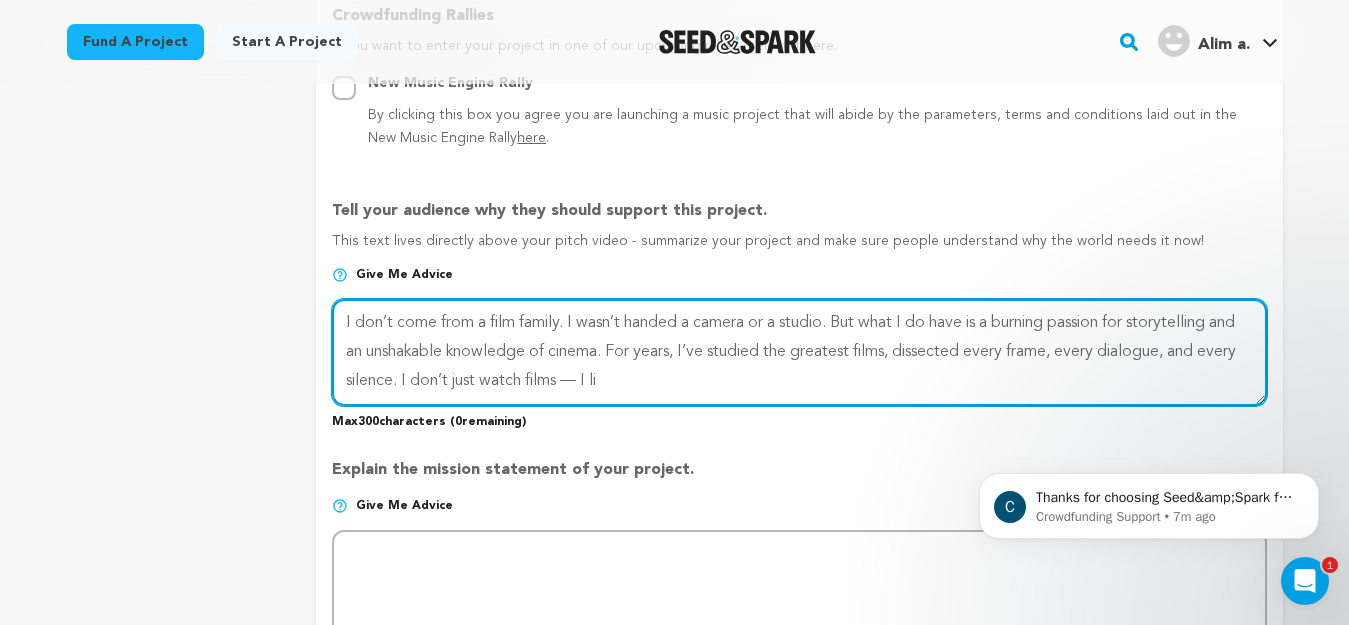 scroll, scrollTop: 1187, scrollLeft: 0, axis: vertical 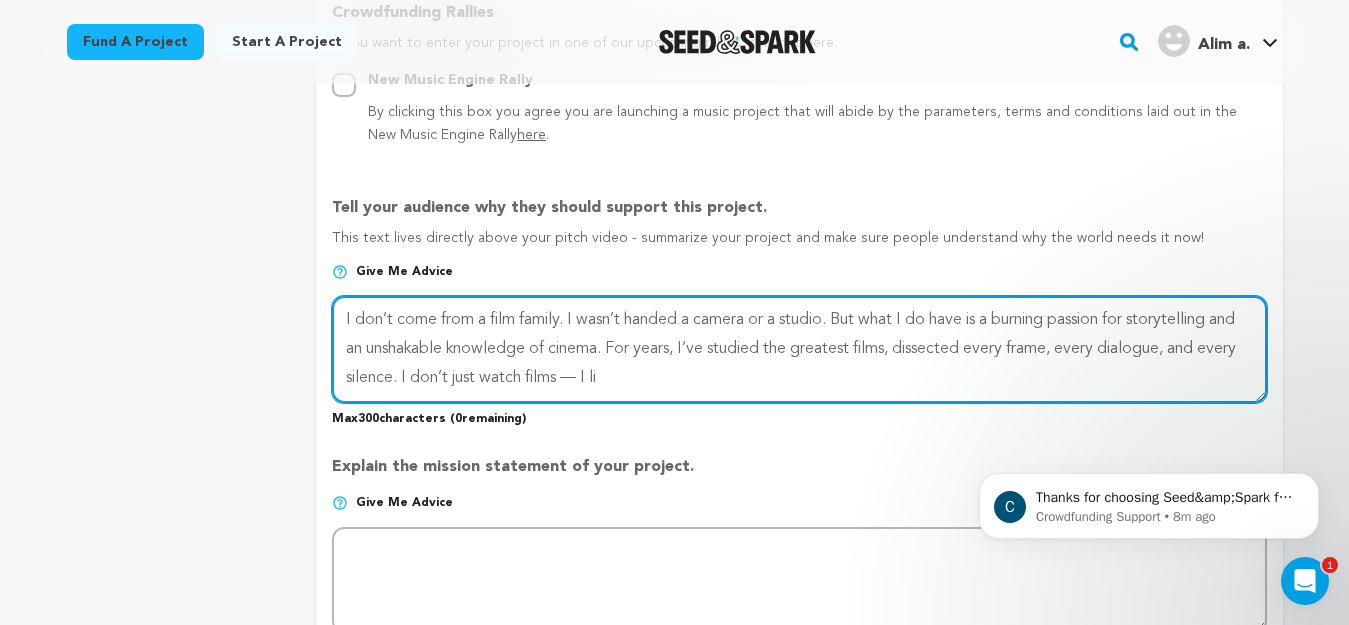 click at bounding box center [799, 349] 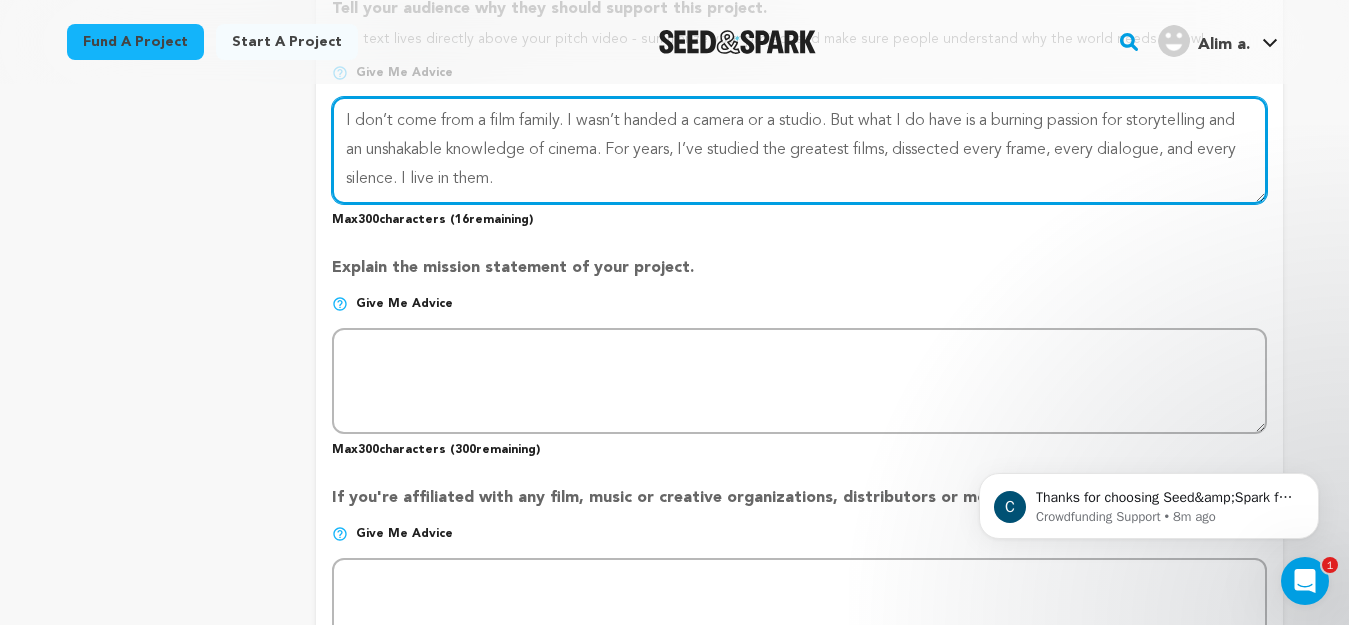 scroll, scrollTop: 1387, scrollLeft: 0, axis: vertical 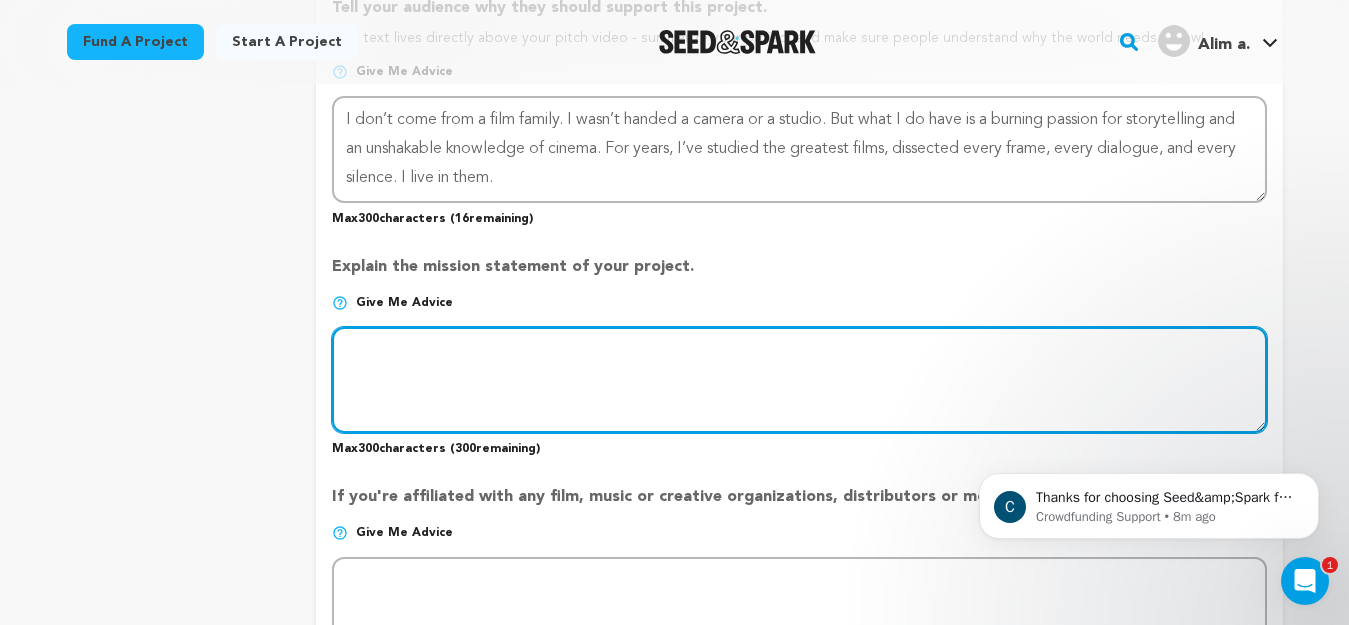 click at bounding box center [799, 380] 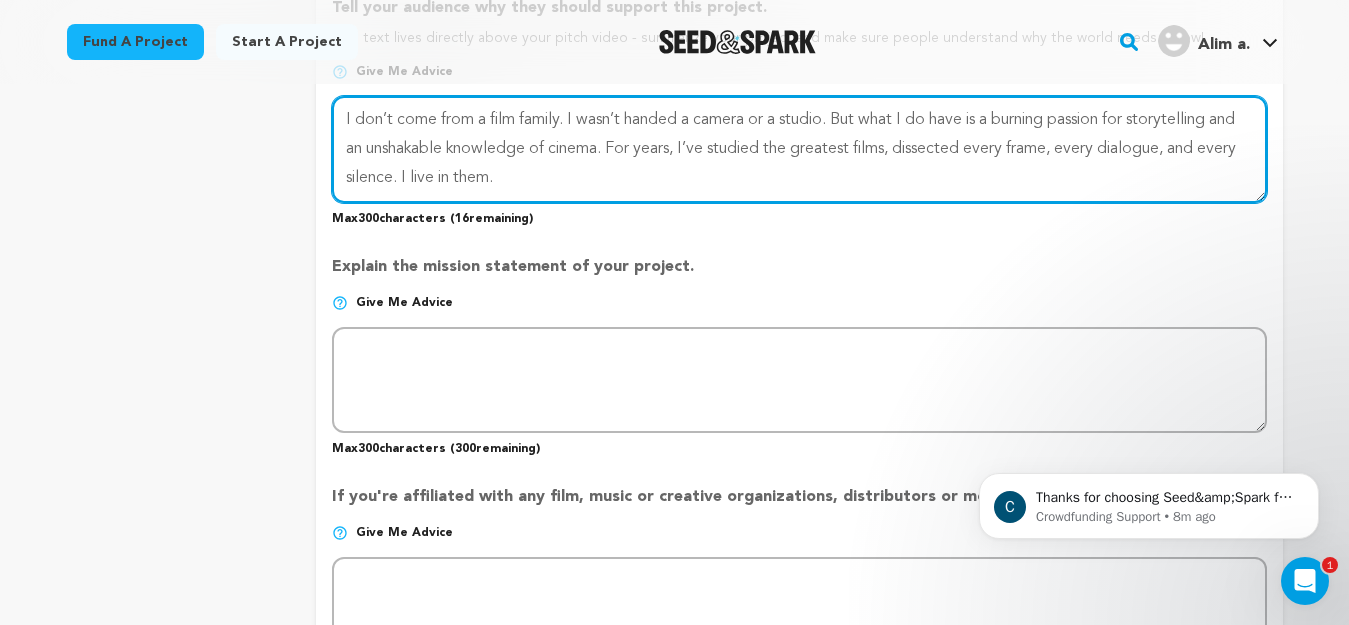 click at bounding box center [799, 149] 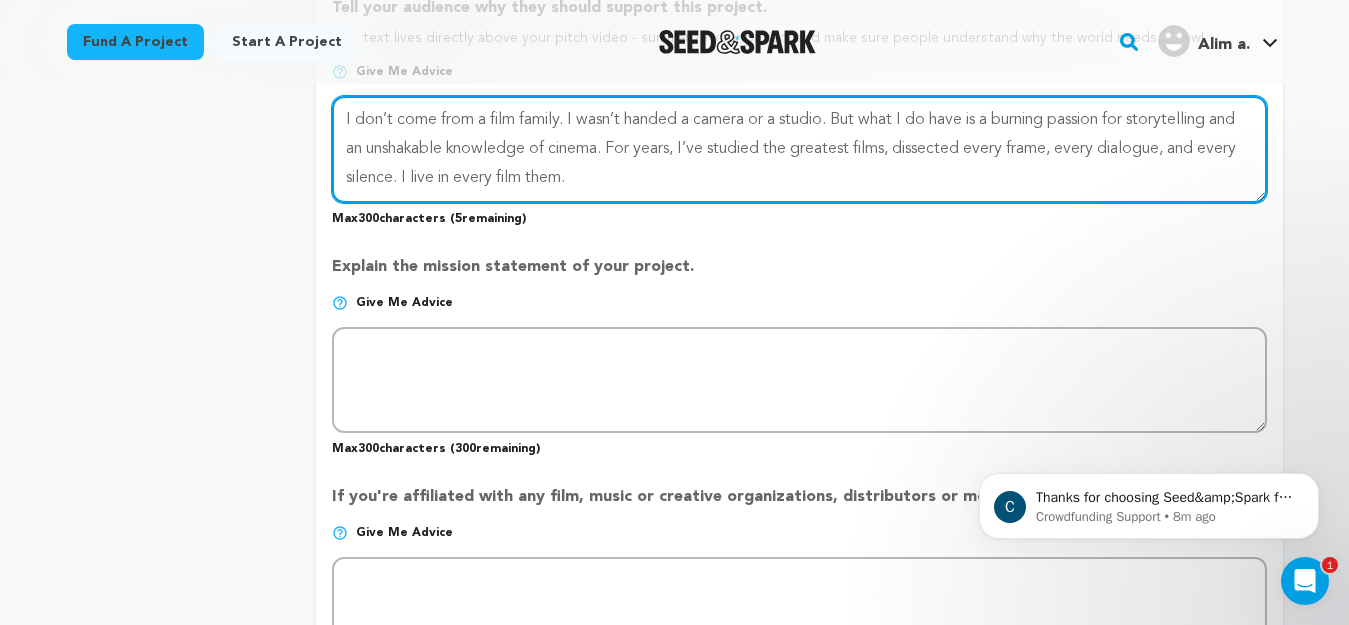 type on "I don’t come from a film family. I wasn’t handed a camera or a studio. But what I do have is a burning passion for storytelling and an unshakable knowledge of cinema. For years, I’ve studied the greatest films, dissected every frame, every dialogue, and every silence. I live in every film them." 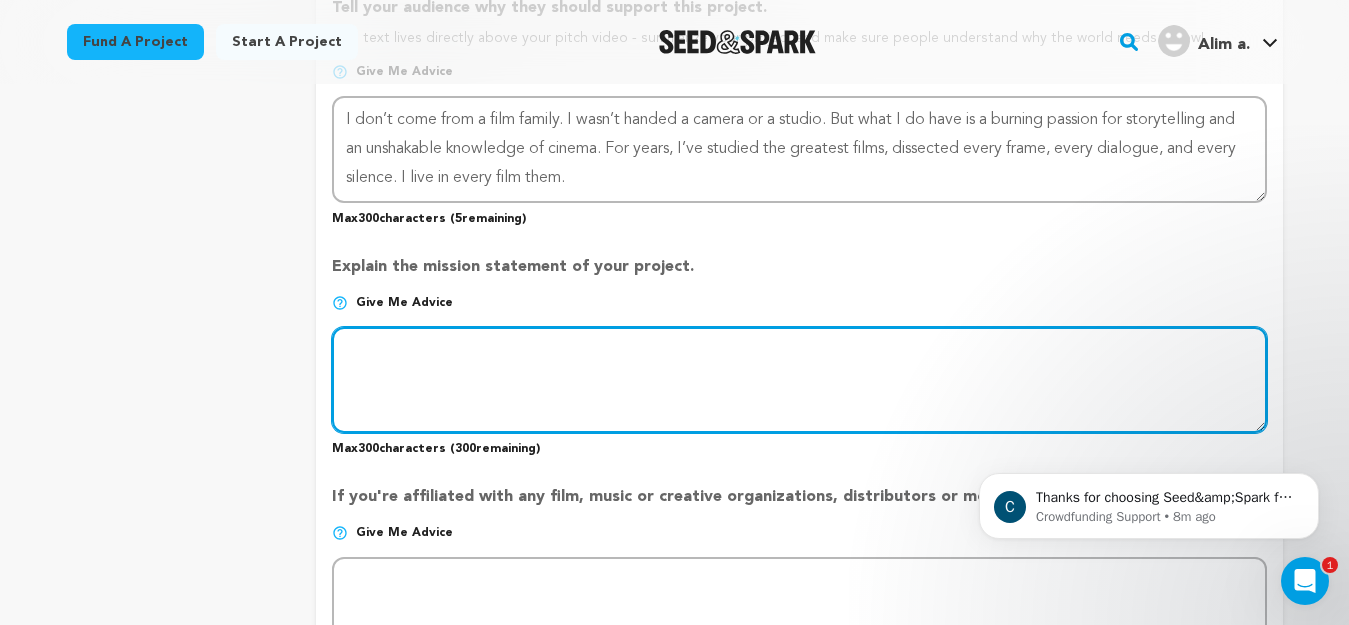 click at bounding box center [799, 380] 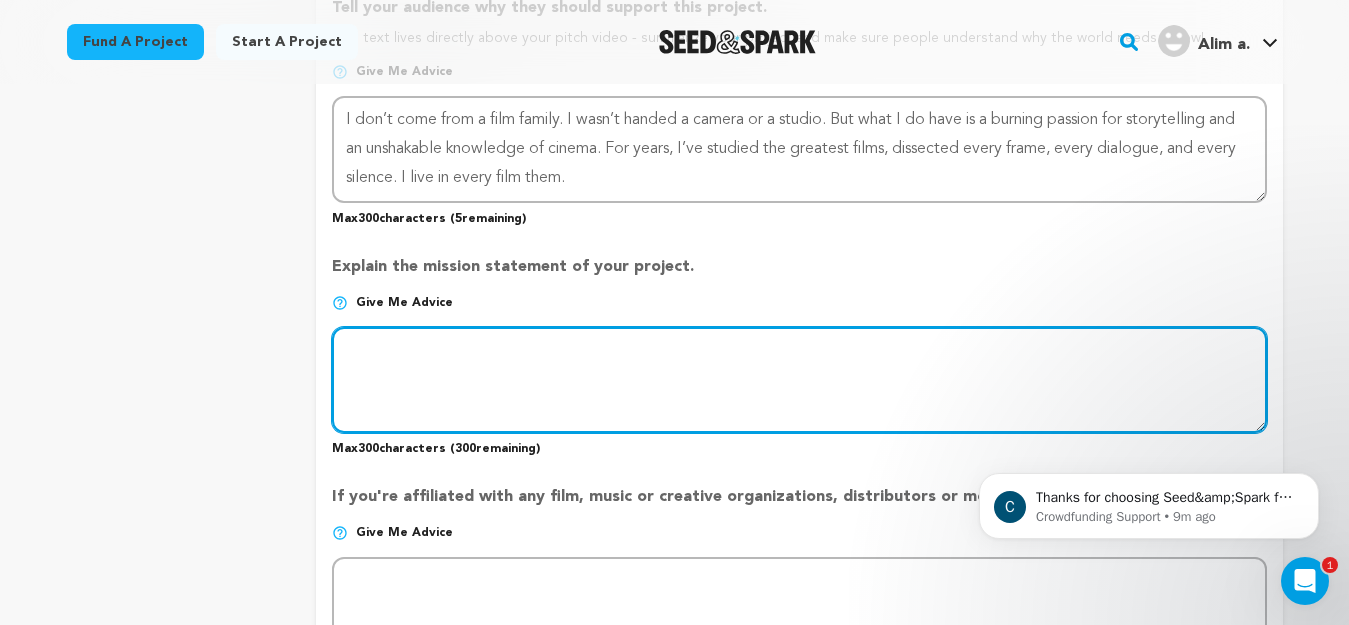 click at bounding box center (799, 380) 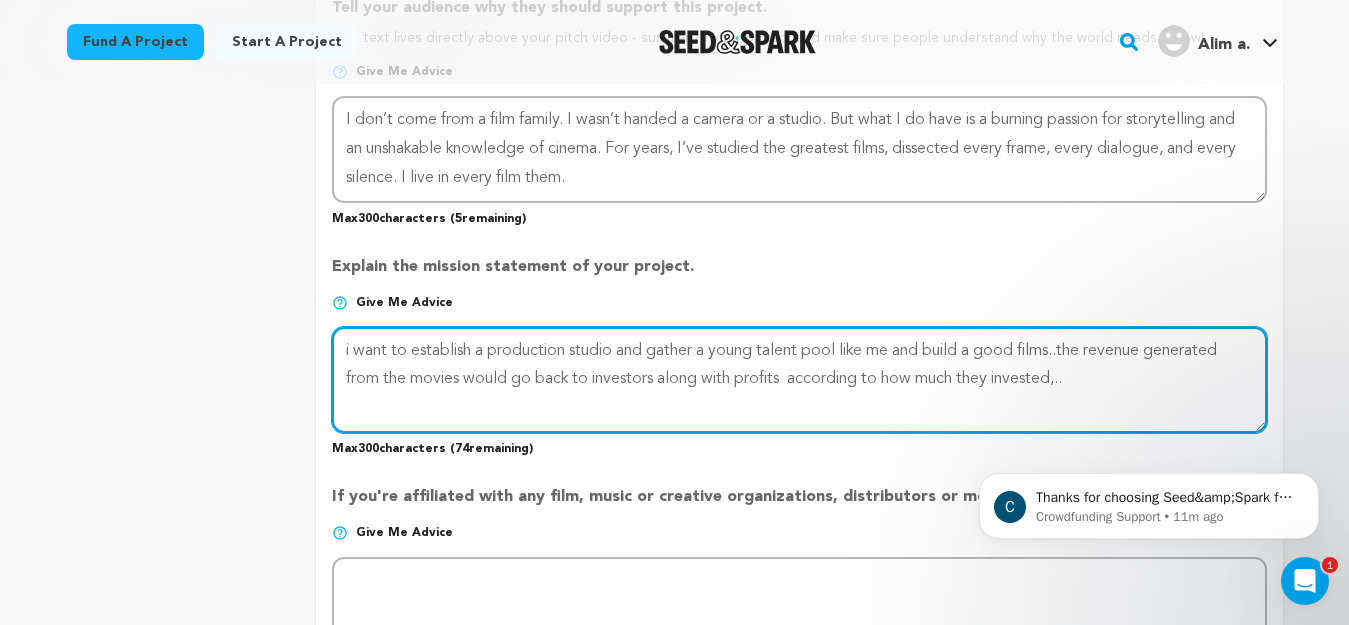 click at bounding box center (799, 380) 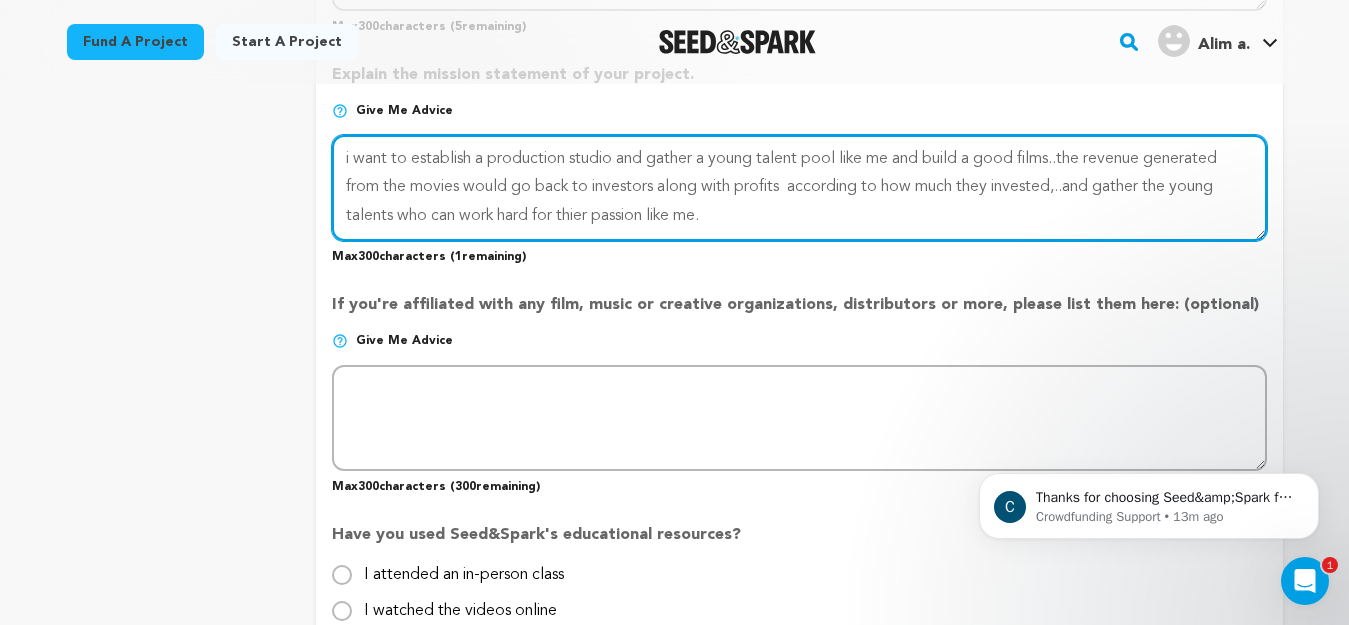 scroll, scrollTop: 1587, scrollLeft: 0, axis: vertical 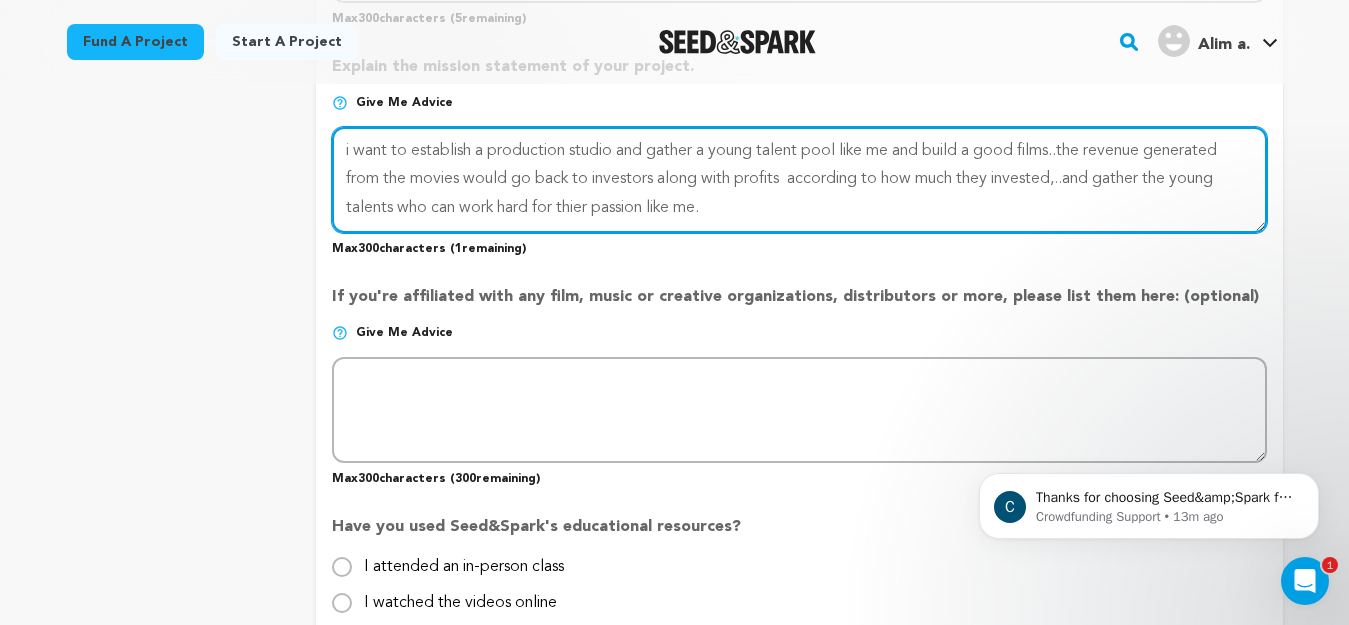 type on "i want to establish a production studio and gather a young talent pool like me and build a good films..the revenue generated from the movies would go back to investors along with profits  according to how much they invested,..and gather the young talents who can work hard for thier passion like me." 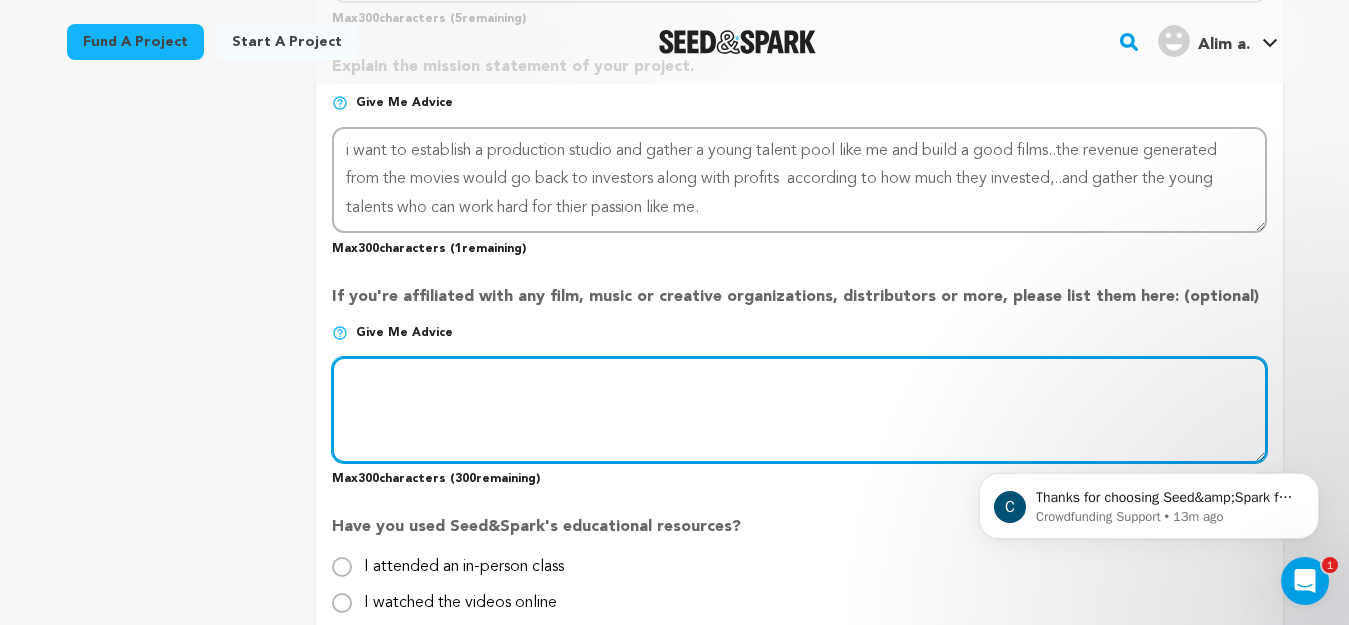click at bounding box center [799, 410] 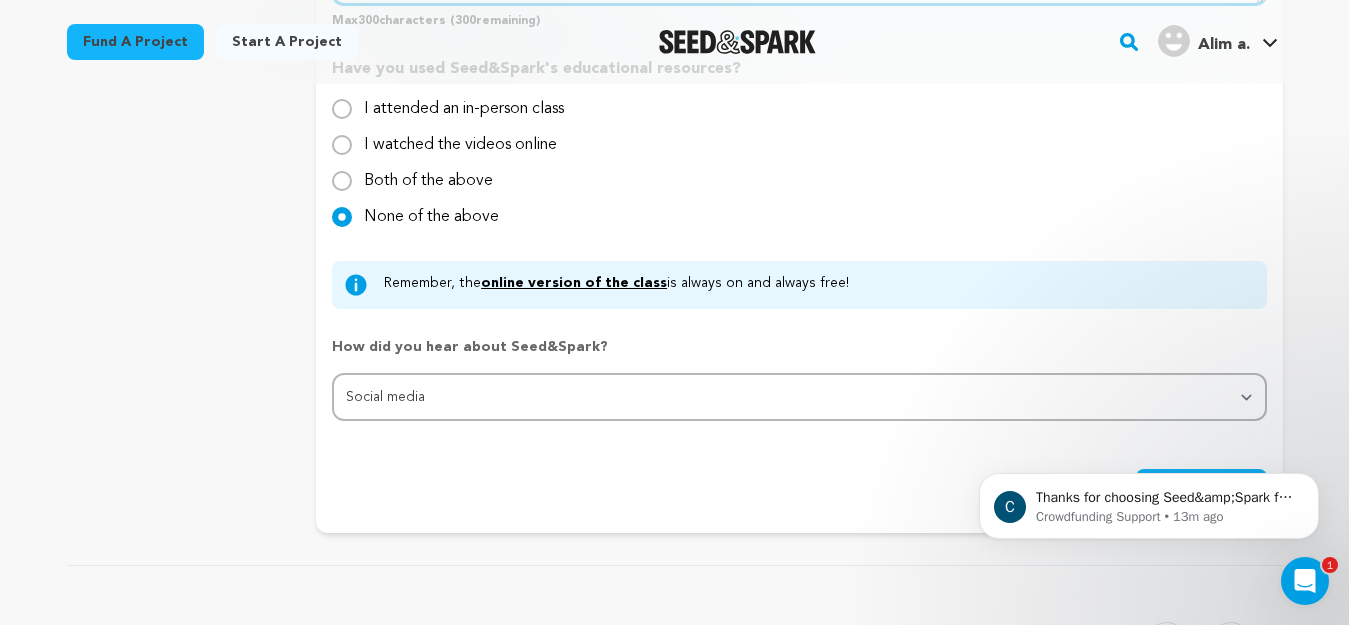 scroll, scrollTop: 2113, scrollLeft: 0, axis: vertical 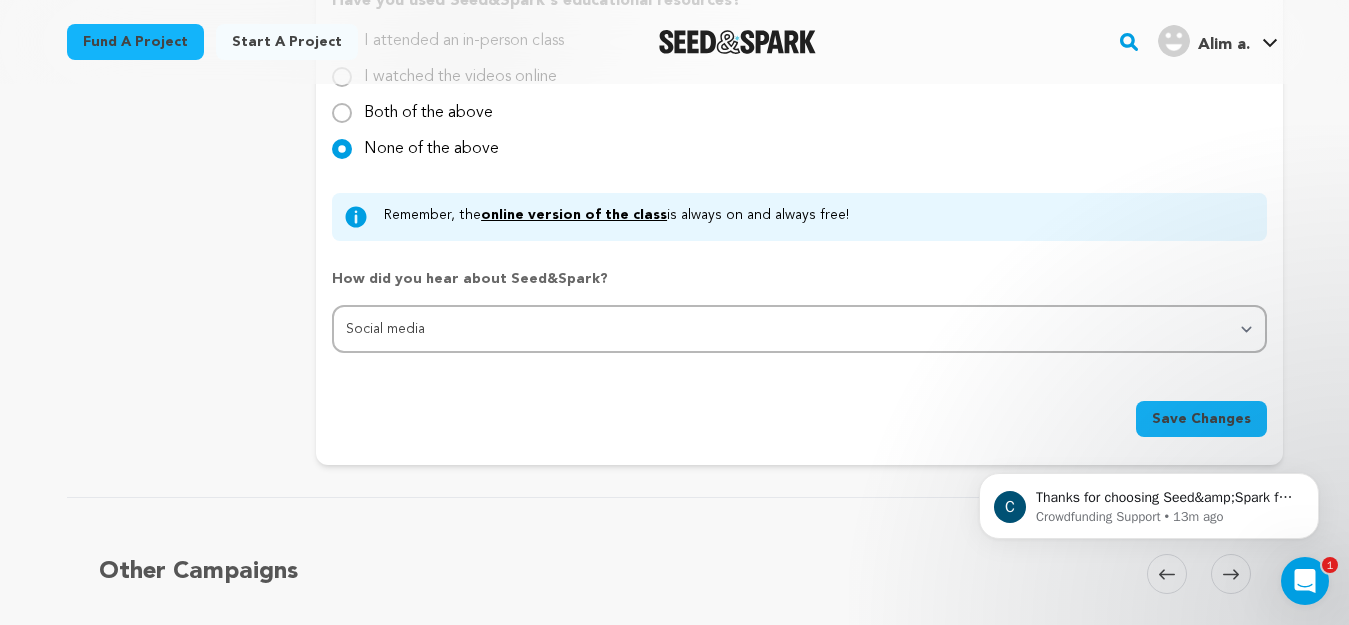 click on "Save Changes" at bounding box center (1201, 419) 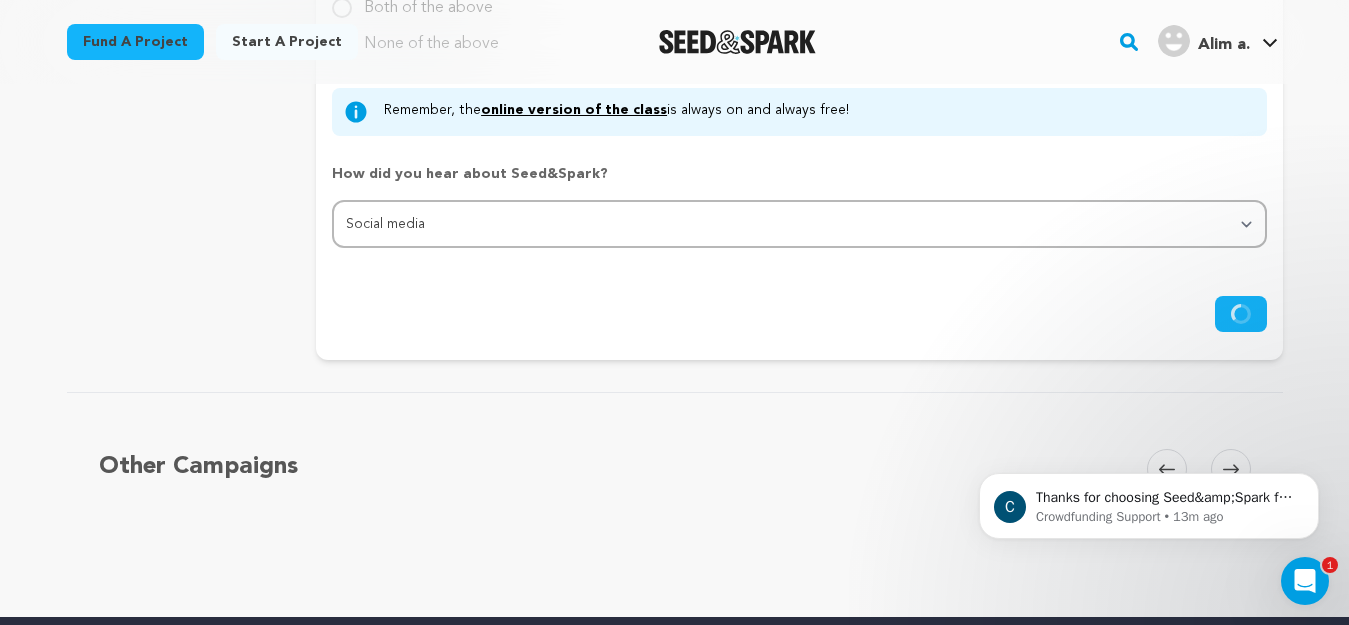 scroll, scrollTop: 2273, scrollLeft: 0, axis: vertical 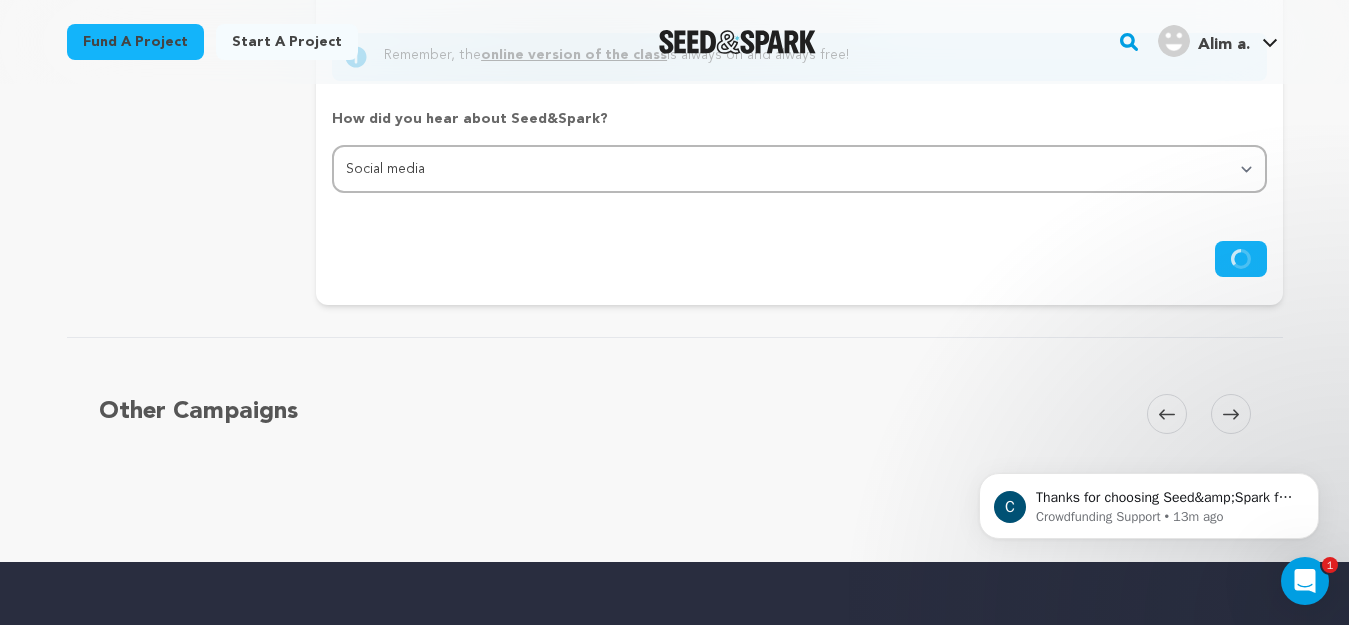 click at bounding box center [1231, 414] 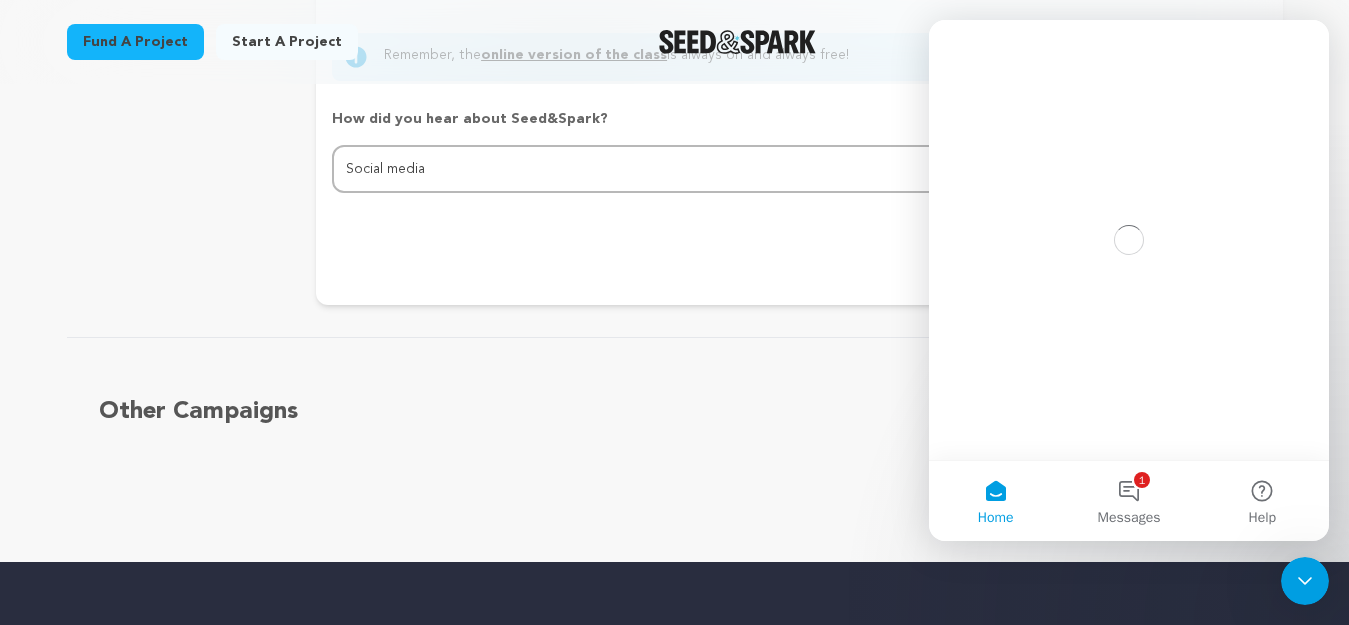 scroll, scrollTop: 0, scrollLeft: 0, axis: both 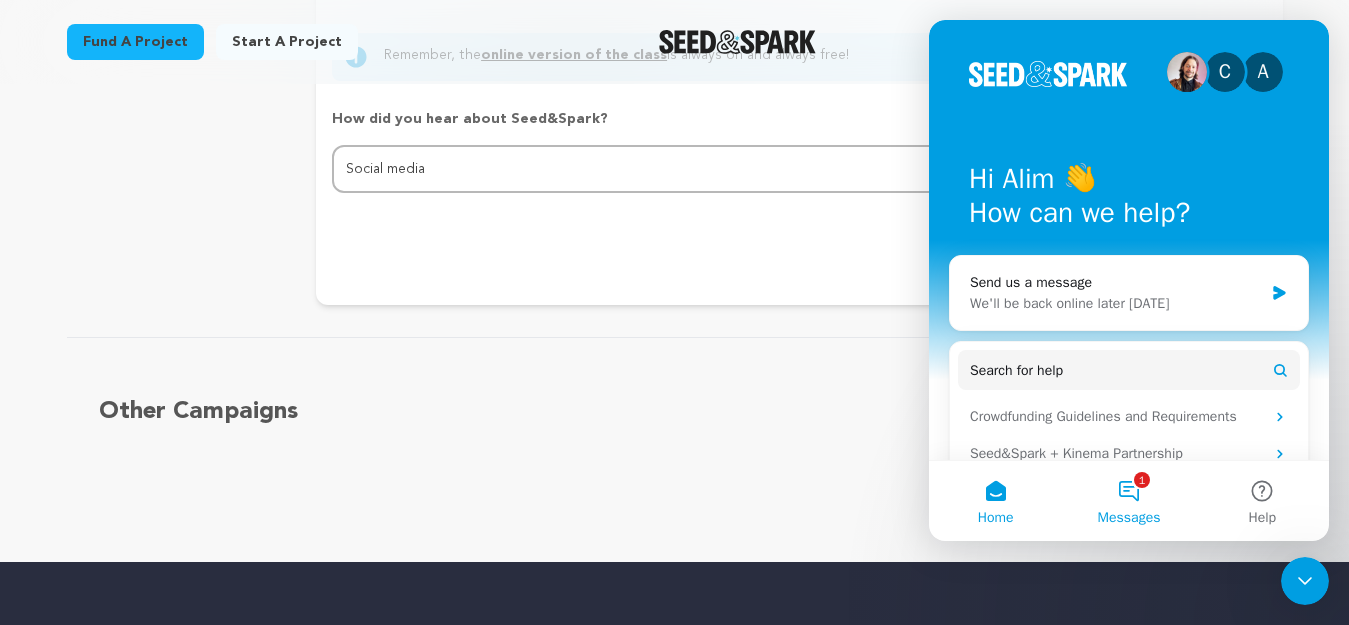click on "1 Messages" at bounding box center (1128, 501) 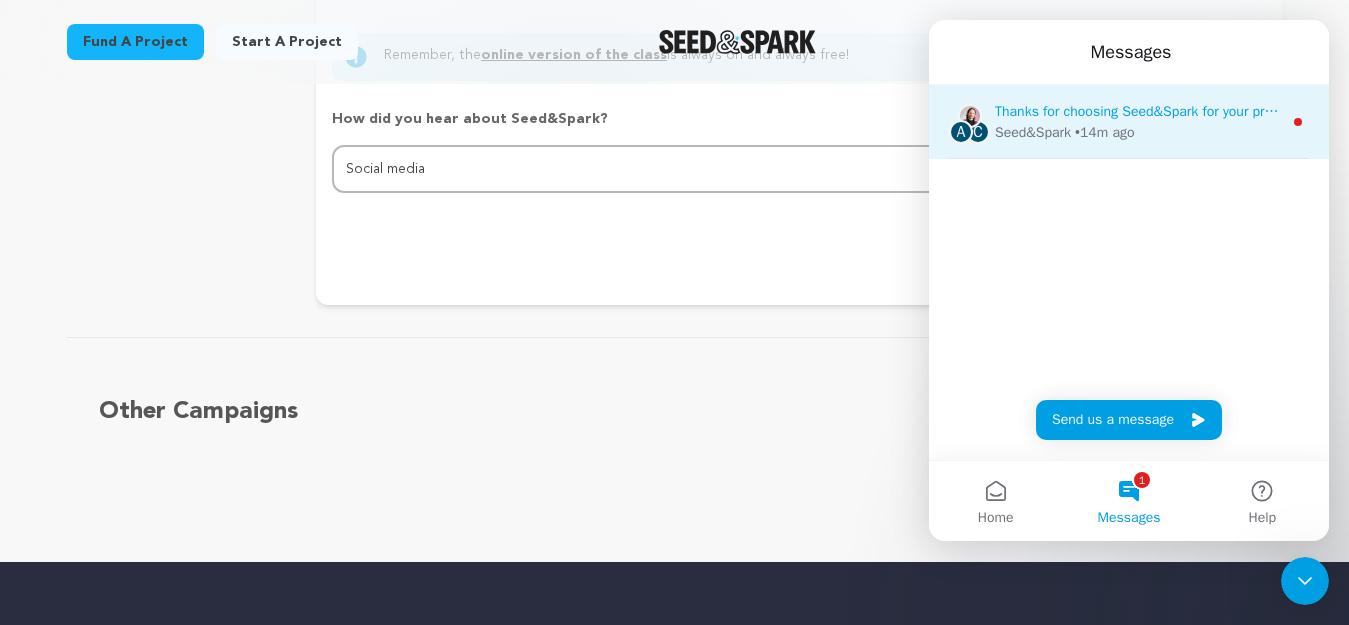 click on "Thanks for choosing Seed&Spark for your project! If you have any questions as you go, just let us know.  A gentle reminder Seed&Spark is a small (and mighty!) team of lovely humans. As of [DATE], Seed&Spark transitioned to a 4 Day Work Week, working [DATE] through [DATE], with Fridays off." at bounding box center [1895, 111] 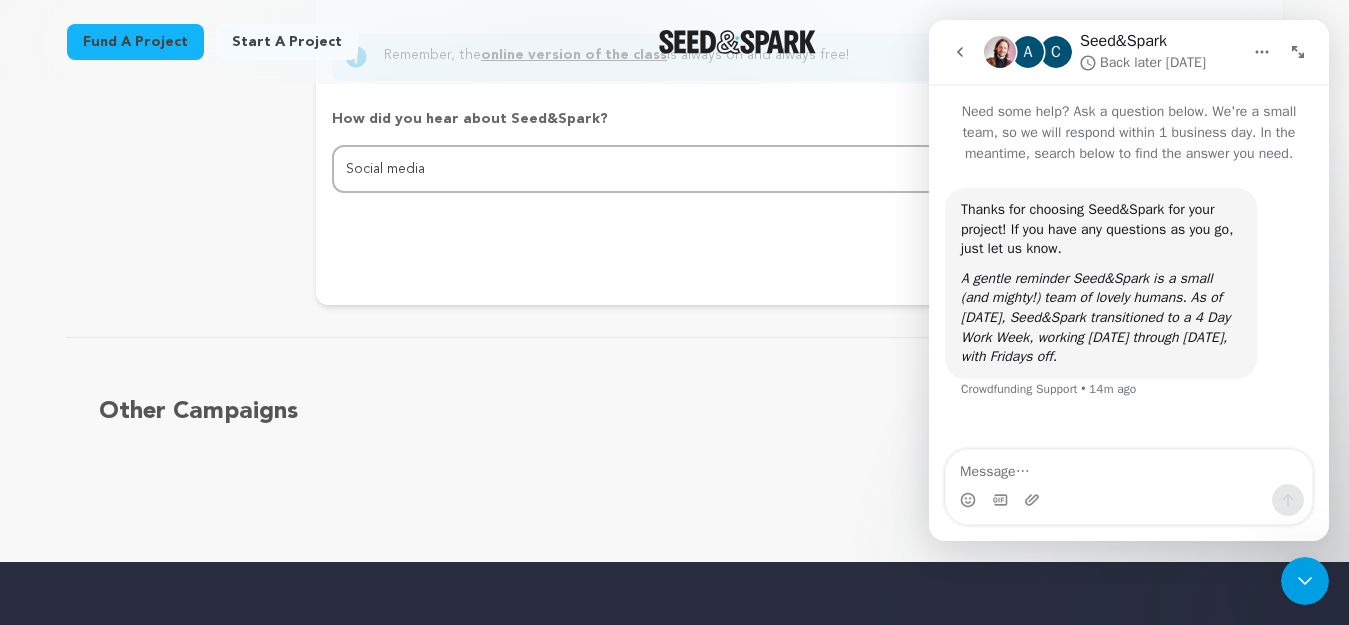 click on "Need some help? Ask a question below. We're a small team, so we will respond within 1 business day. In the meantime, search below to find the answer you need." at bounding box center [1129, 124] 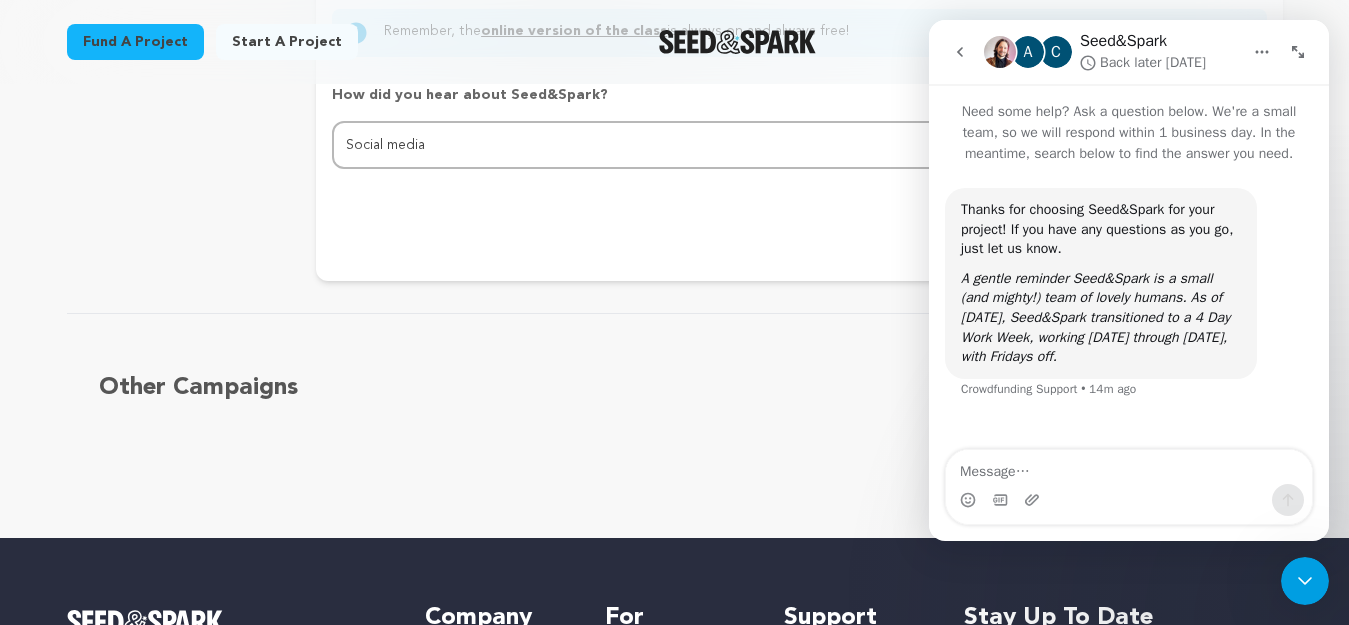 scroll, scrollTop: 2307, scrollLeft: 0, axis: vertical 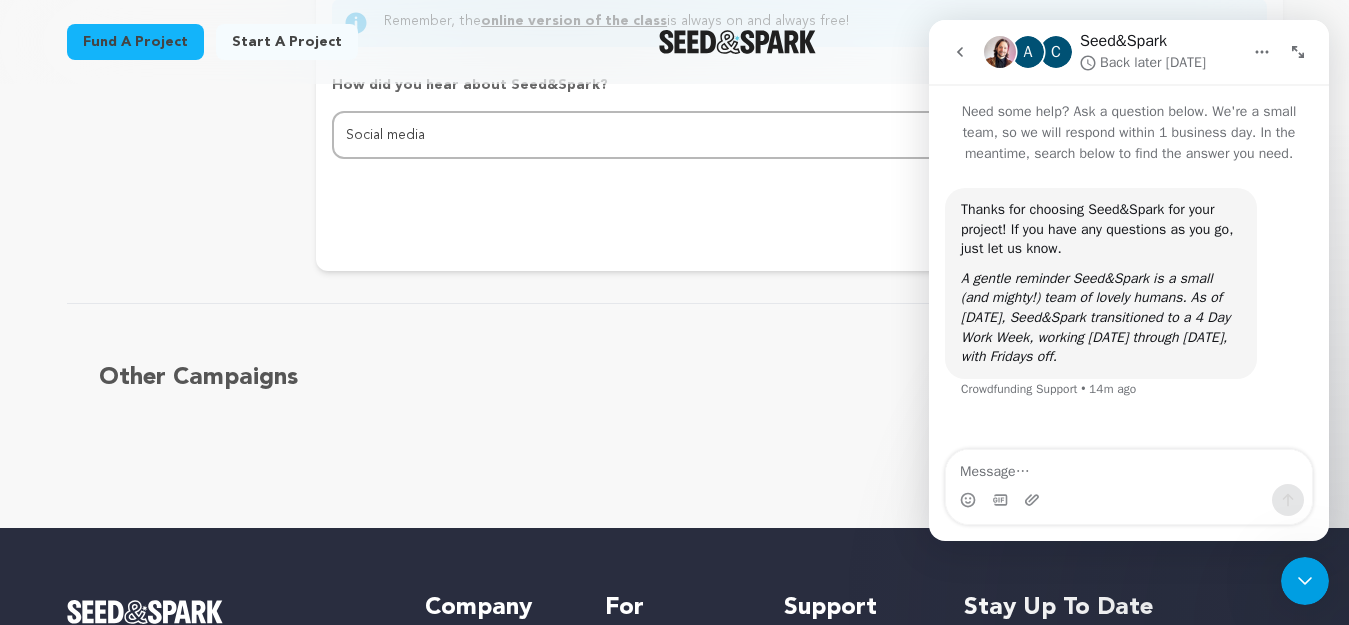 click 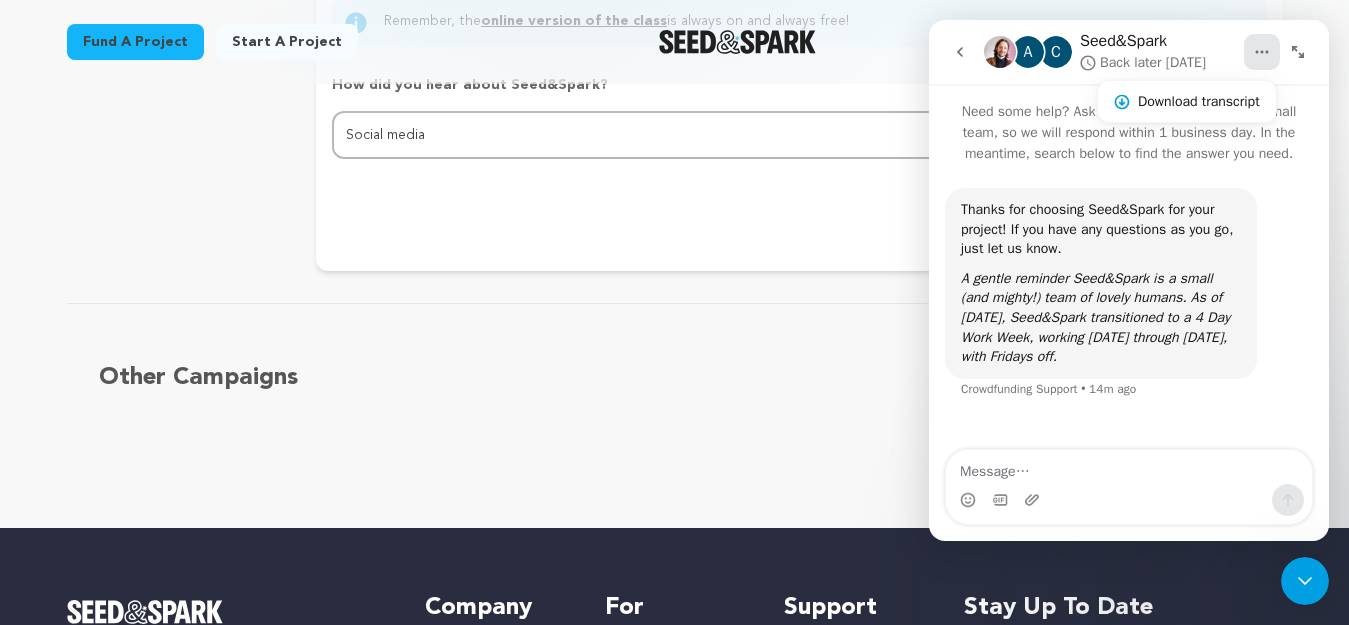 click 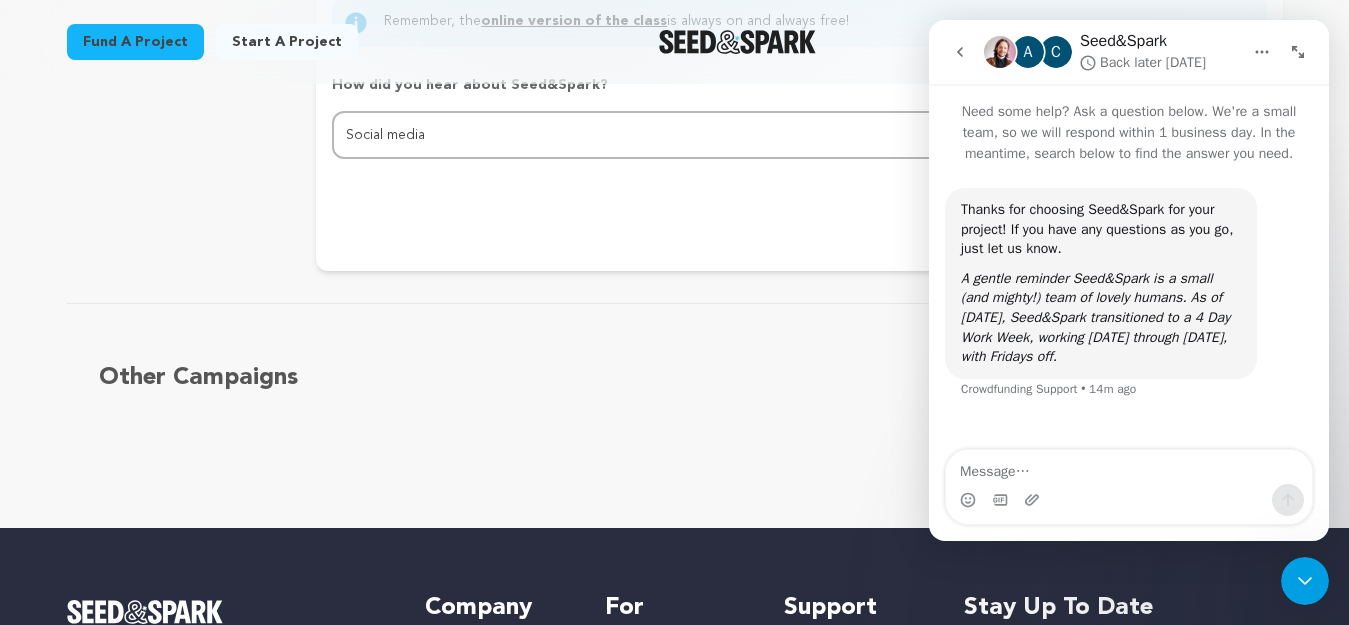 click on "Other Campaigns
[GEOGRAPHIC_DATA]
Skip to previous slide page
[GEOGRAPHIC_DATA]
Skip to next slide page" at bounding box center (675, 407) 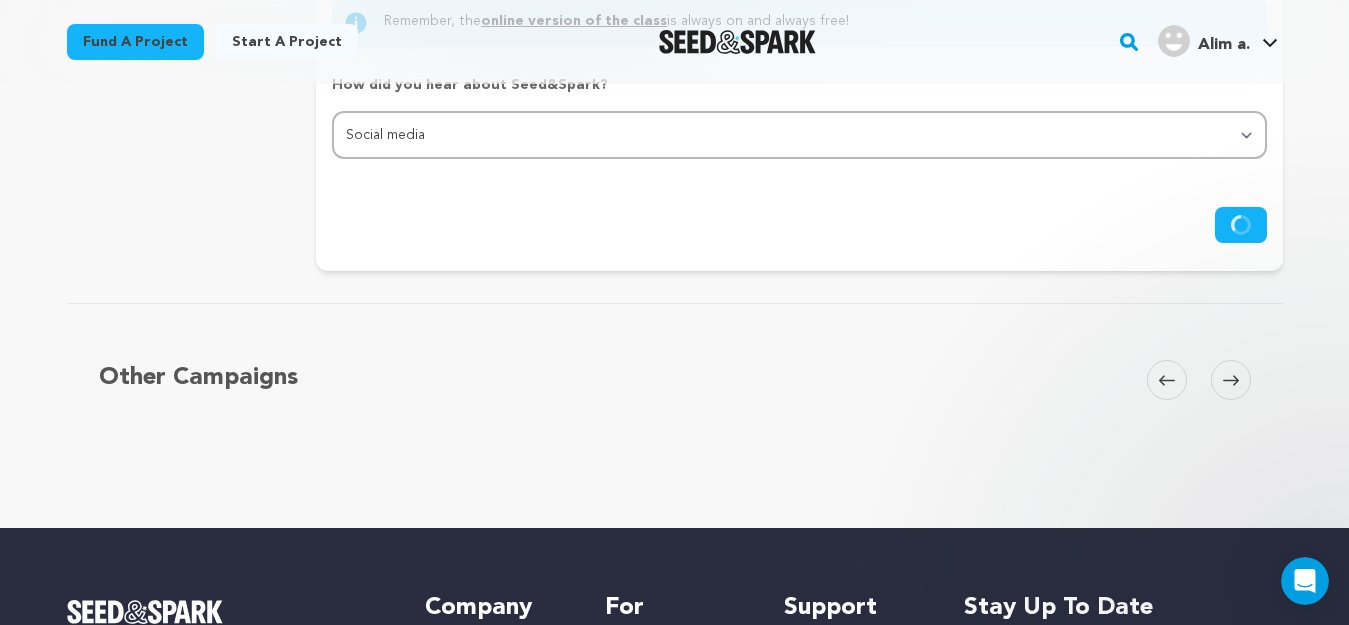 scroll, scrollTop: 0, scrollLeft: 0, axis: both 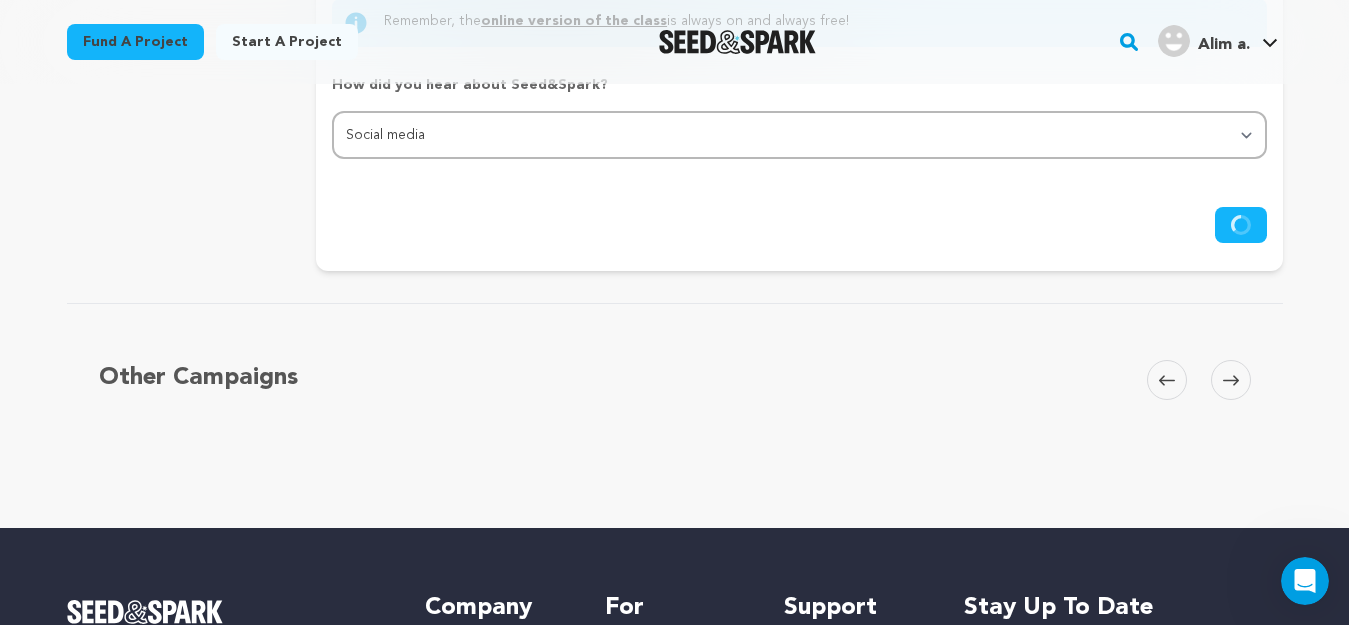 click on "Other Campaigns
[GEOGRAPHIC_DATA]
Skip to previous slide page
[GEOGRAPHIC_DATA]
Skip to next slide page" at bounding box center [675, 408] 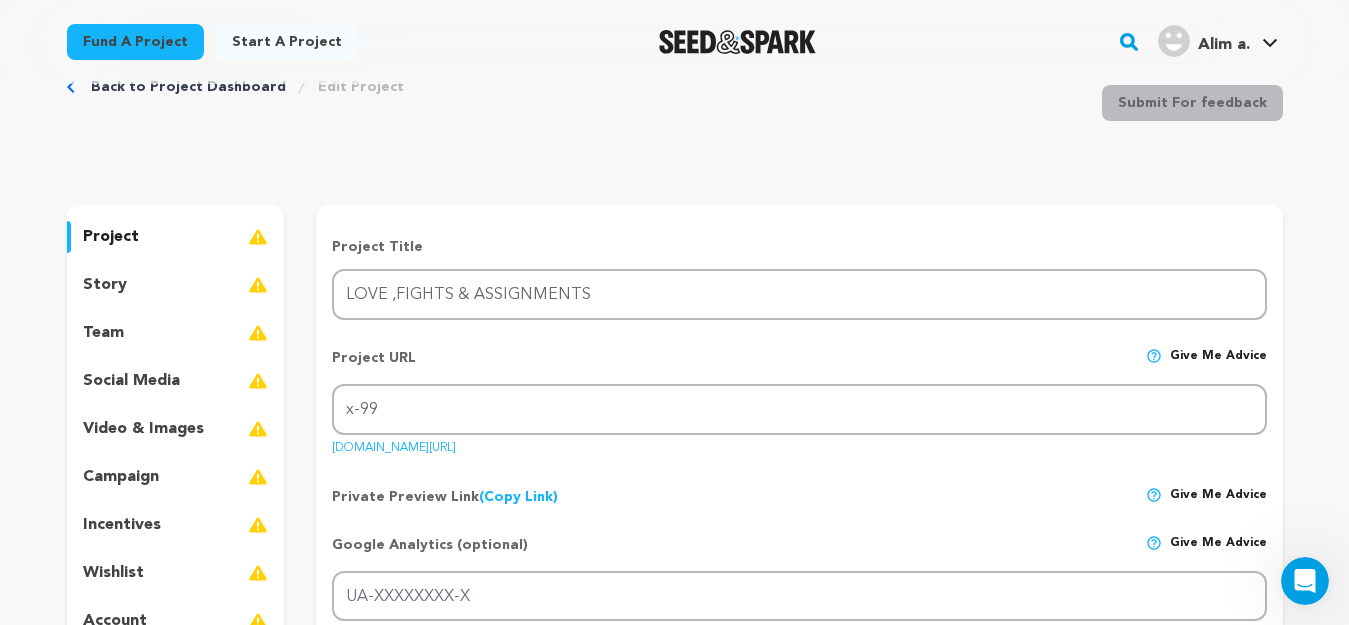 scroll, scrollTop: 7, scrollLeft: 0, axis: vertical 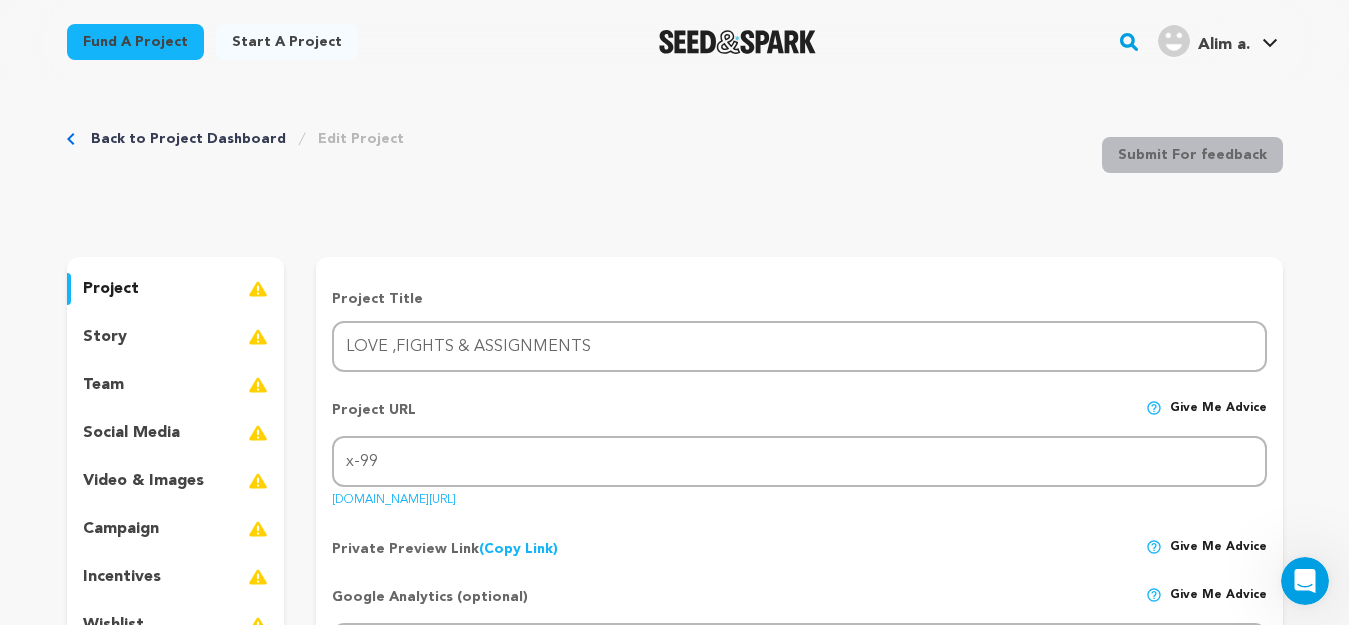 click on "story" at bounding box center [176, 337] 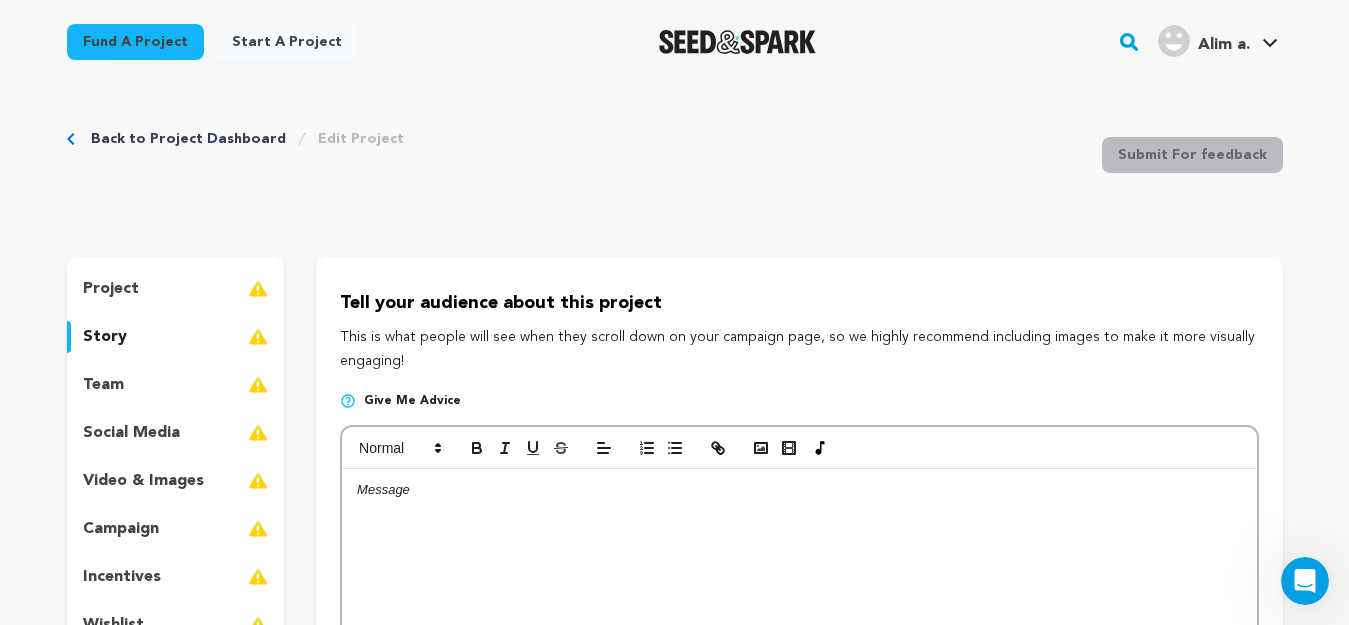 click on "team" at bounding box center (176, 385) 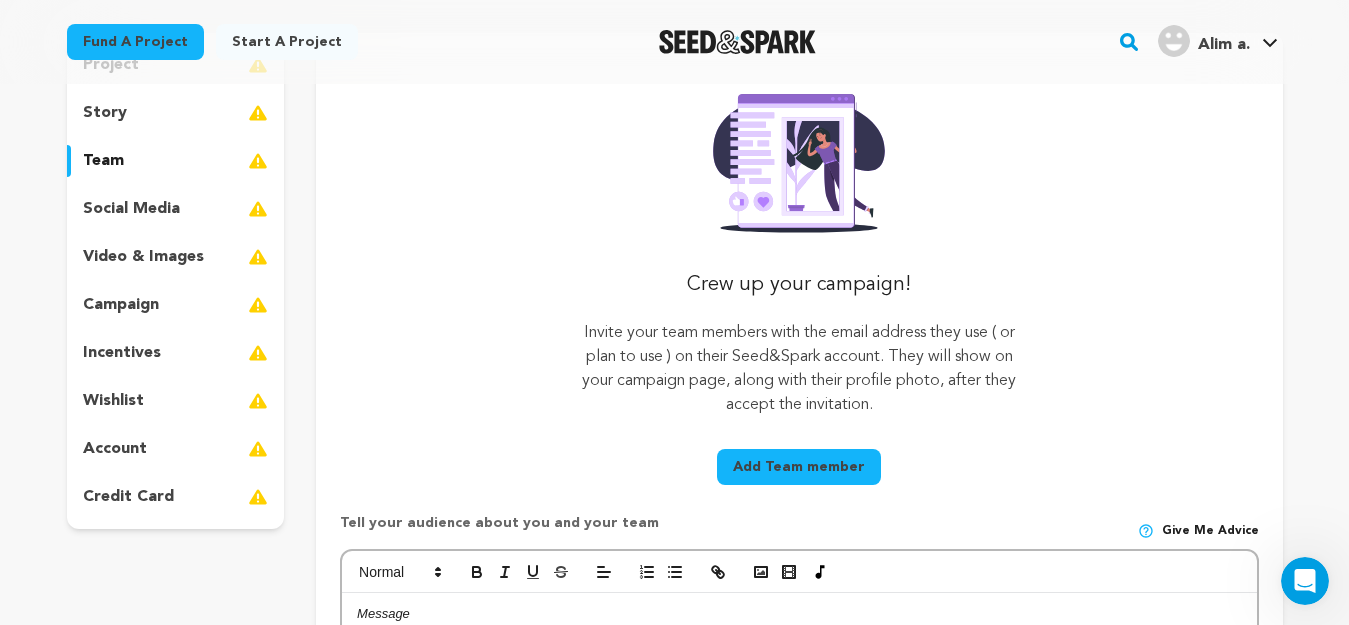 scroll, scrollTop: 153, scrollLeft: 0, axis: vertical 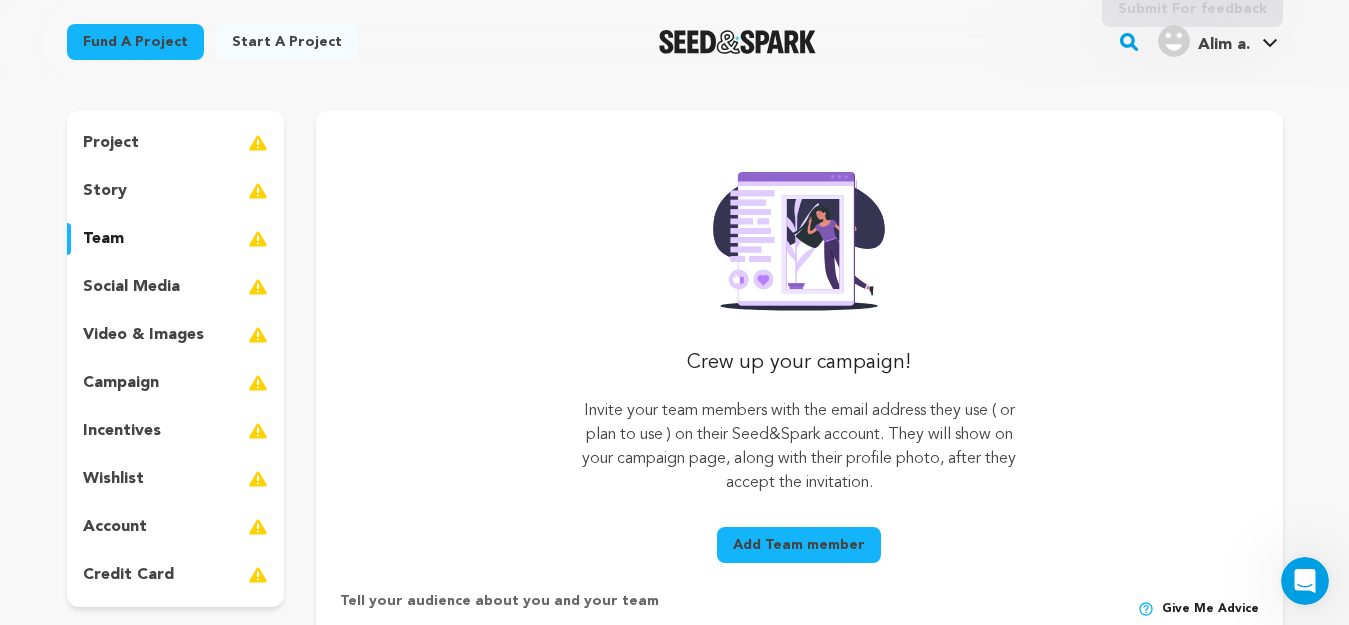 click on "video & images" at bounding box center (176, 335) 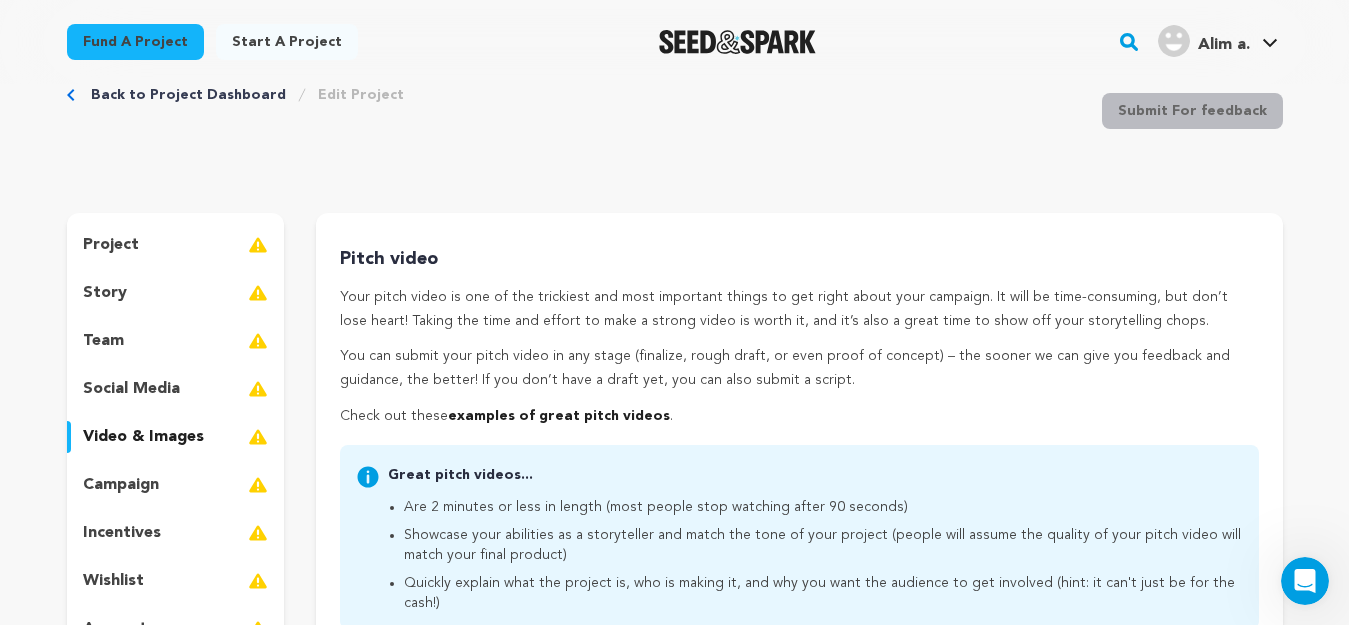 scroll, scrollTop: 0, scrollLeft: 0, axis: both 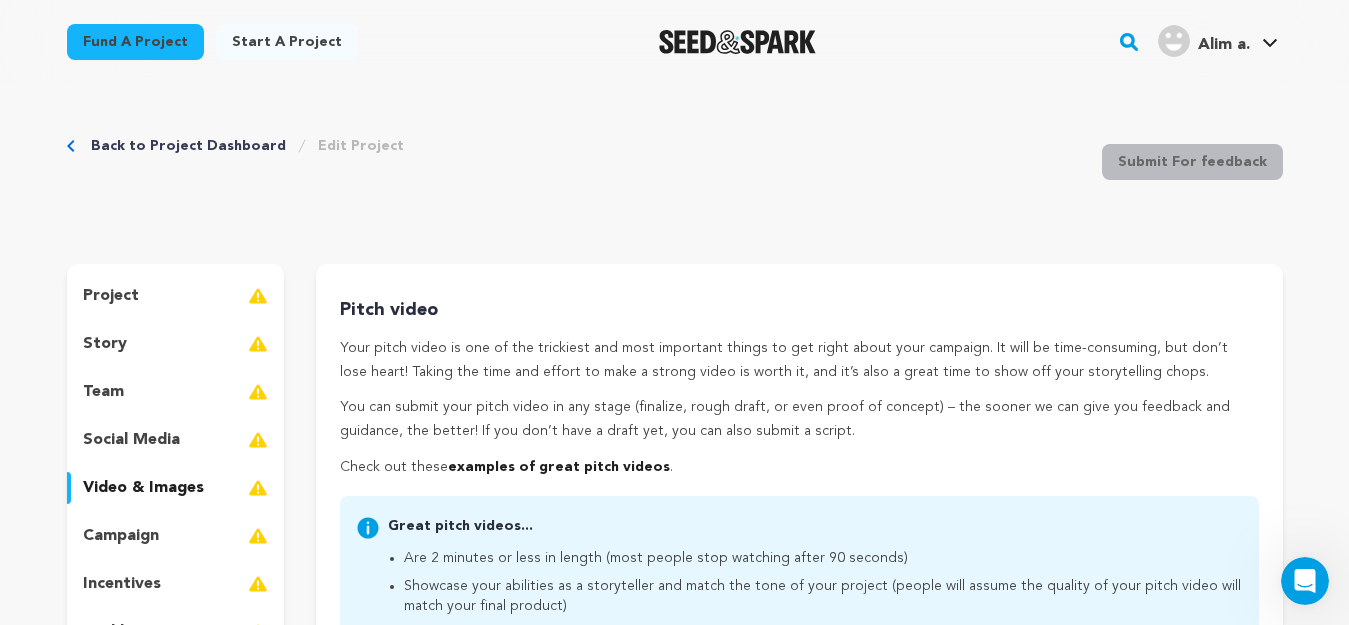click on "project" at bounding box center (176, 296) 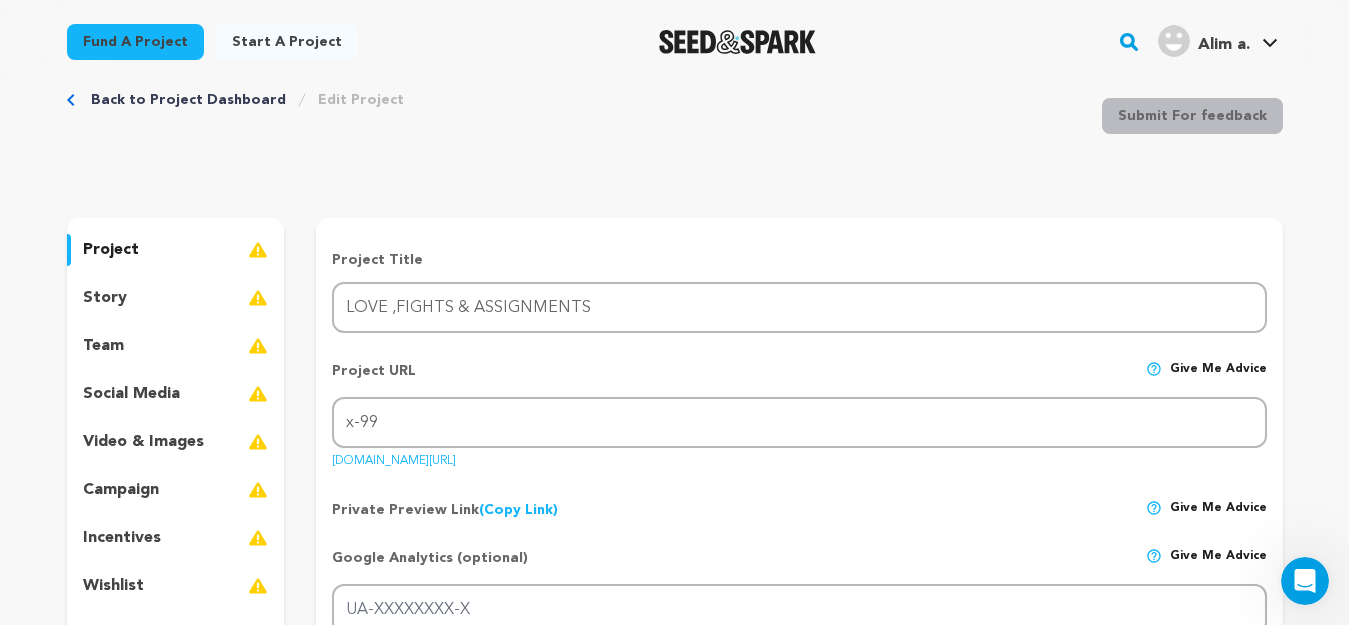 scroll, scrollTop: 0, scrollLeft: 0, axis: both 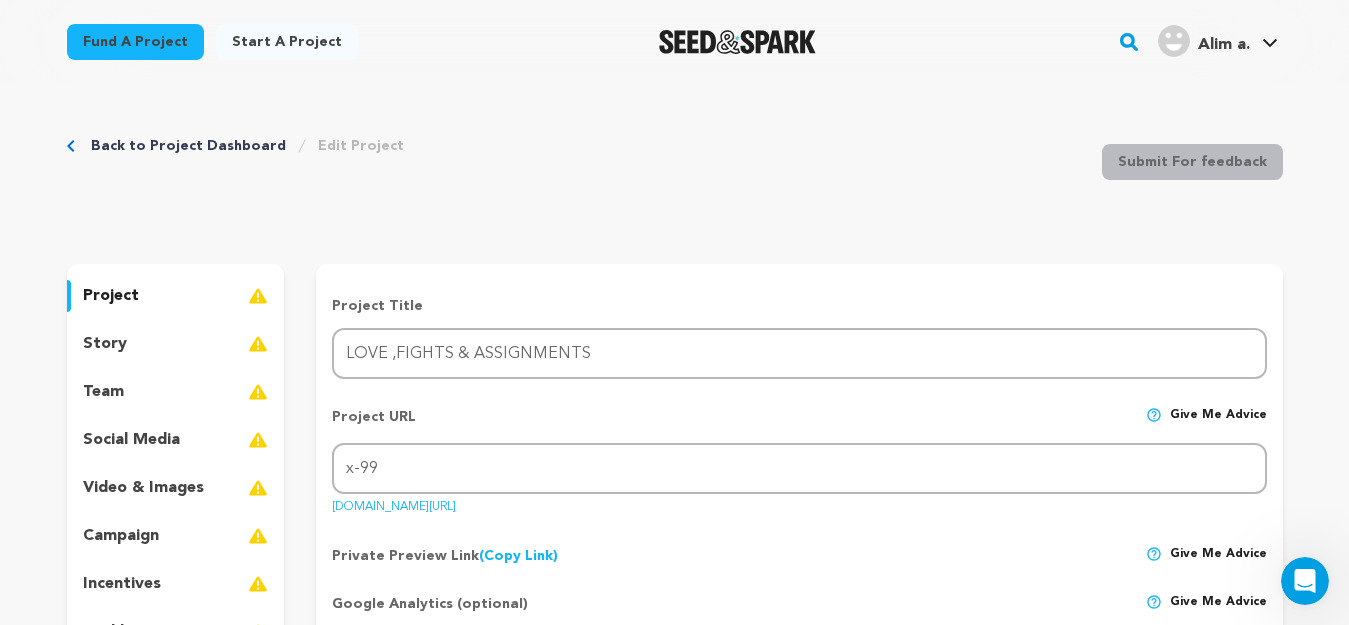 click on "story" at bounding box center (176, 344) 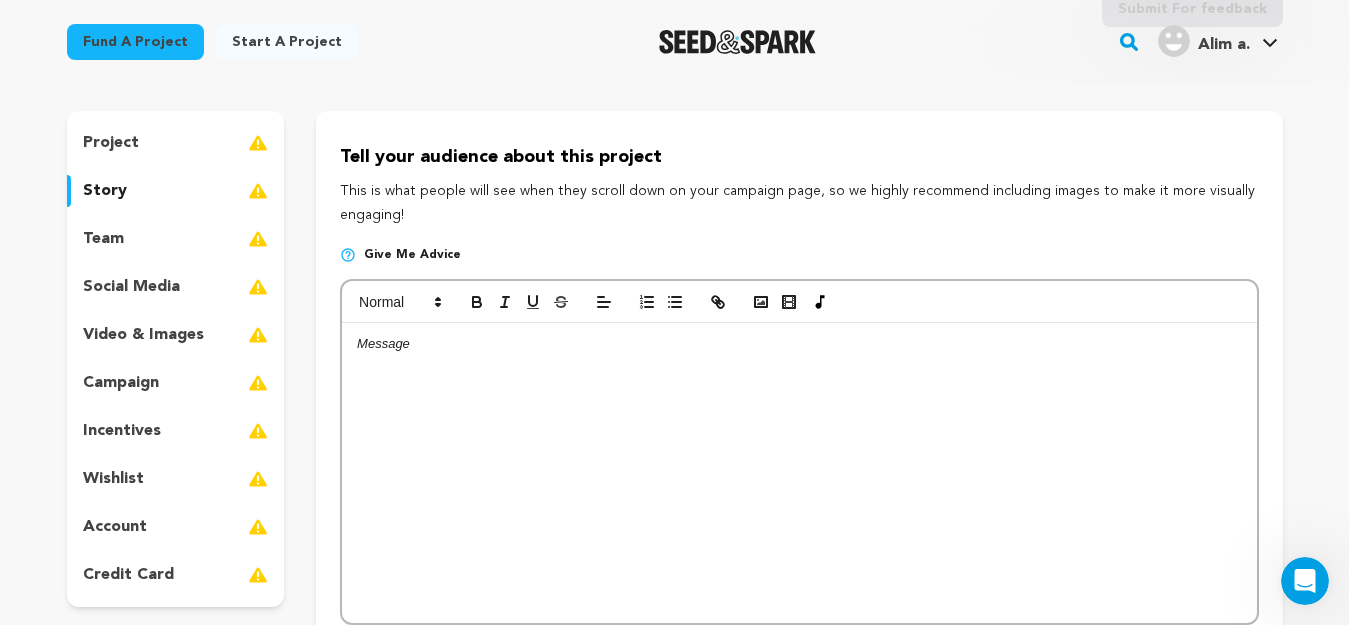 scroll, scrollTop: 173, scrollLeft: 0, axis: vertical 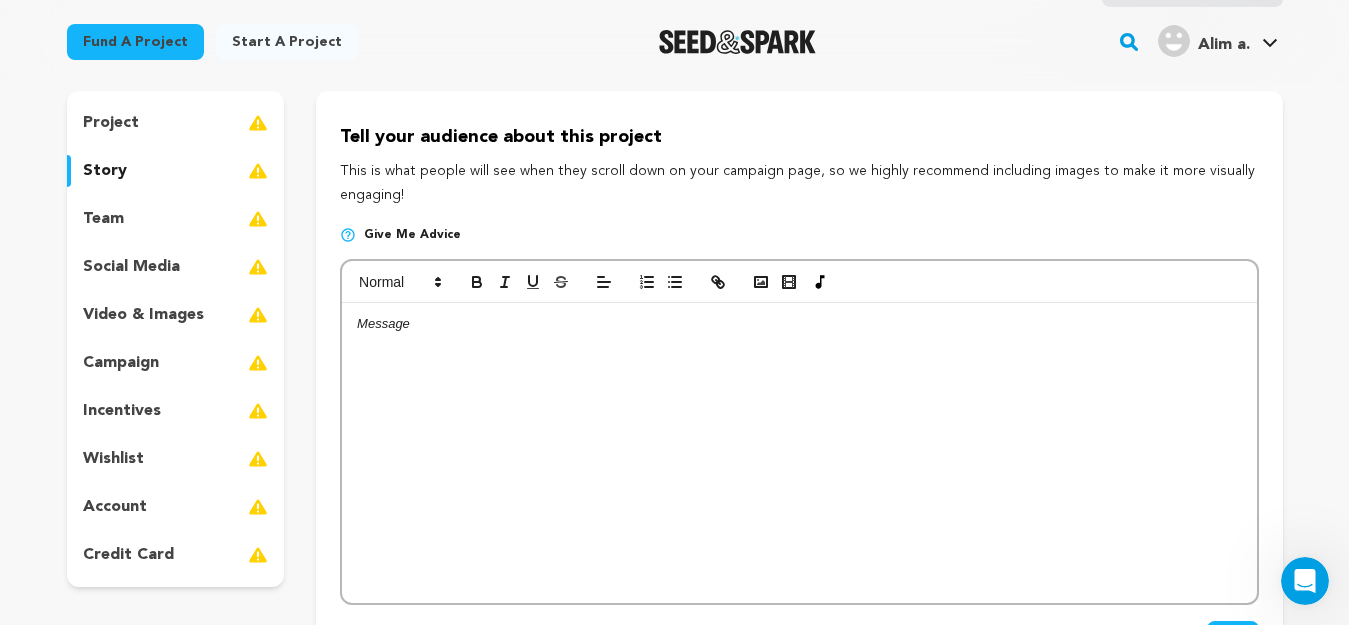 click at bounding box center (799, 453) 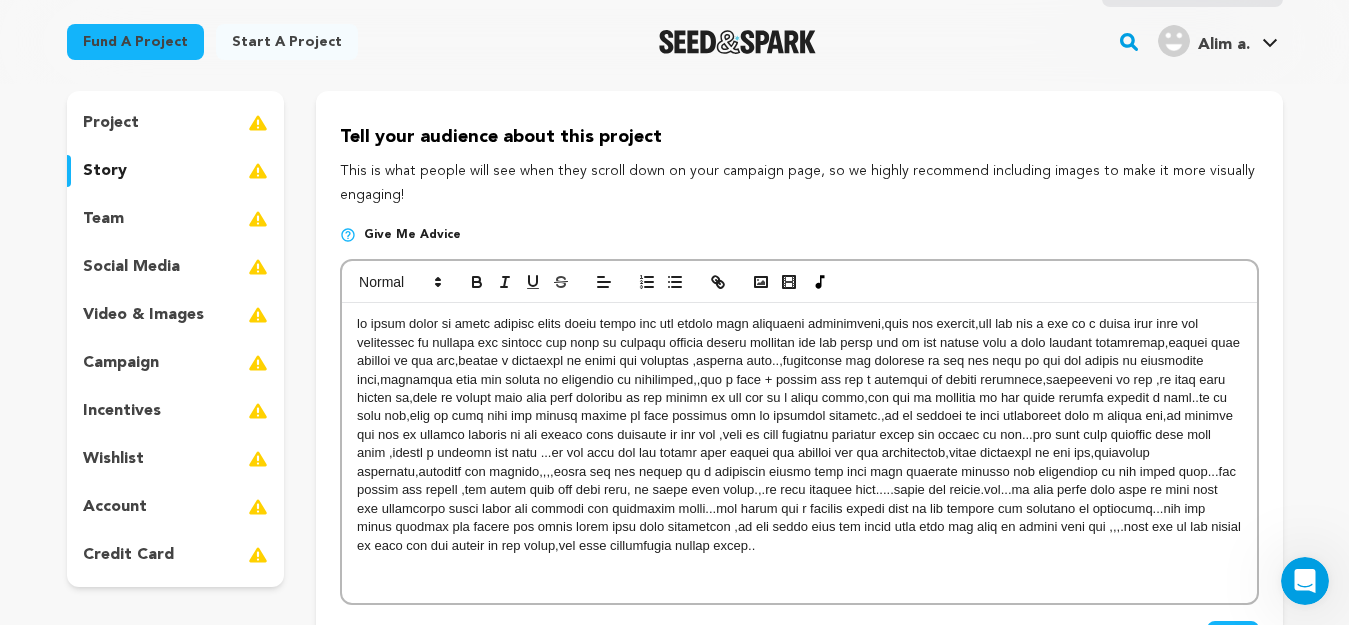 scroll, scrollTop: 0, scrollLeft: 0, axis: both 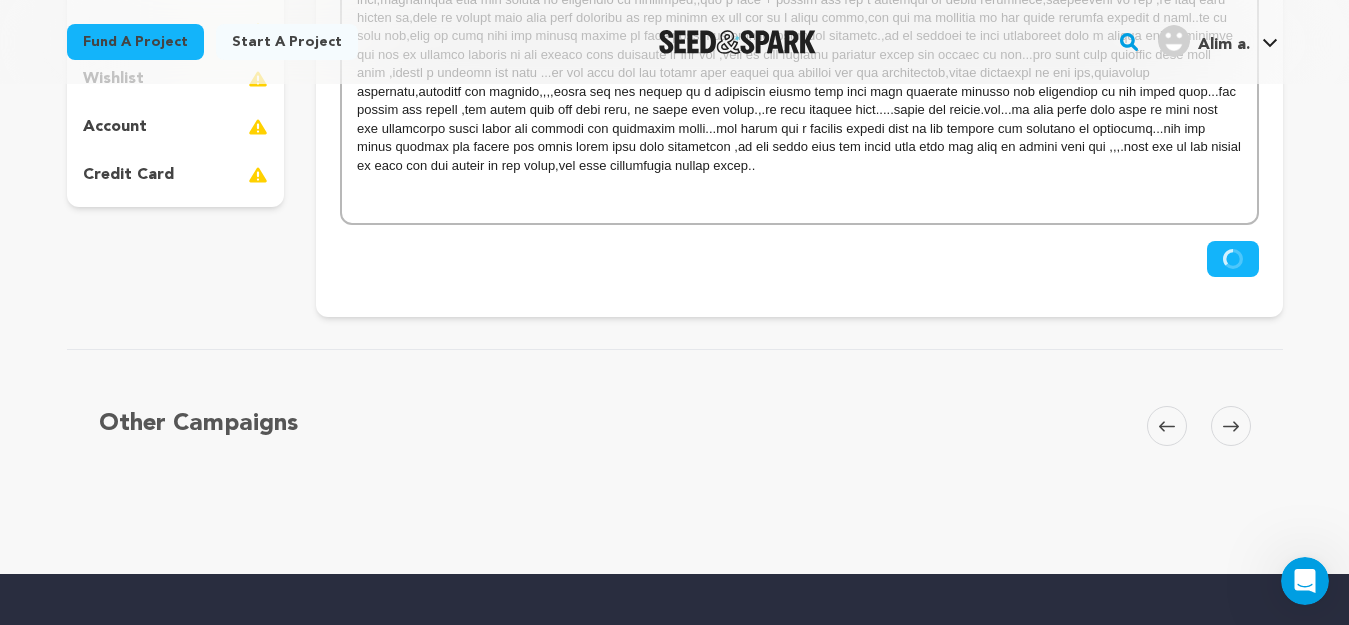 type 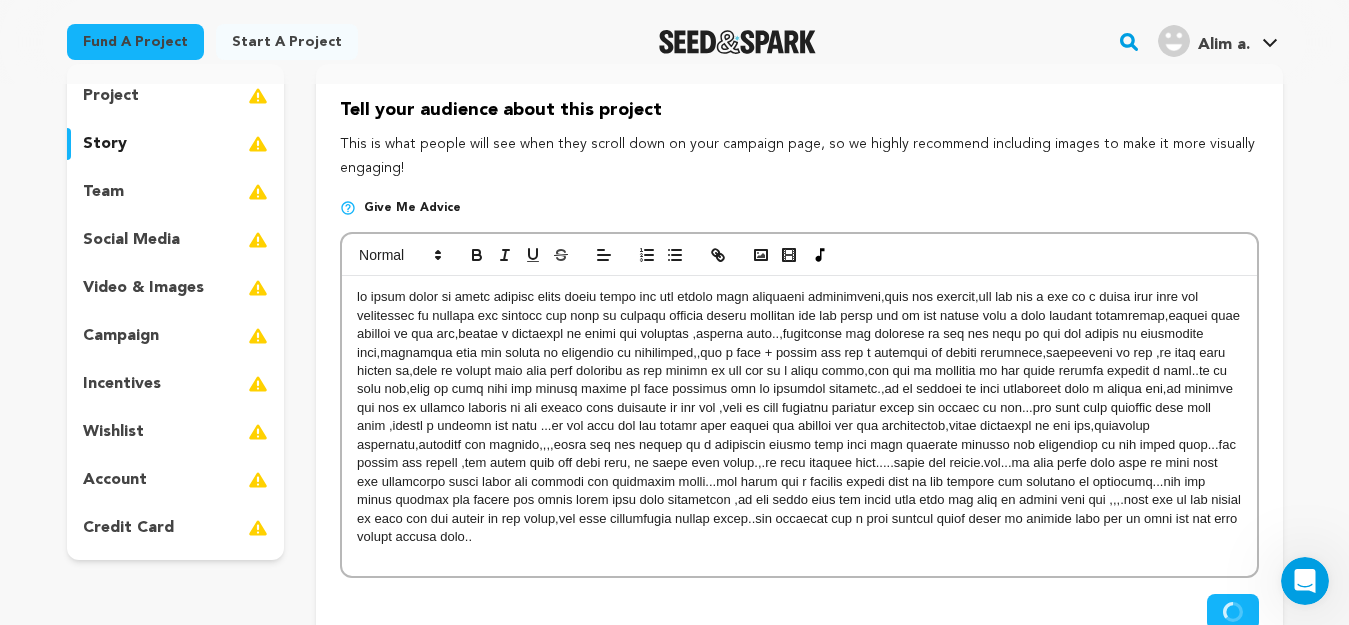 scroll, scrollTop: 167, scrollLeft: 0, axis: vertical 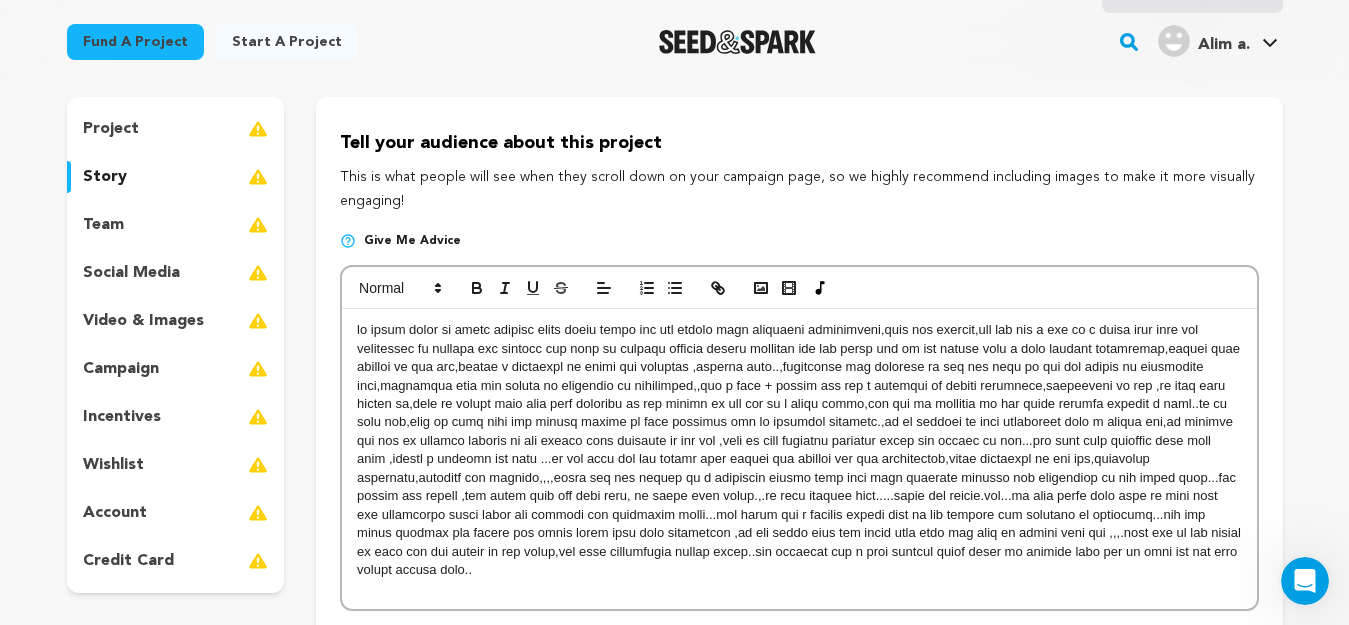 click on "team" at bounding box center (176, 225) 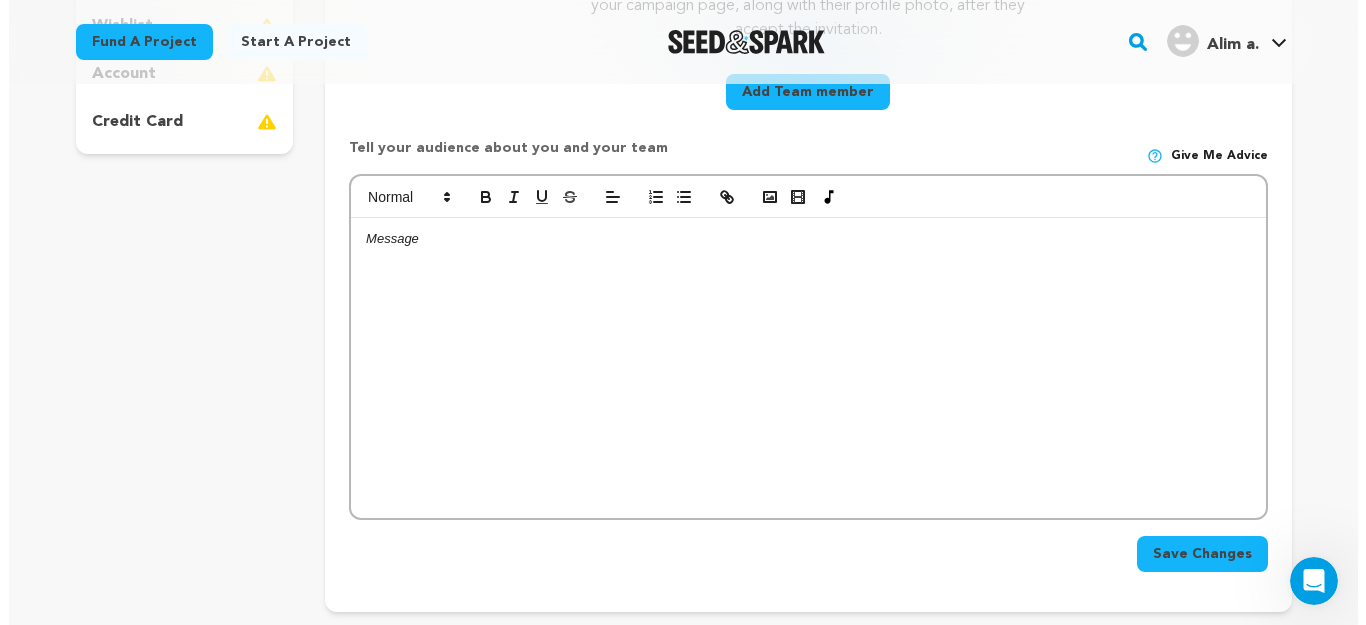 scroll, scrollTop: 607, scrollLeft: 0, axis: vertical 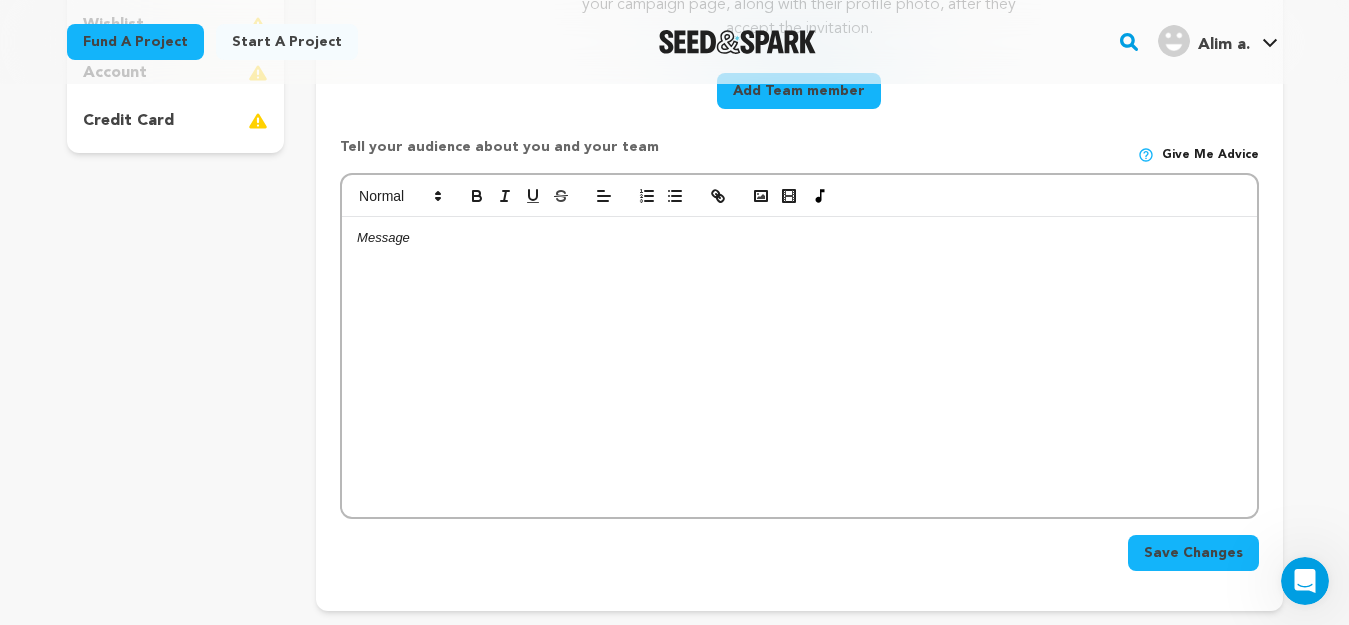 click at bounding box center (799, 367) 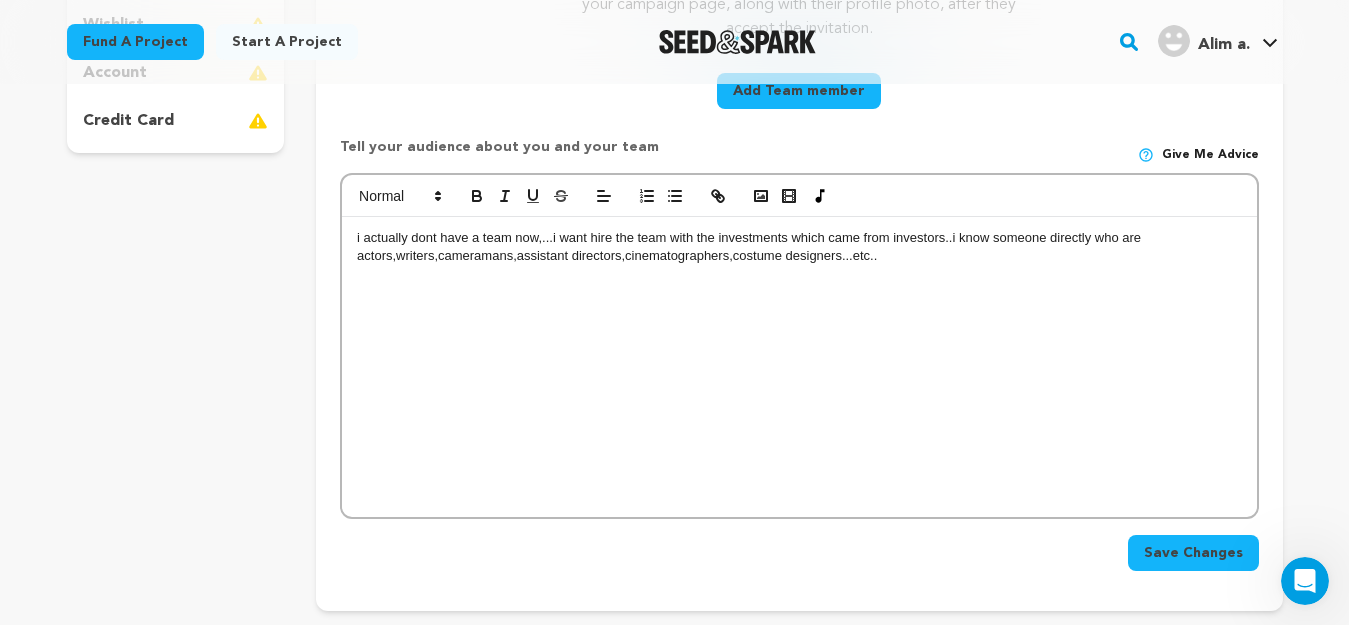 click on "Save Changes" at bounding box center [1193, 553] 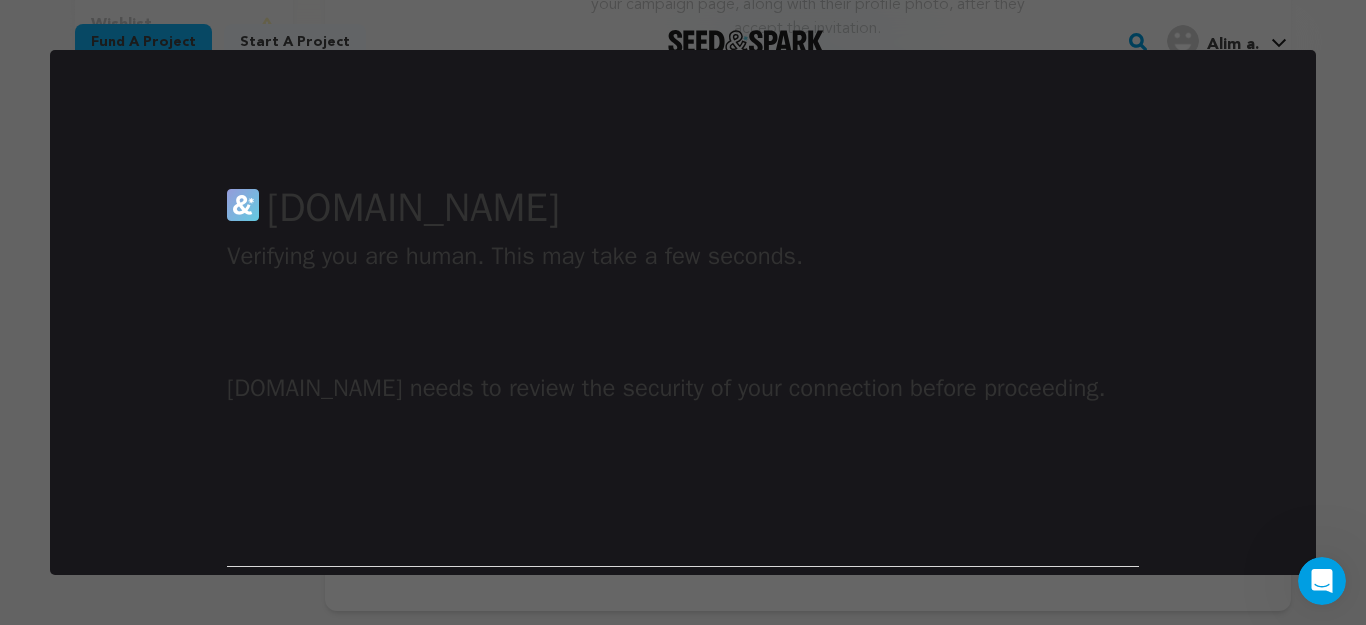 scroll, scrollTop: 0, scrollLeft: 0, axis: both 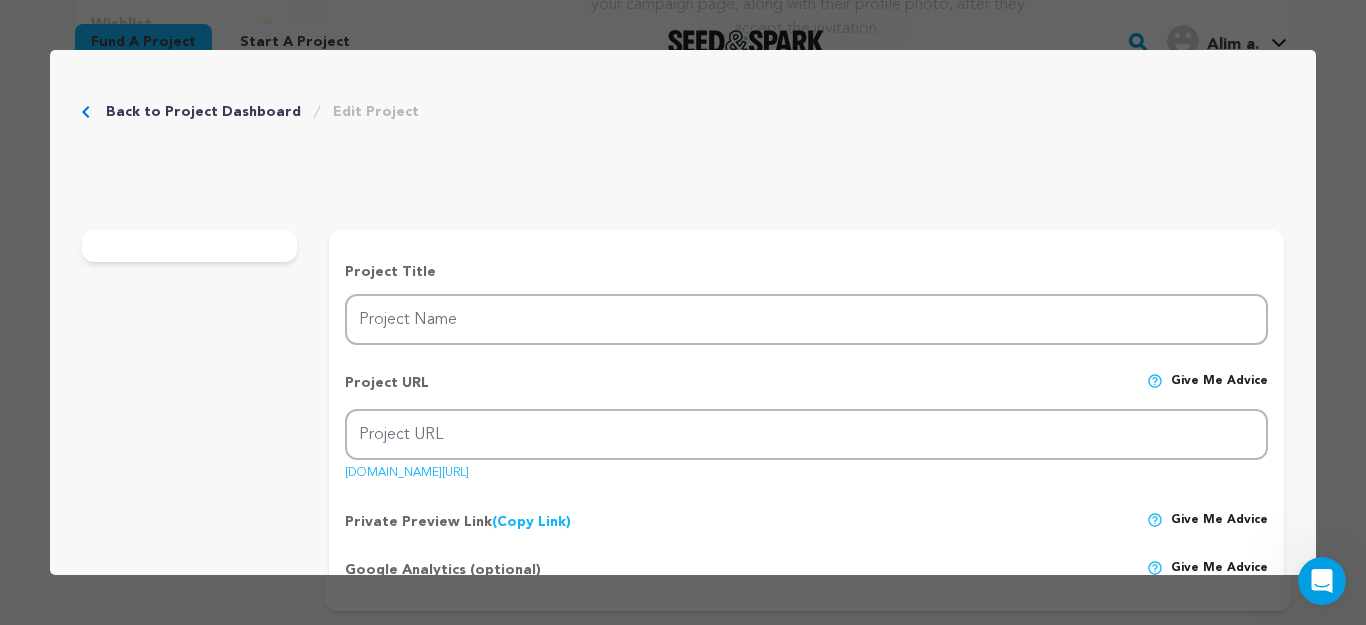 type on "X-99" 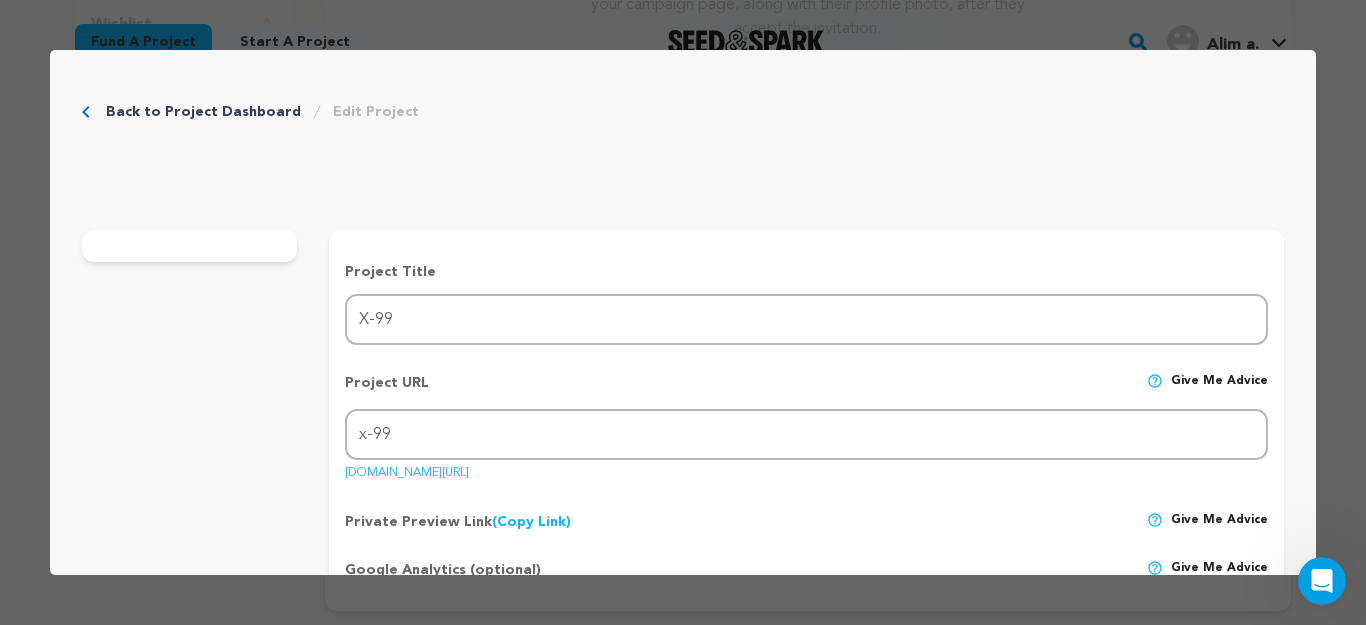 type 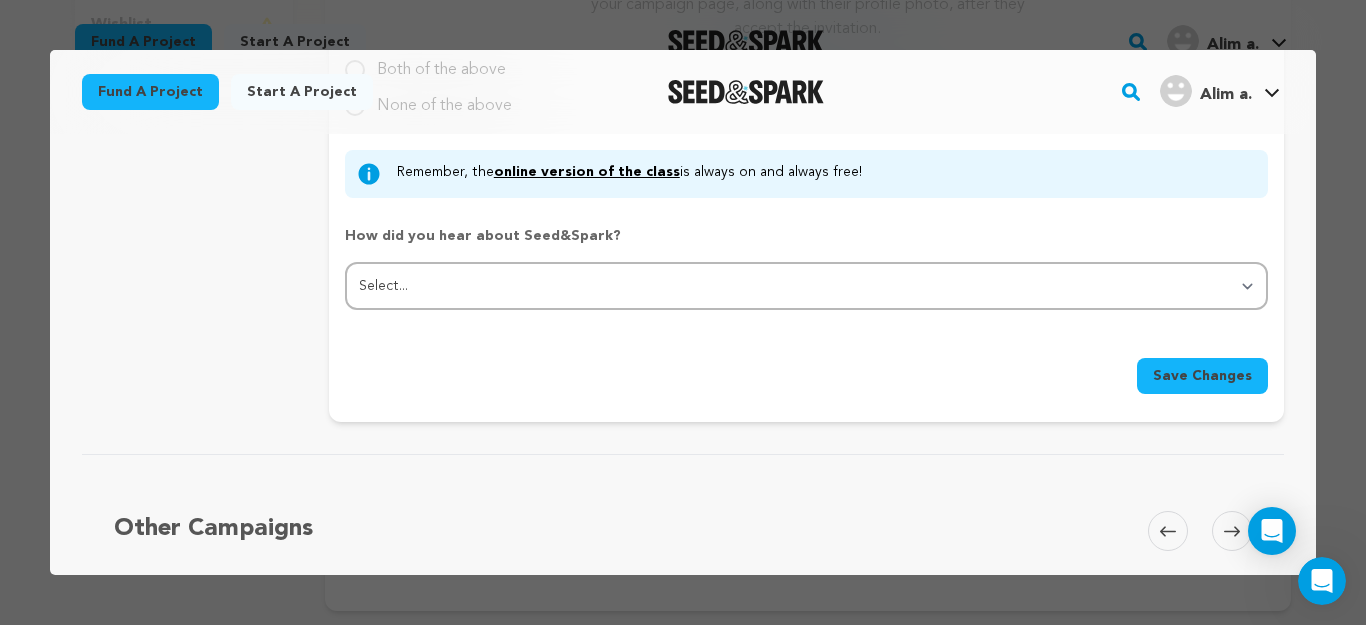 scroll, scrollTop: 2093, scrollLeft: 0, axis: vertical 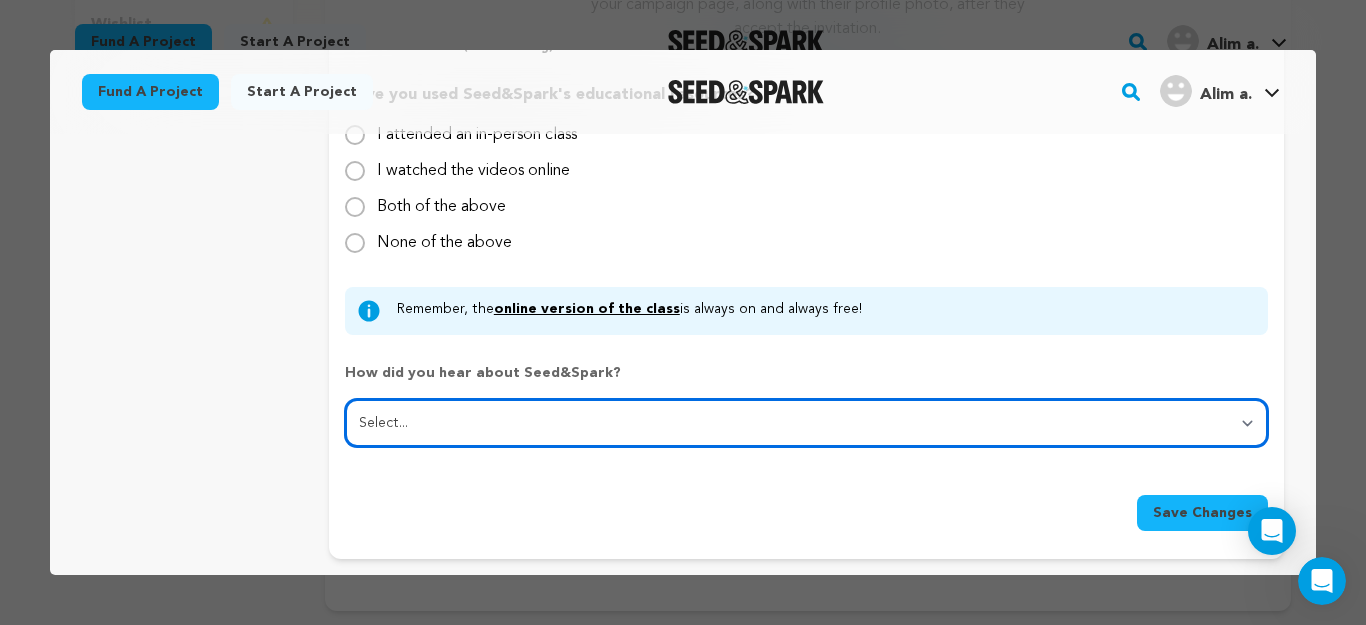 click on "Select...
From a friend Social media Film festival or film organization Took an in-person class Online search Article or podcast Email Other" at bounding box center [806, 423] 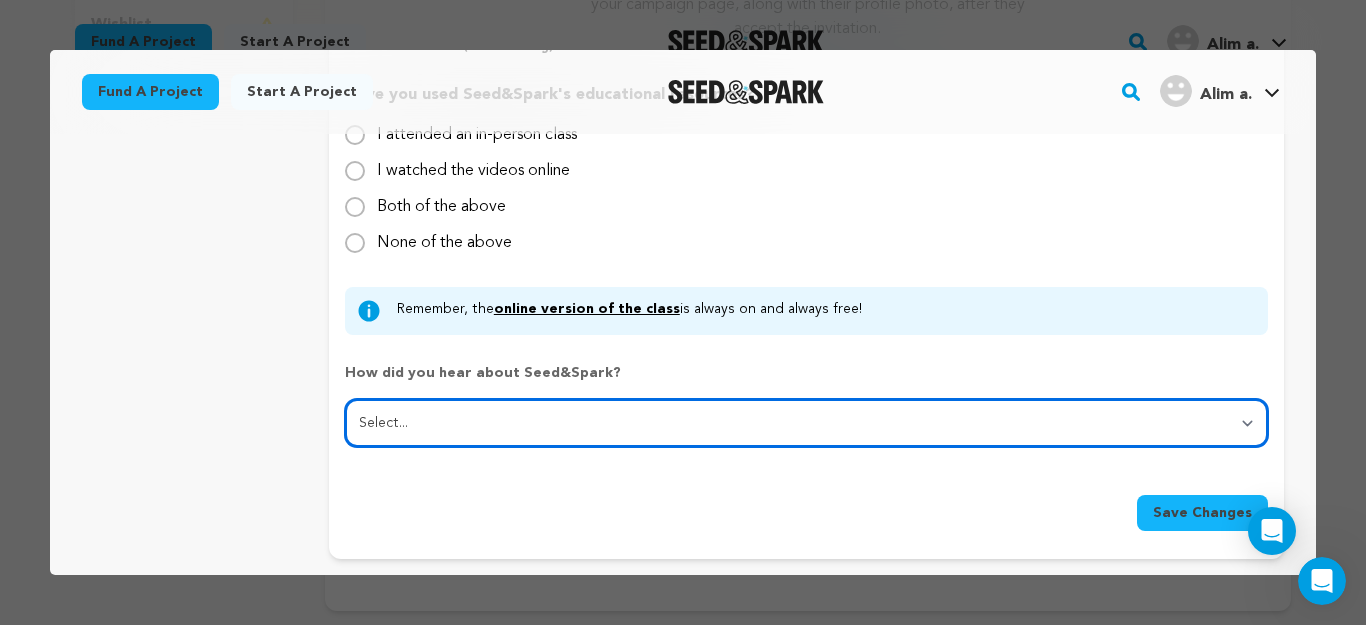 select on "2" 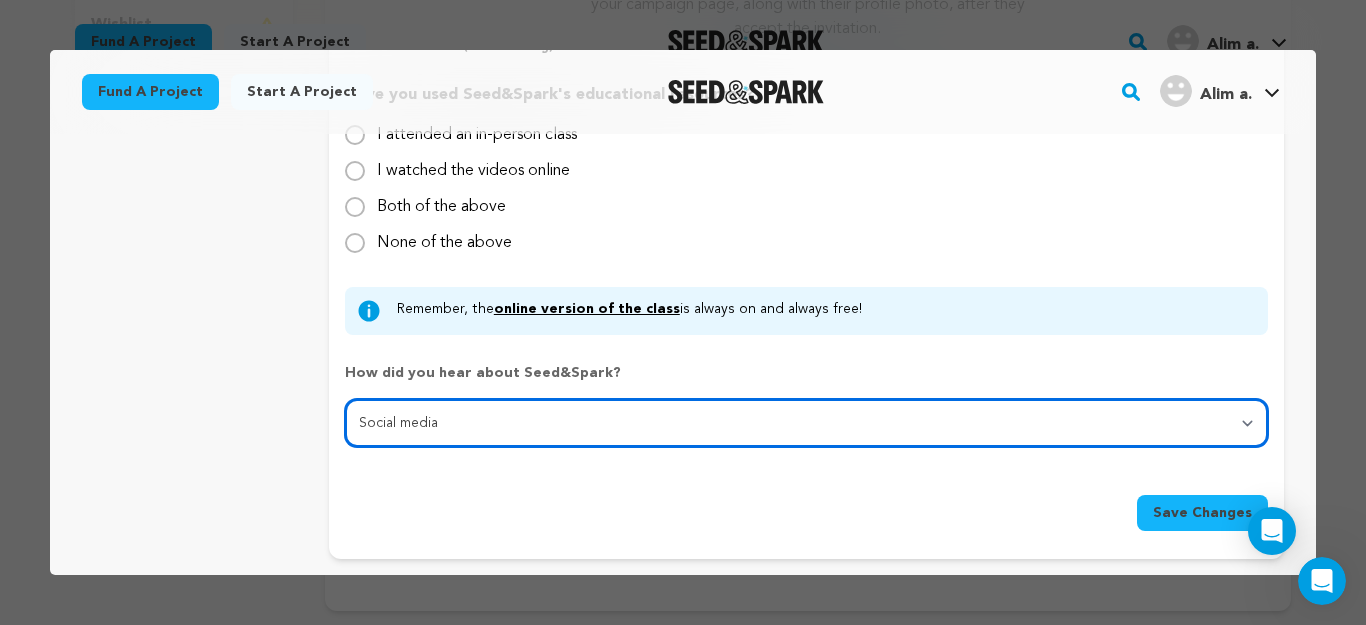 click on "Select...
From a friend Social media Film festival or film organization Took an in-person class Online search Article or podcast Email Other" at bounding box center [806, 423] 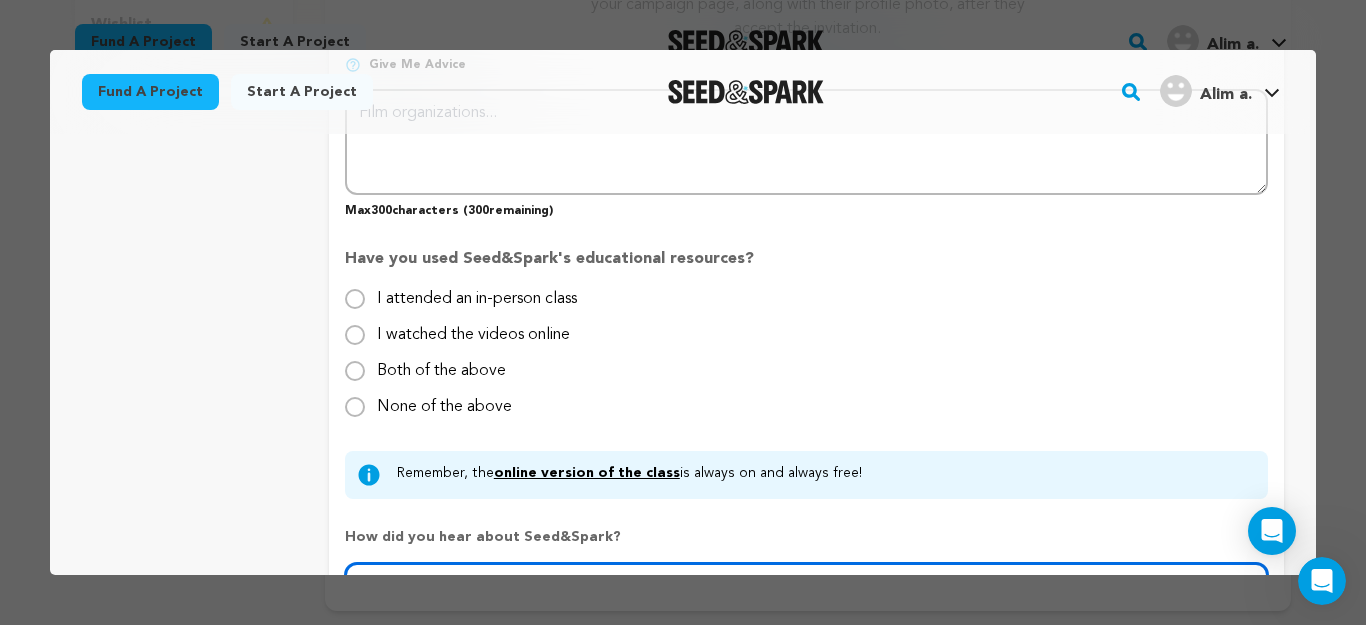 scroll, scrollTop: 1973, scrollLeft: 0, axis: vertical 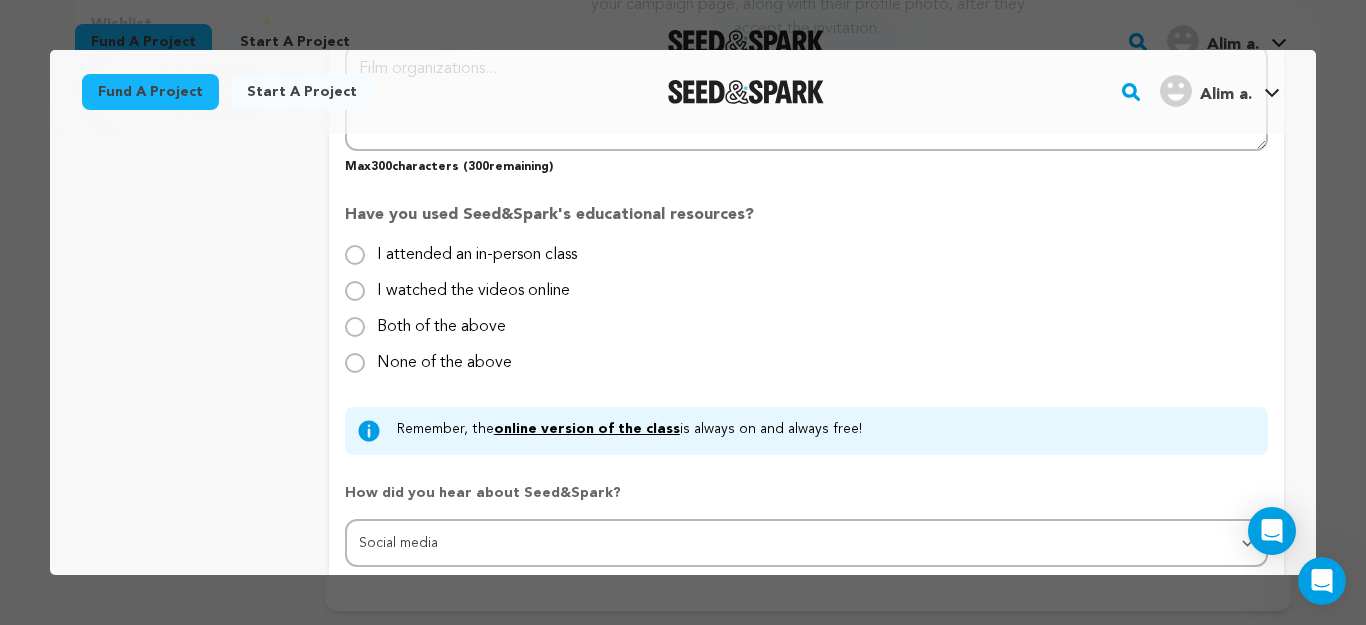 click on "None of the above" at bounding box center [444, 355] 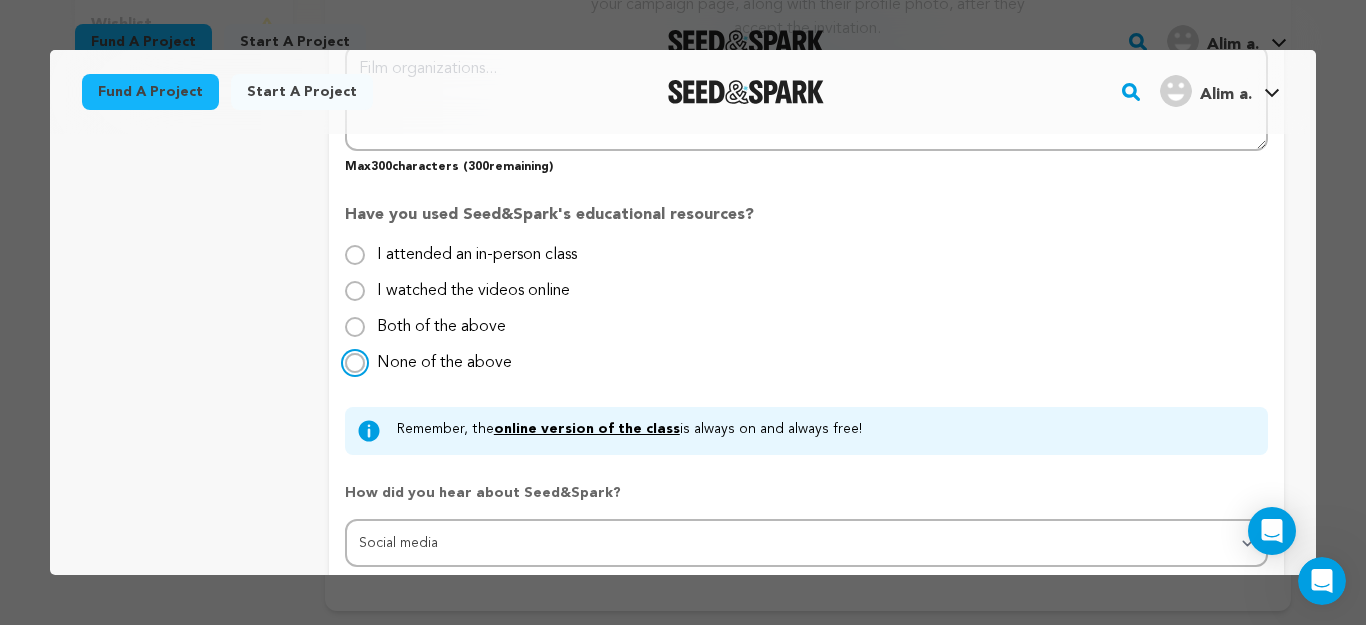 click on "None of the above" at bounding box center [355, 363] 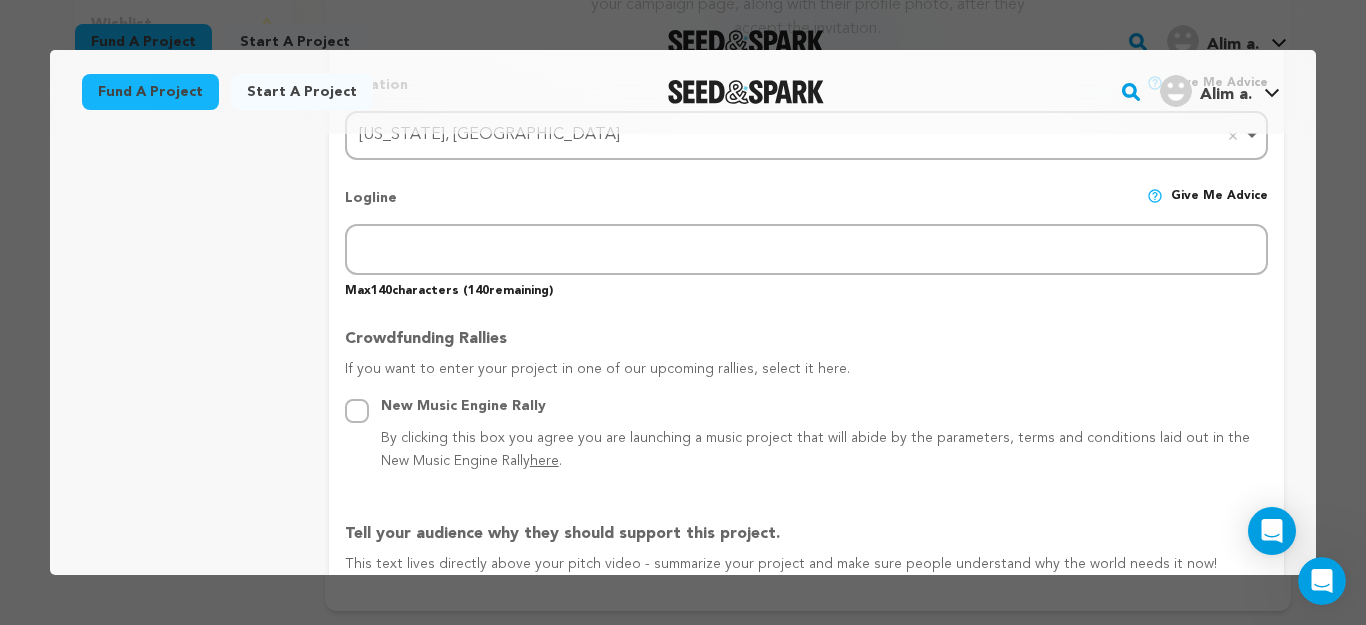 scroll, scrollTop: 893, scrollLeft: 0, axis: vertical 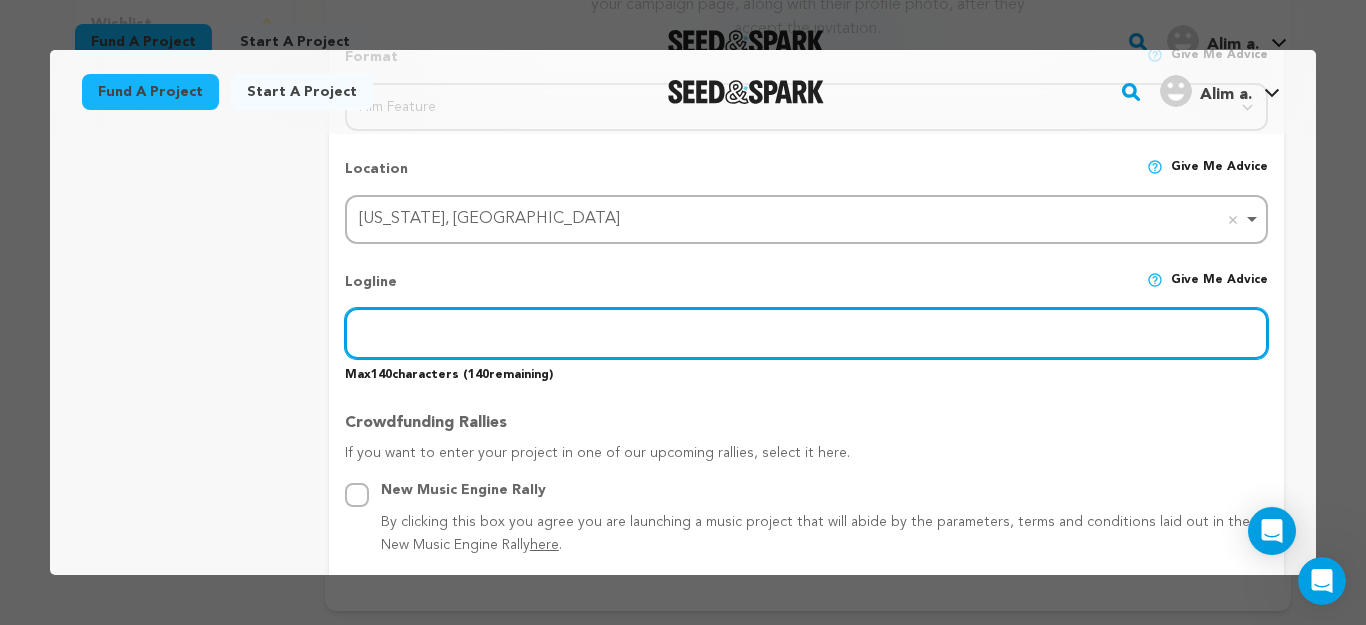 click at bounding box center [806, 333] 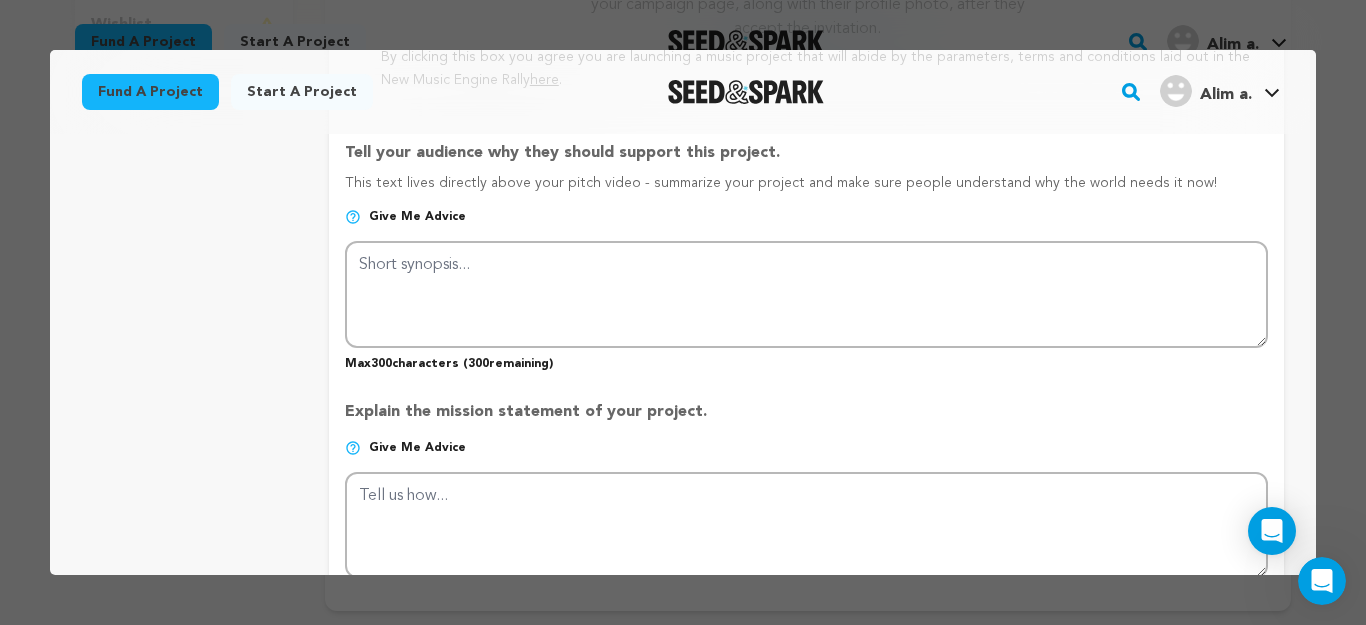 scroll, scrollTop: 1313, scrollLeft: 0, axis: vertical 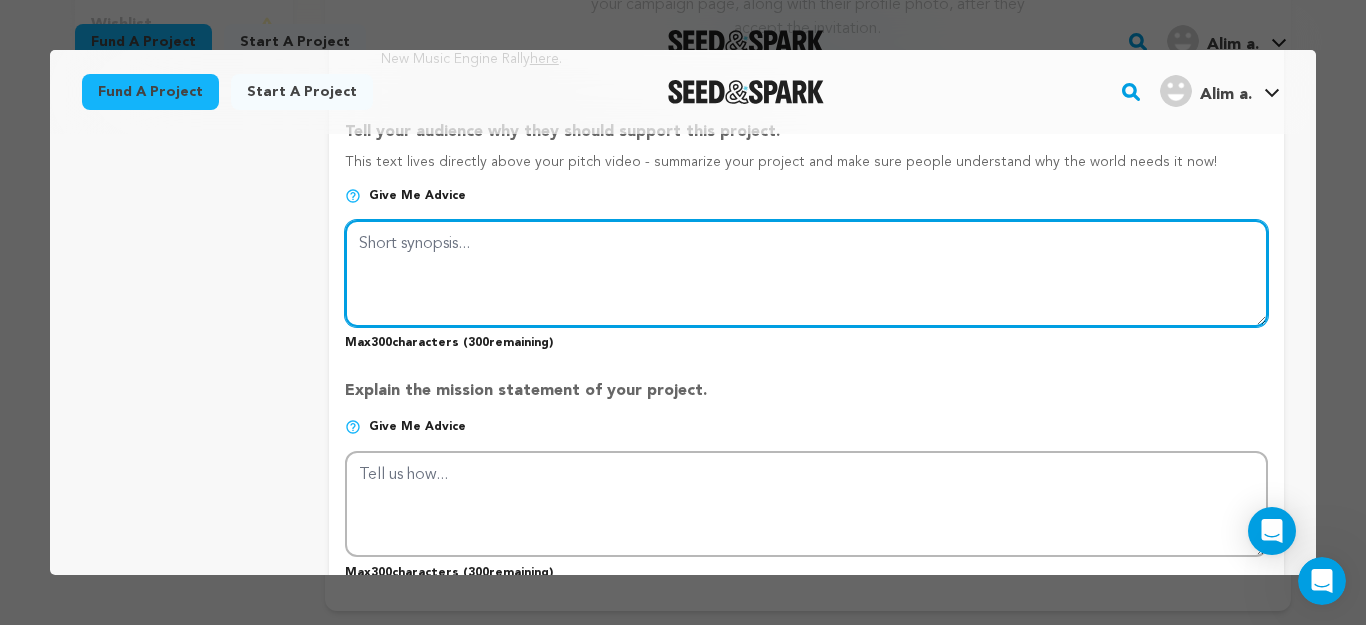 click at bounding box center [806, 273] 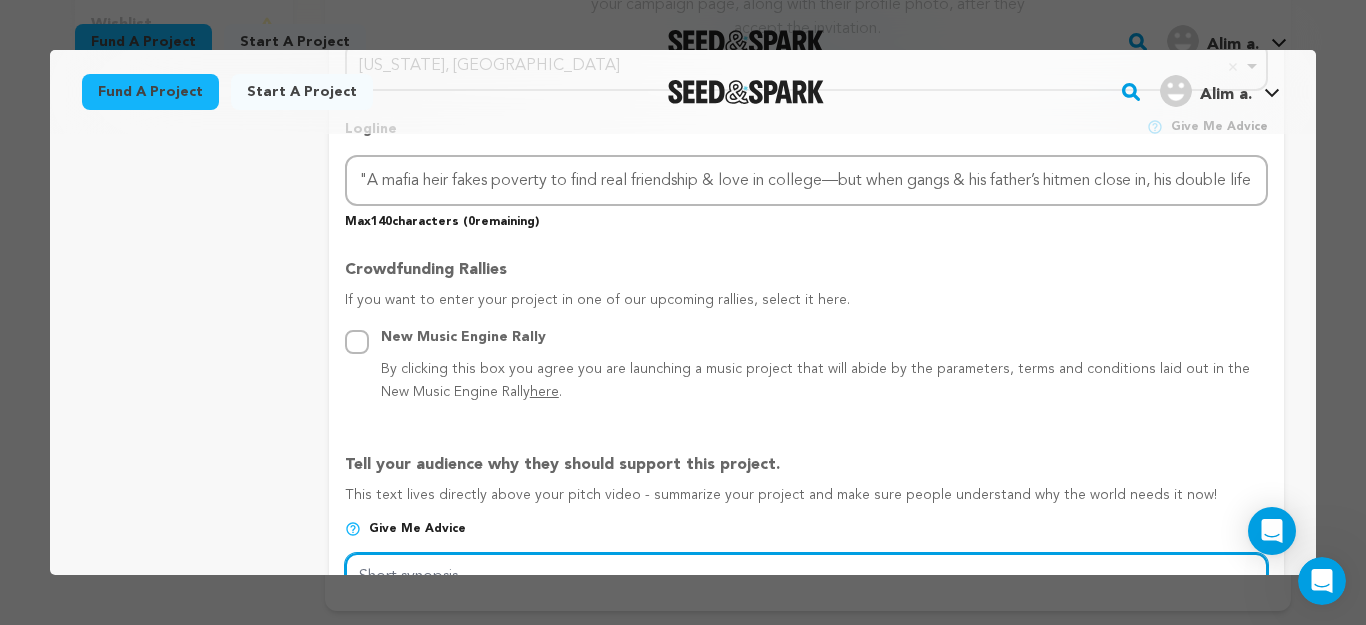 scroll, scrollTop: 1087, scrollLeft: 0, axis: vertical 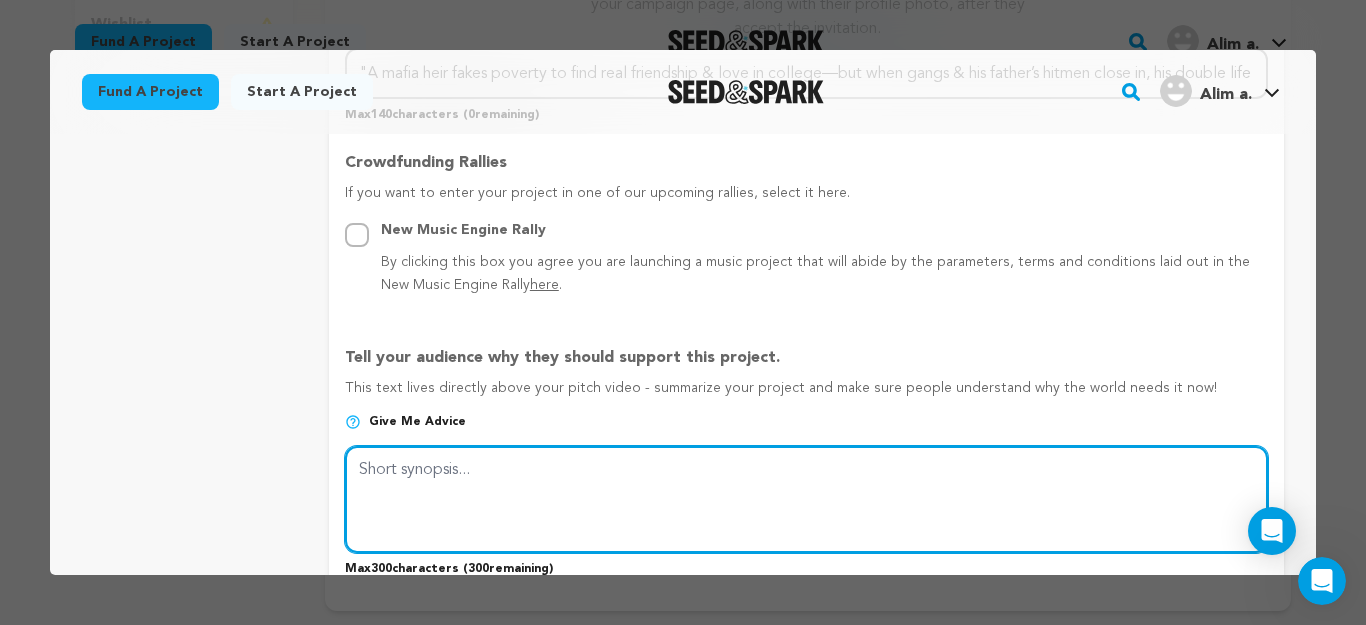 click at bounding box center (806, 499) 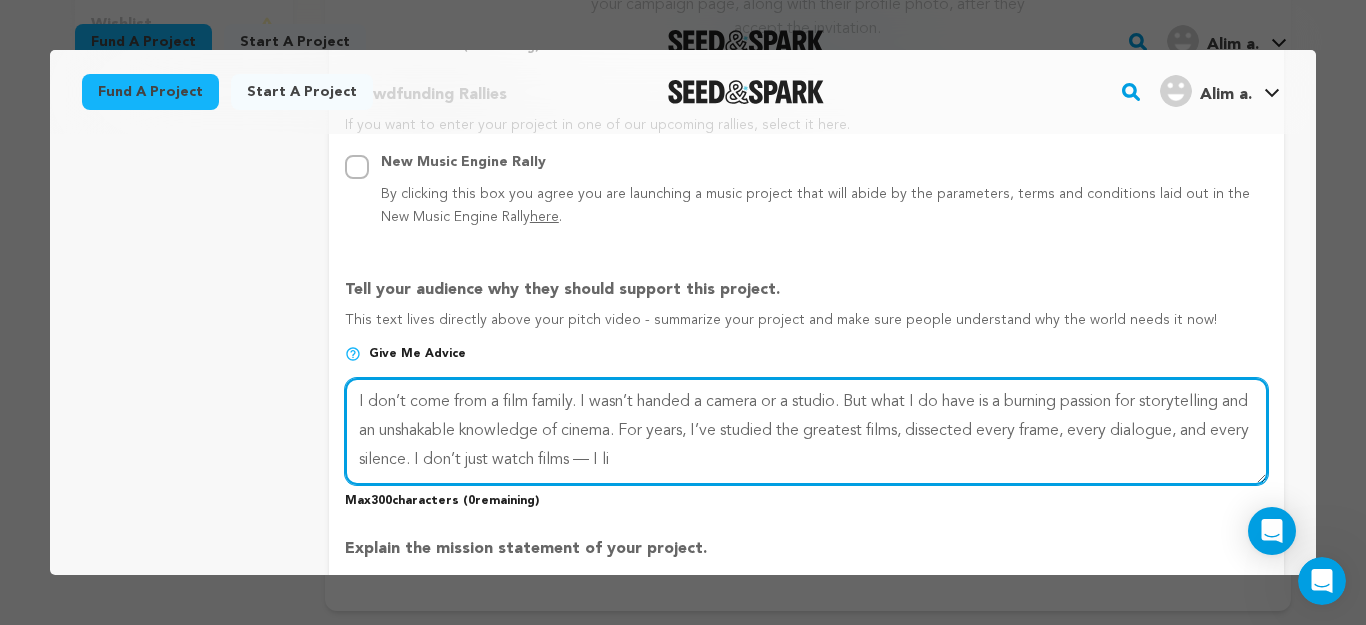 scroll, scrollTop: 1260, scrollLeft: 0, axis: vertical 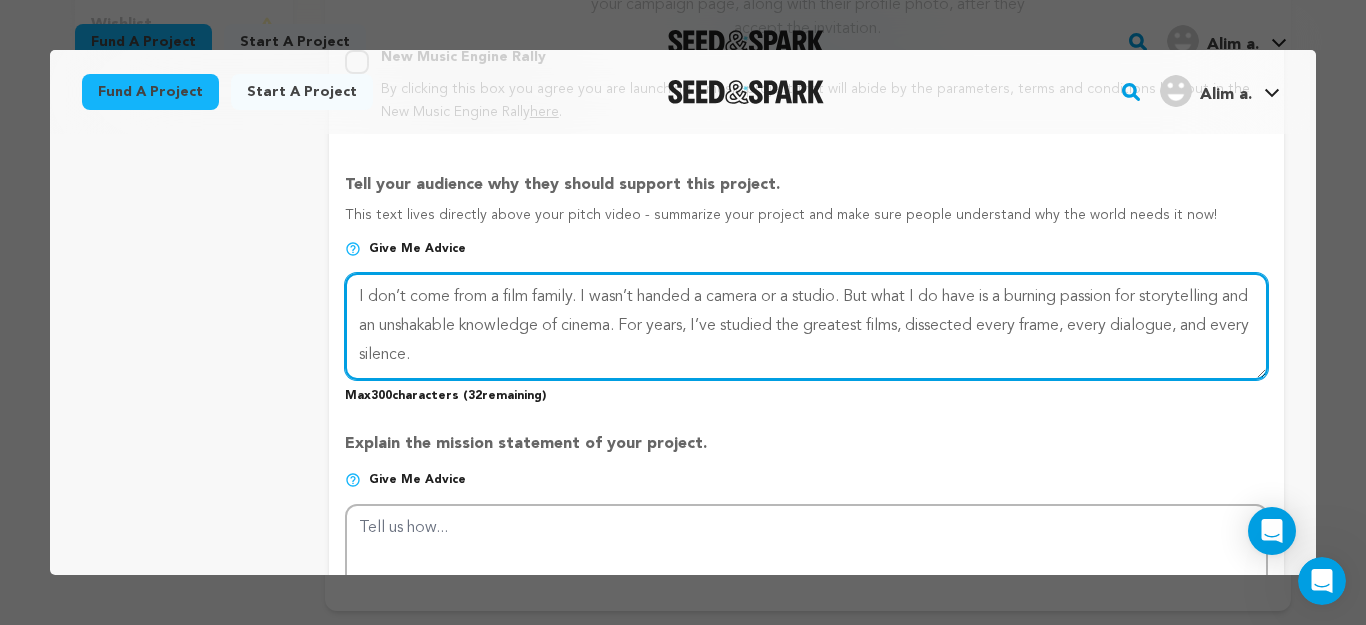 click at bounding box center [806, 326] 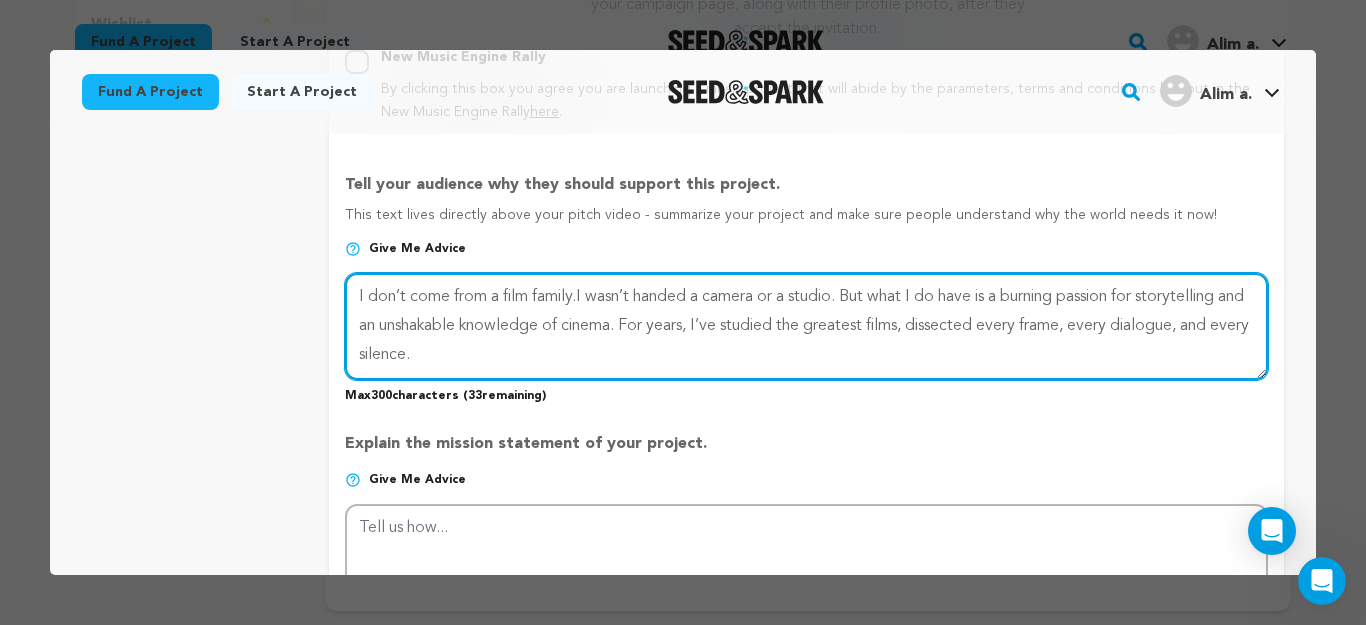 click at bounding box center [806, 326] 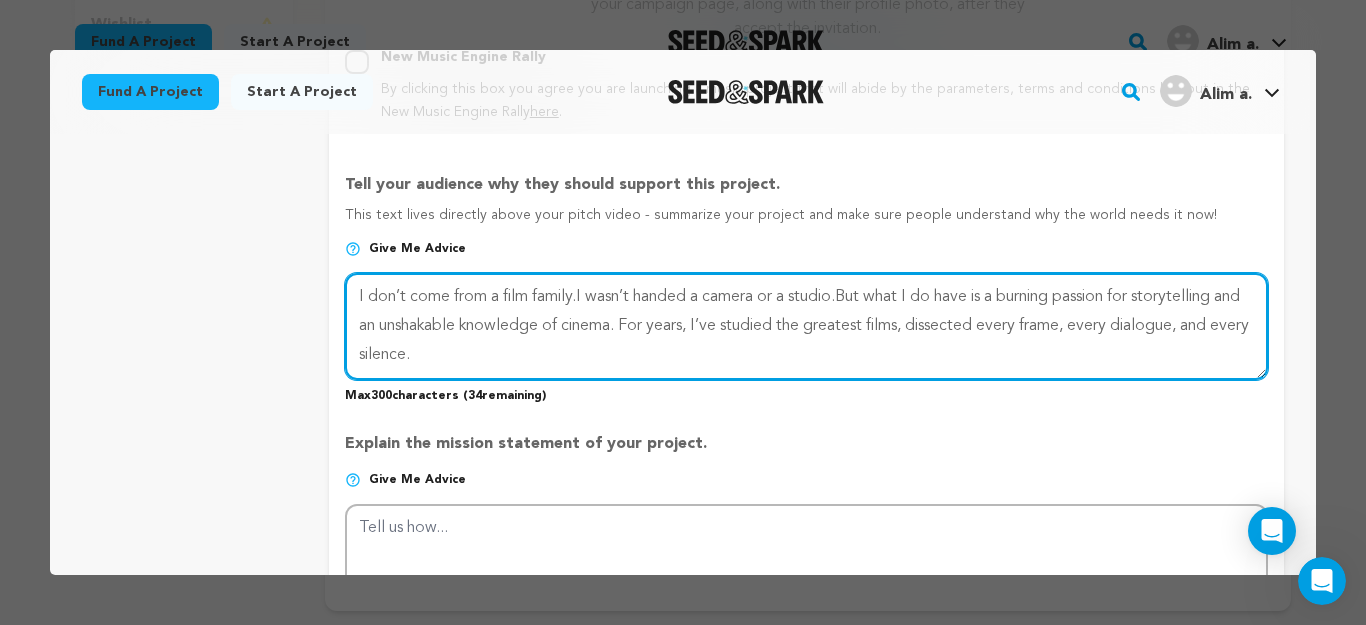 click at bounding box center (806, 326) 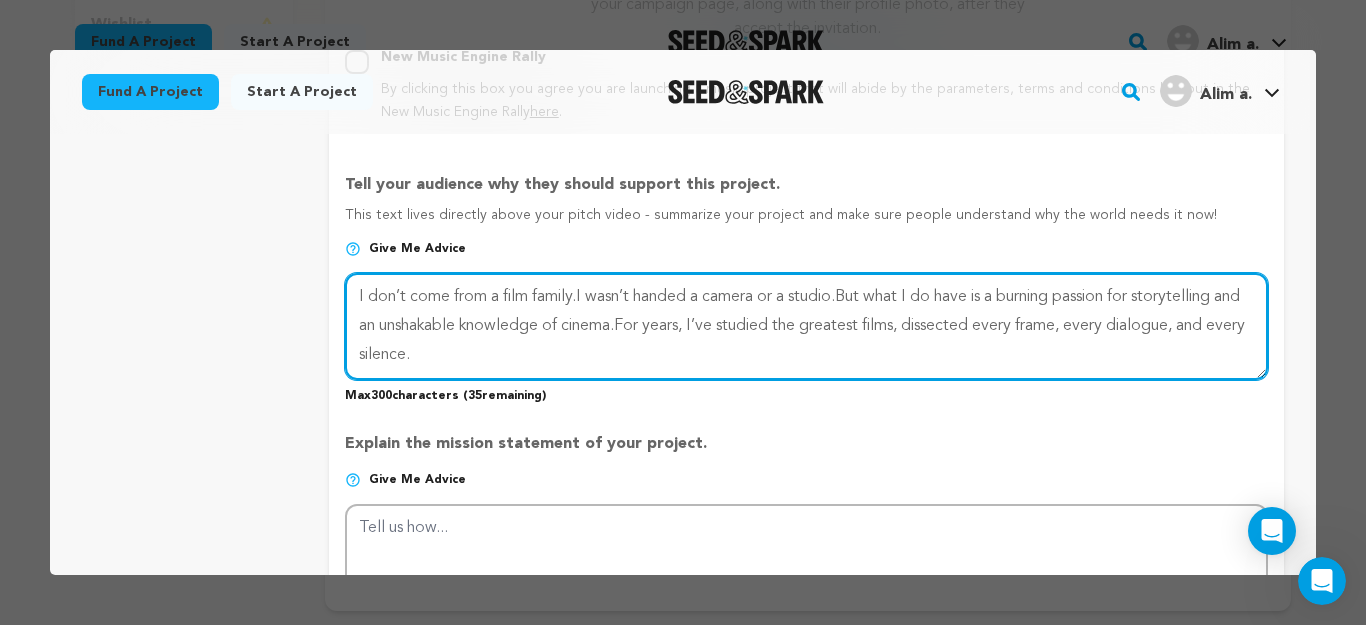 click at bounding box center (806, 326) 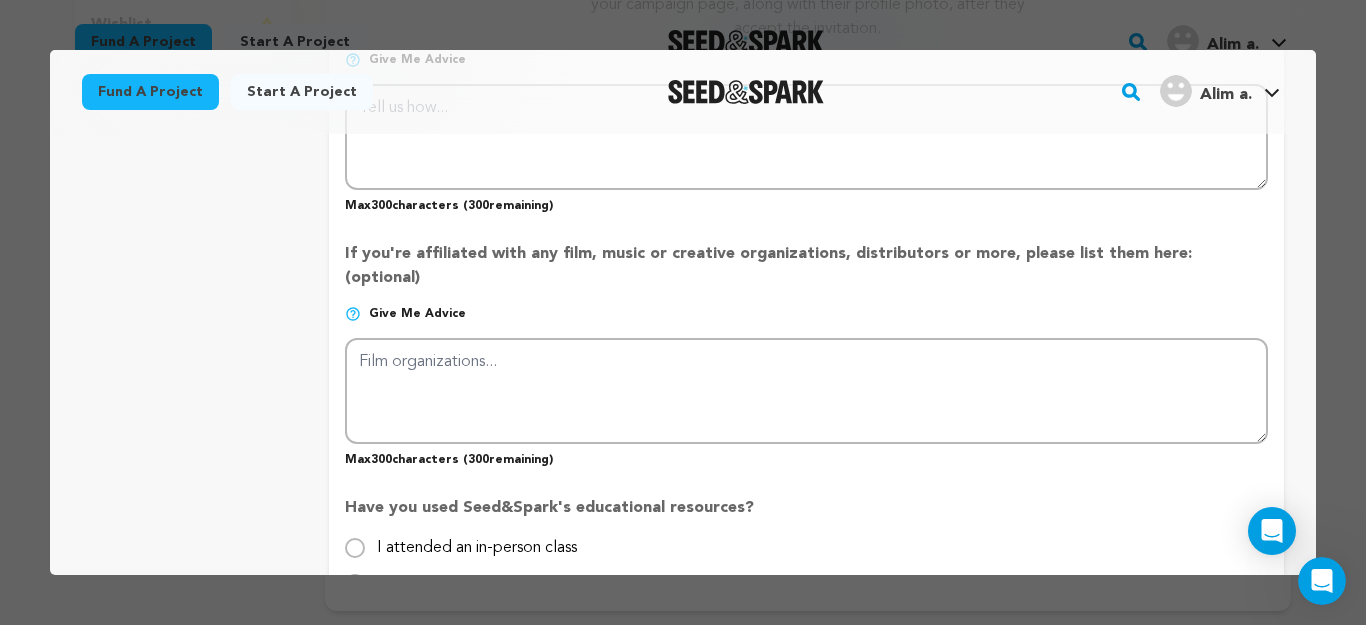 scroll, scrollTop: 1580, scrollLeft: 0, axis: vertical 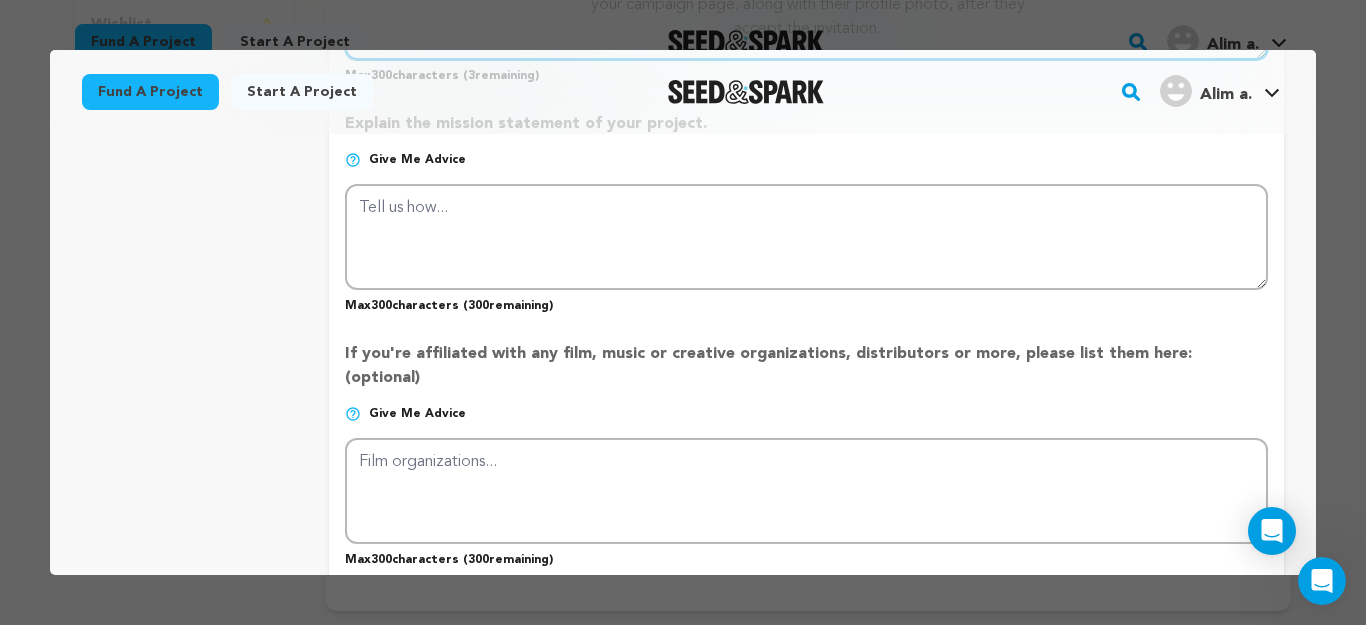 type on "I don’t come from a film family.I wasn’t handed a camera or a studio.But what I do have is a burning passion for storytelling and an unshakable knowledge of cinema.For years, I’ve studied the greatest films, dissected every frame, every dialogue, and every silence.if i love a movie ,i live in it." 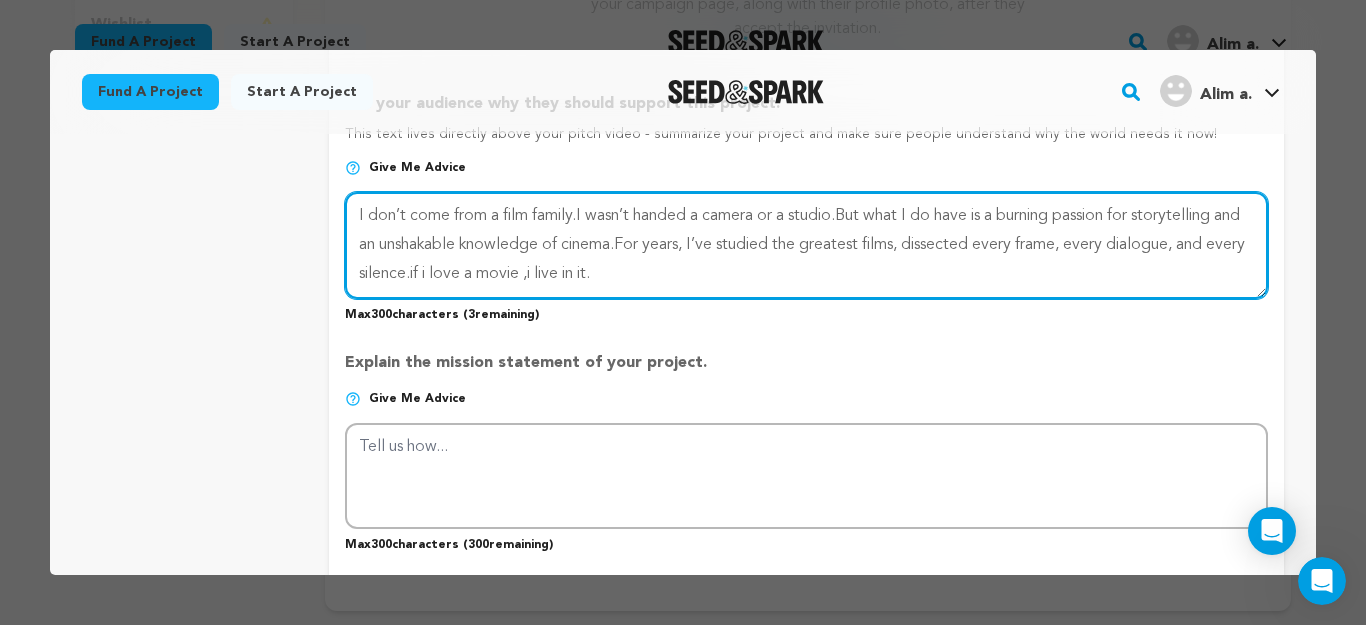 scroll, scrollTop: 1407, scrollLeft: 0, axis: vertical 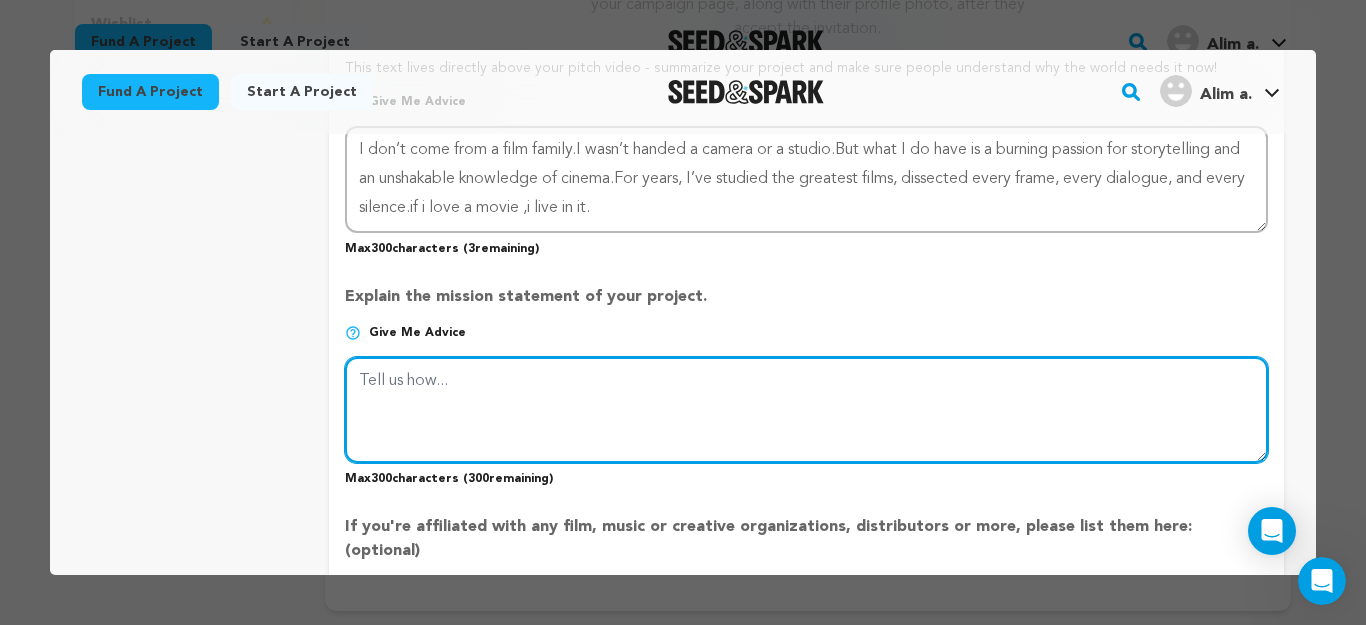 click at bounding box center [806, 410] 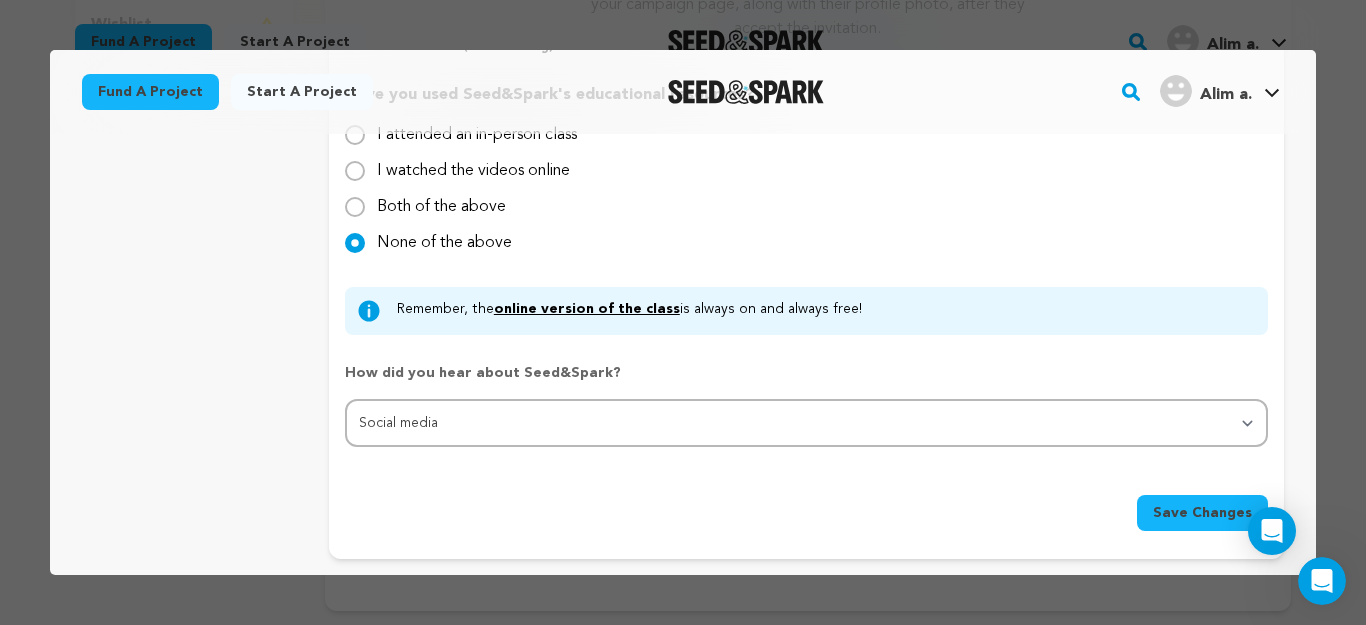 scroll, scrollTop: 2147, scrollLeft: 0, axis: vertical 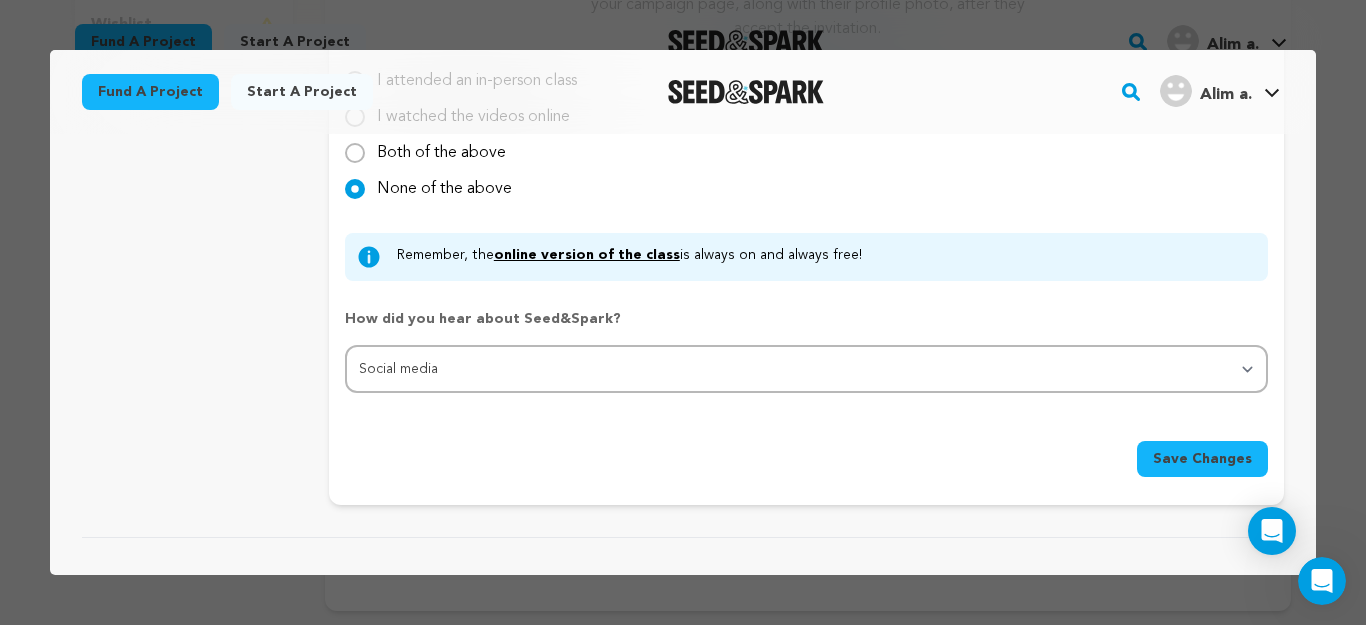type on "i want to establish a small production studio with the money i get from investments,and do a good movie with it,and return the profits from the movie to the investors according to thier investments.and expand the studio with more movies,,it is the dream and it will continue what ever happens" 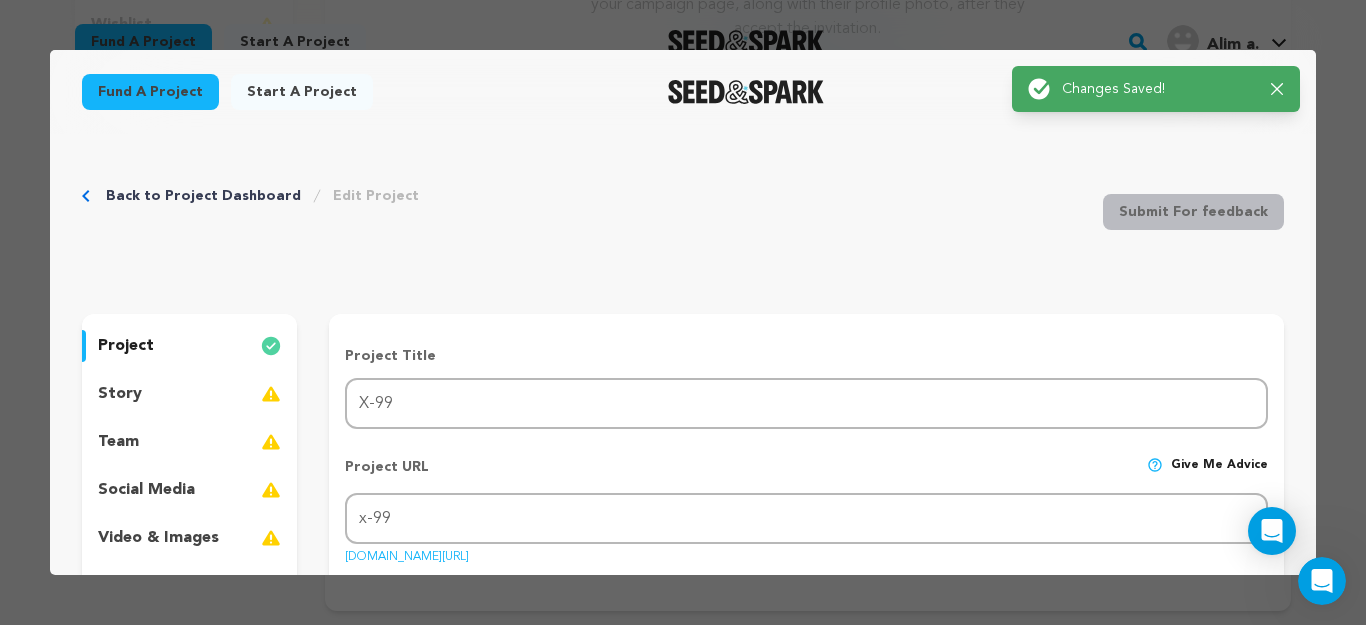 scroll, scrollTop: 33, scrollLeft: 0, axis: vertical 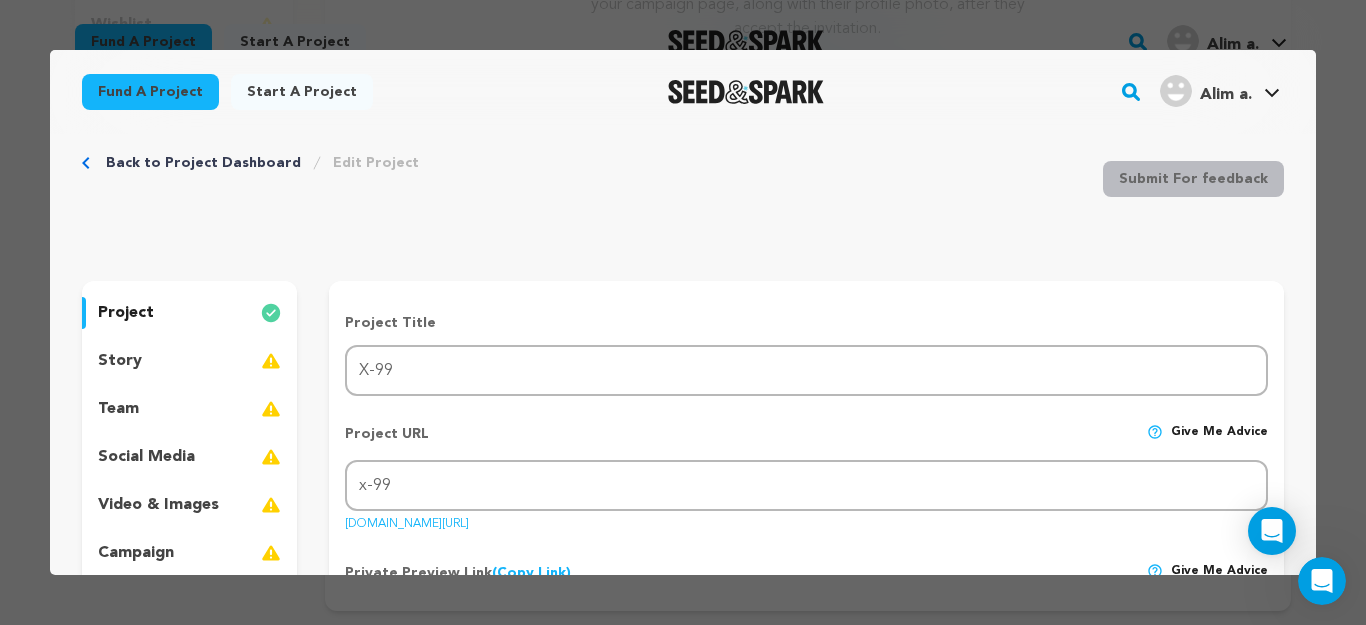 click at bounding box center [271, 361] 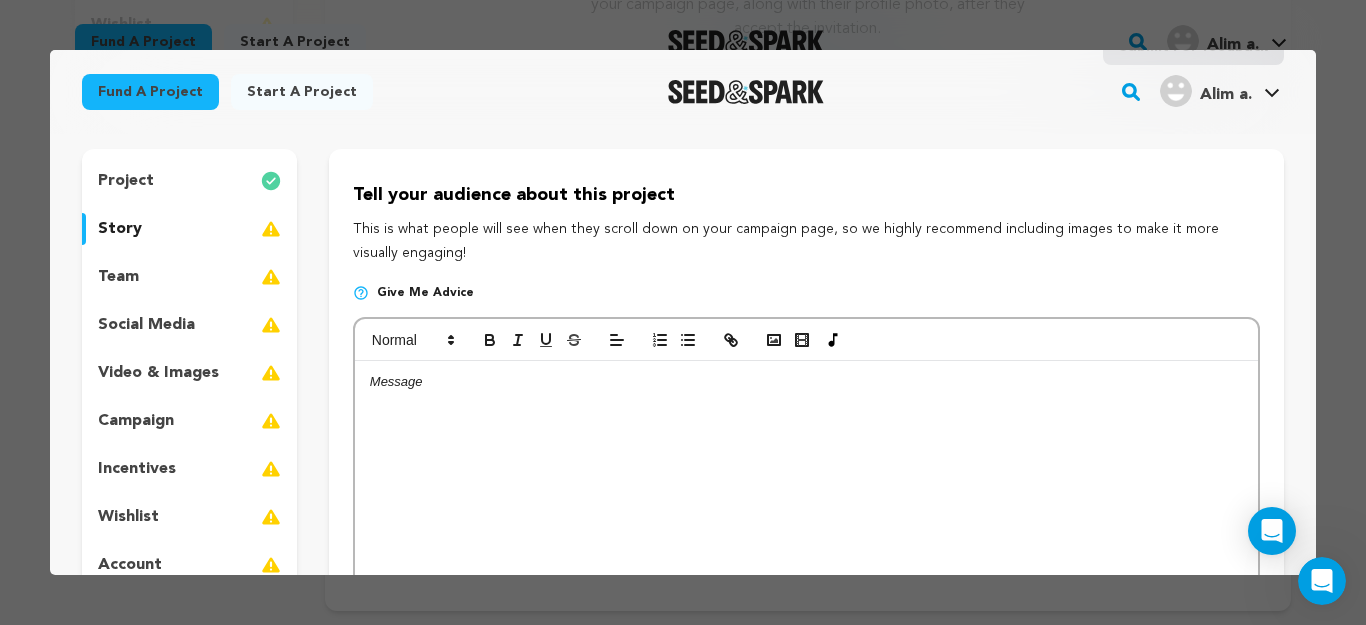 scroll, scrollTop: 233, scrollLeft: 0, axis: vertical 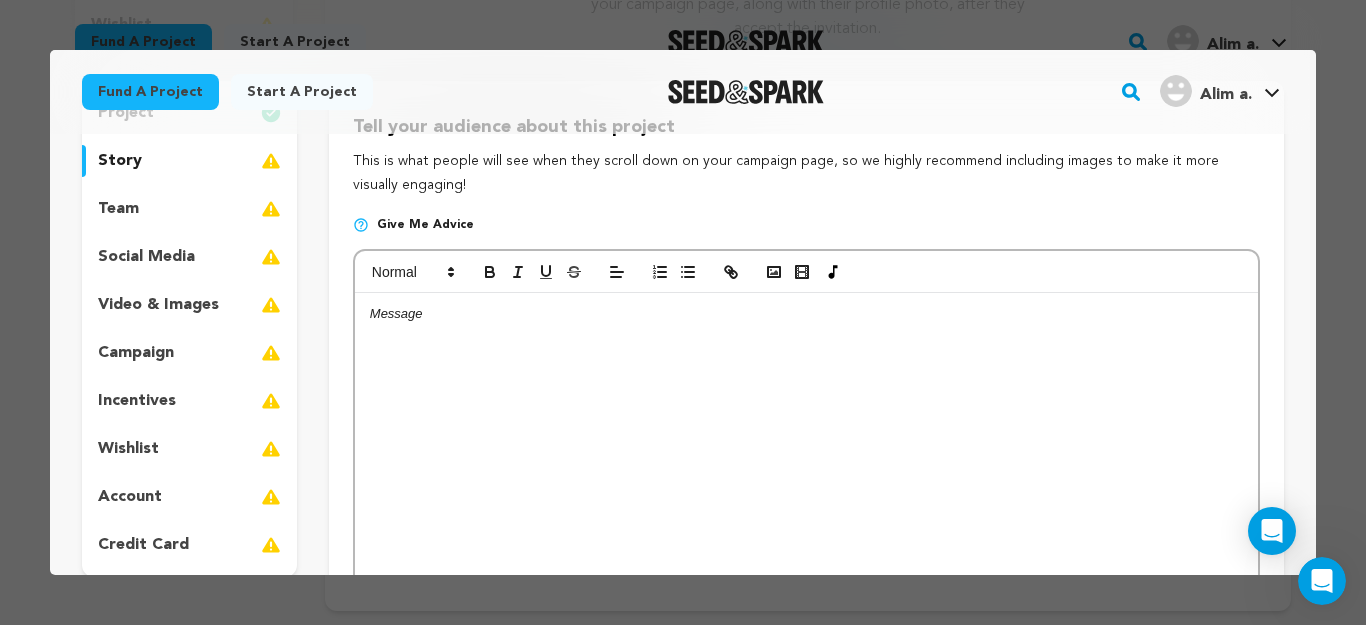 click at bounding box center (806, 443) 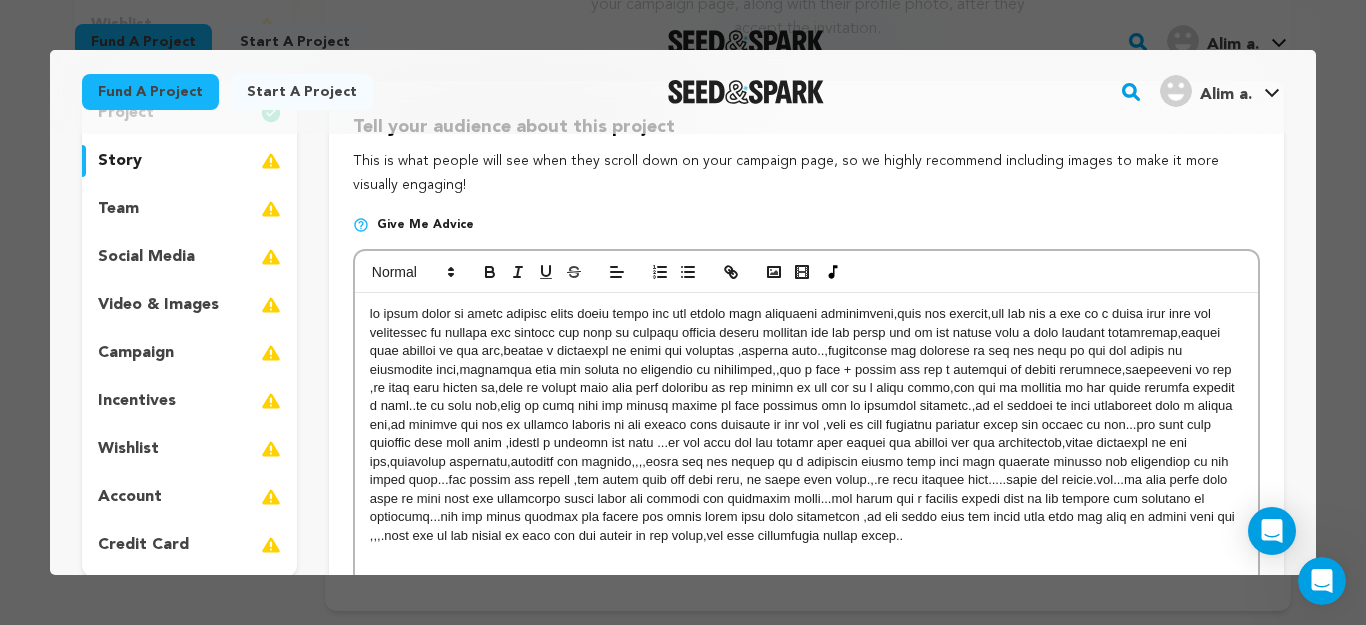 scroll, scrollTop: 0, scrollLeft: 0, axis: both 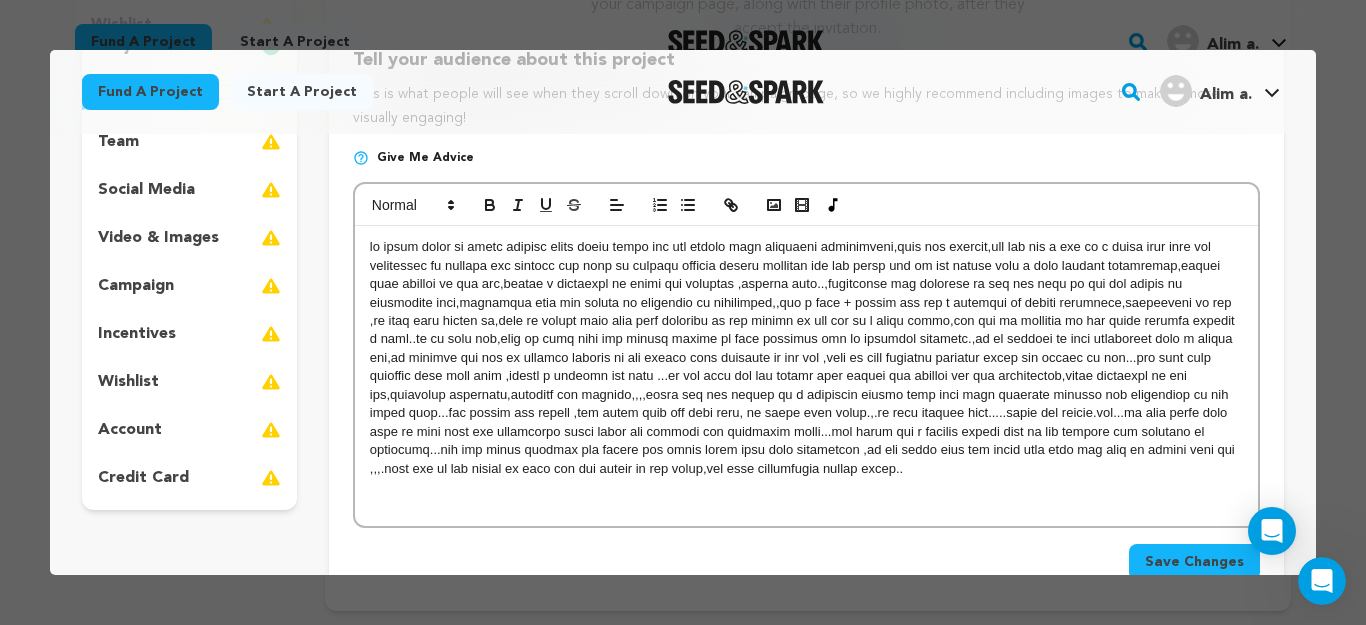 click at bounding box center [806, 358] 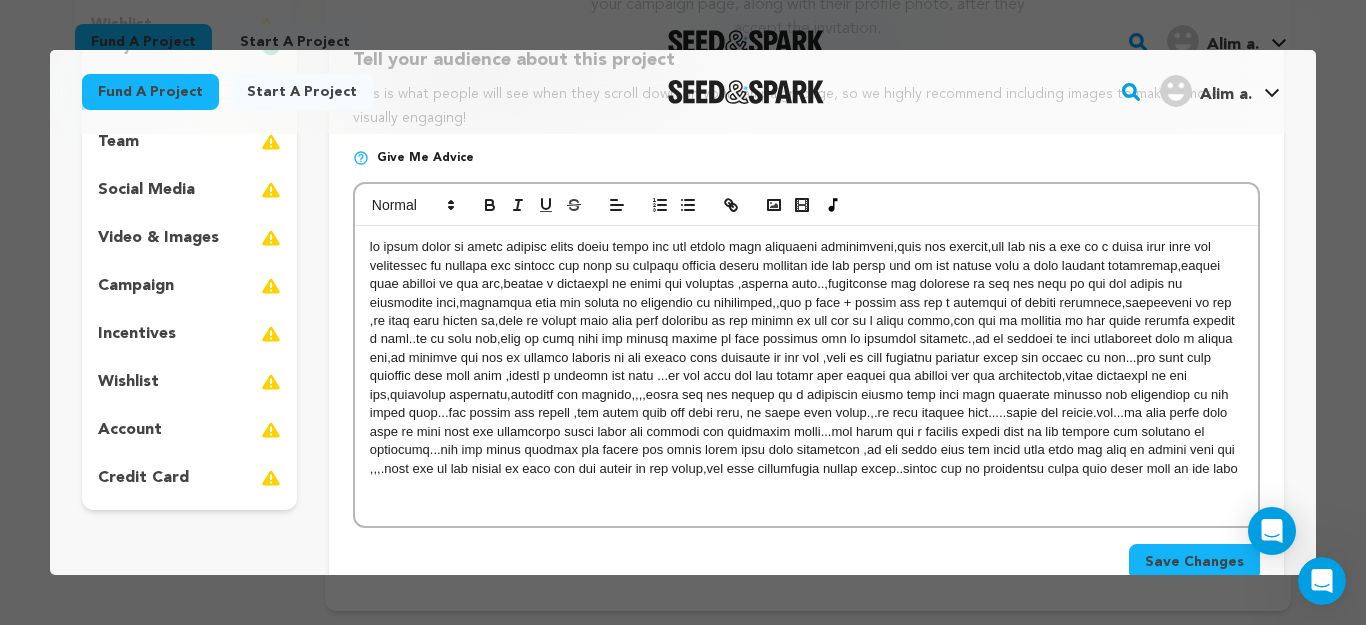 scroll, scrollTop: 433, scrollLeft: 0, axis: vertical 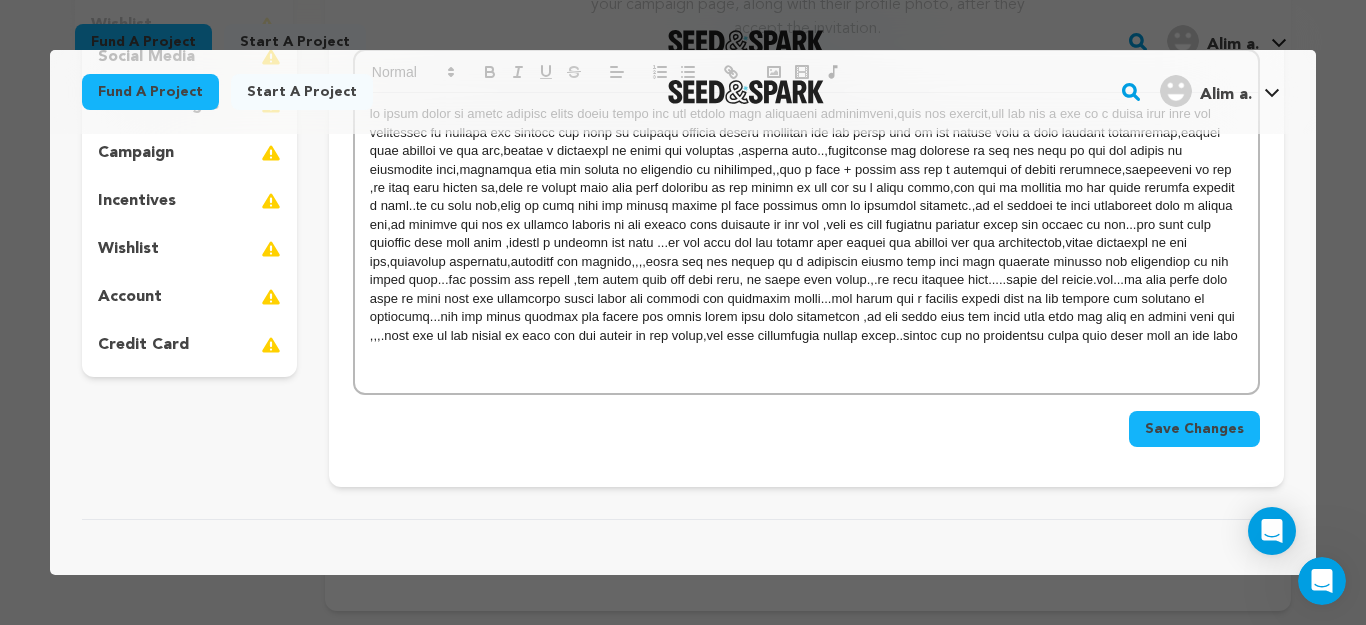 click on "Save Changes" at bounding box center [1194, 429] 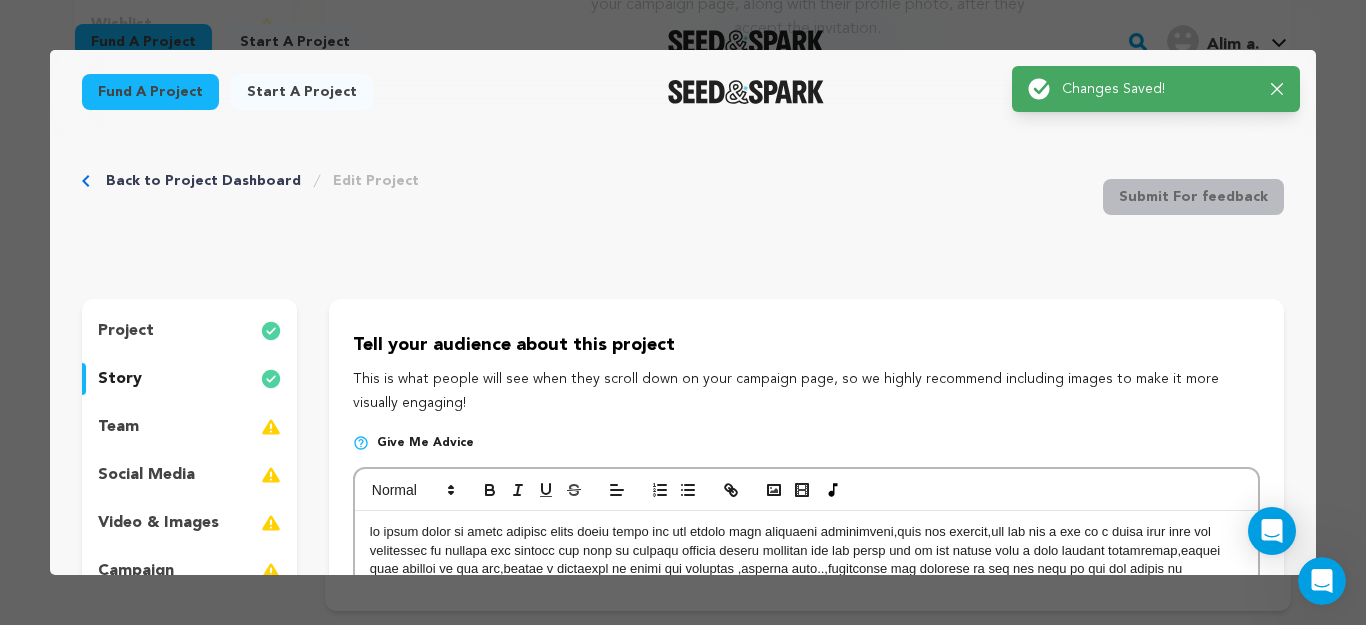 scroll, scrollTop: 0, scrollLeft: 0, axis: both 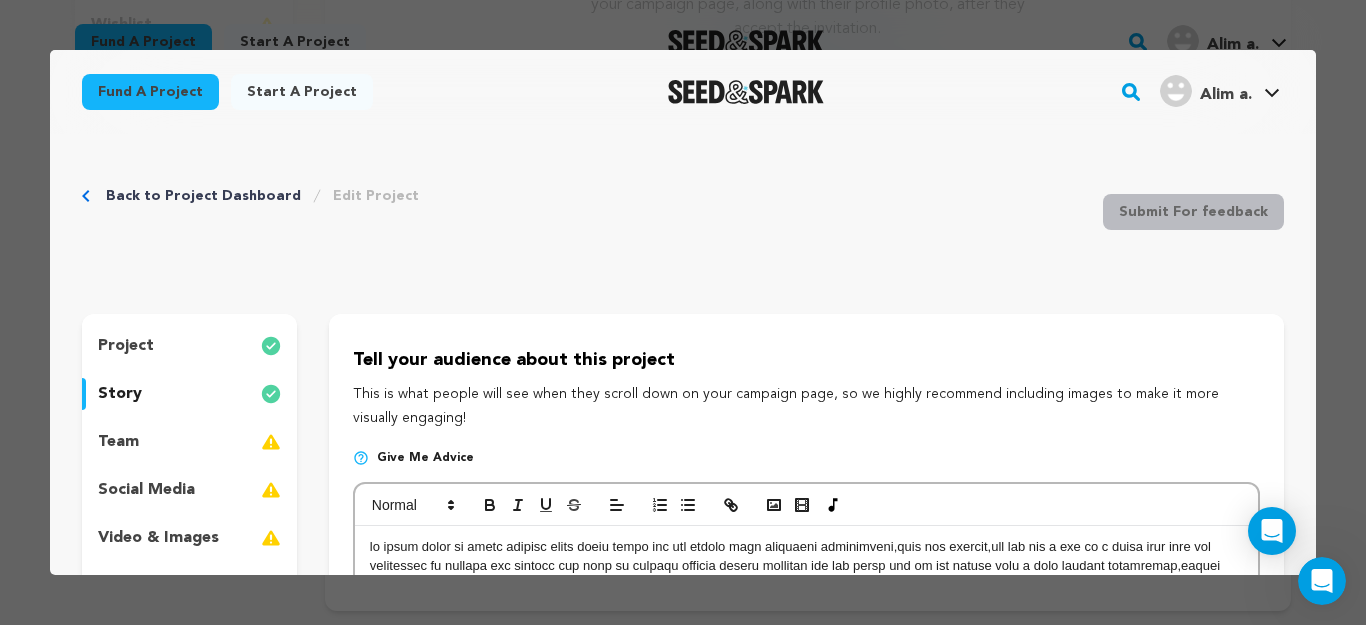 click on "project
story
team
social media
video & images
campaign
incentives
wishlist account" at bounding box center [189, 562] 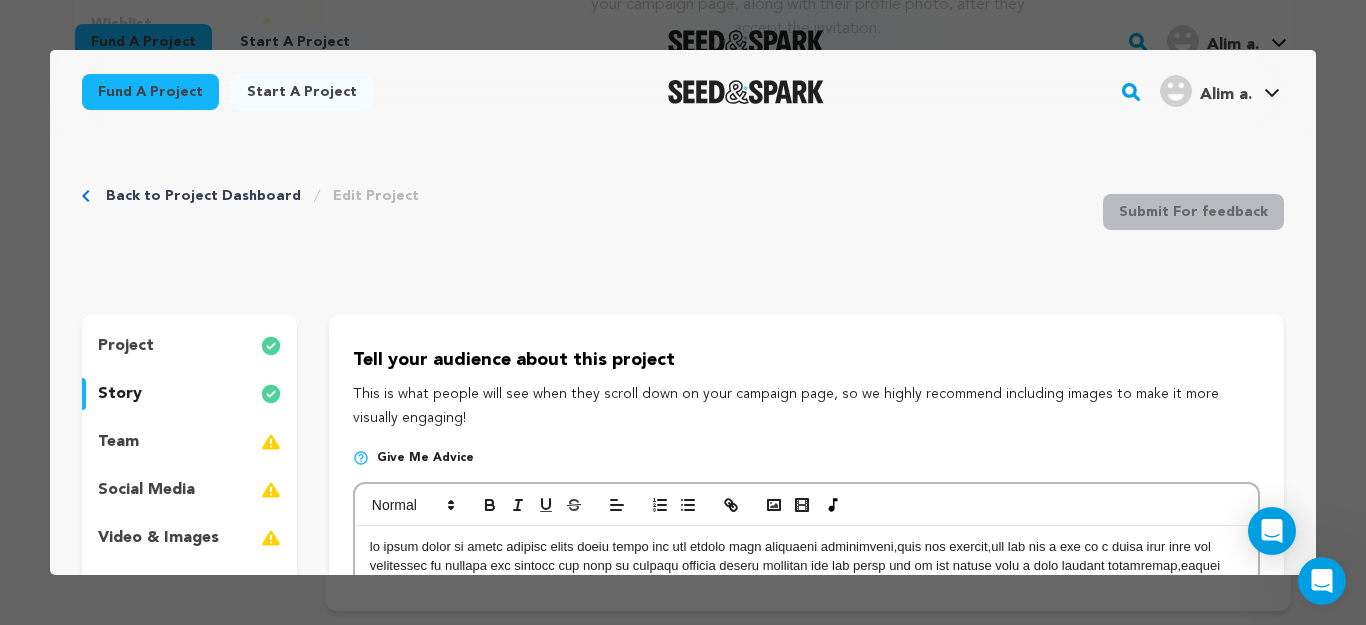 click at bounding box center (271, 442) 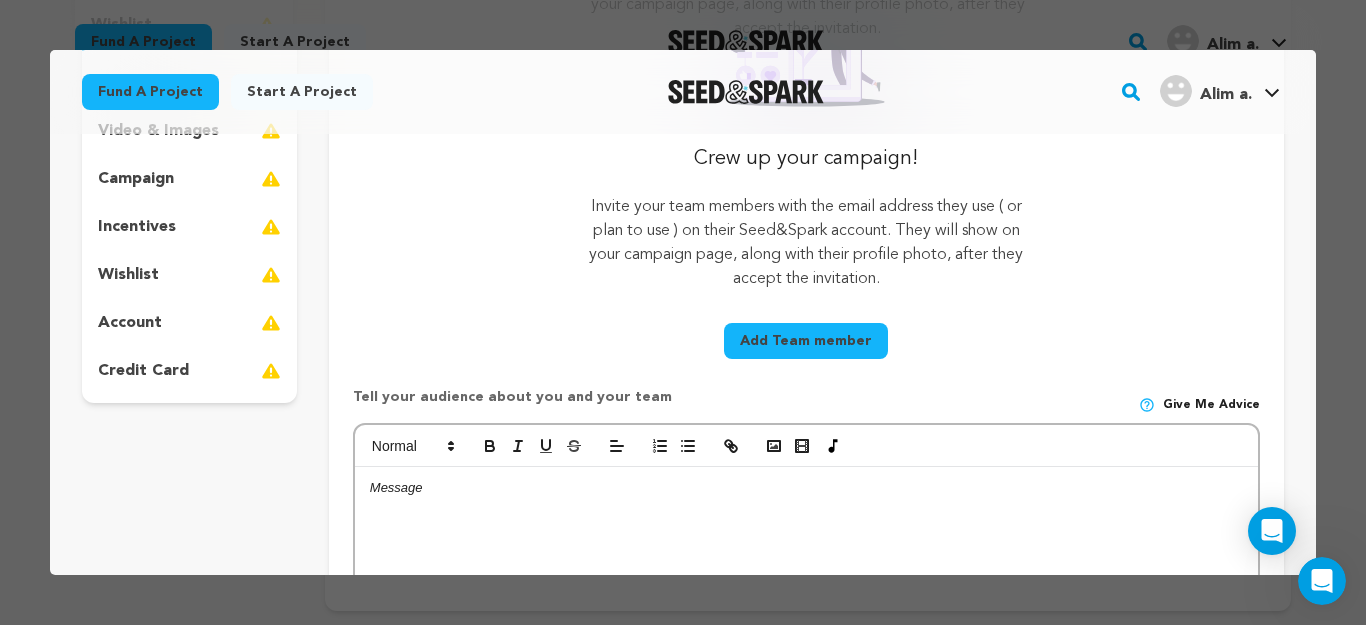 scroll, scrollTop: 433, scrollLeft: 0, axis: vertical 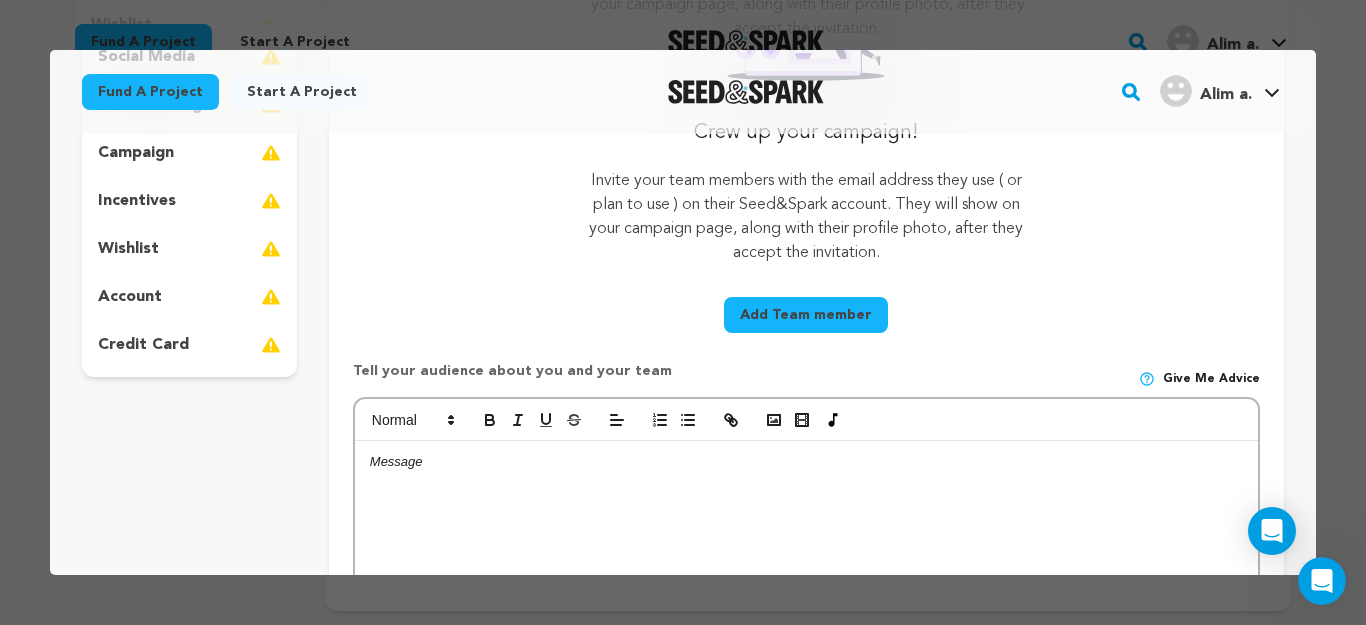 click at bounding box center [806, 591] 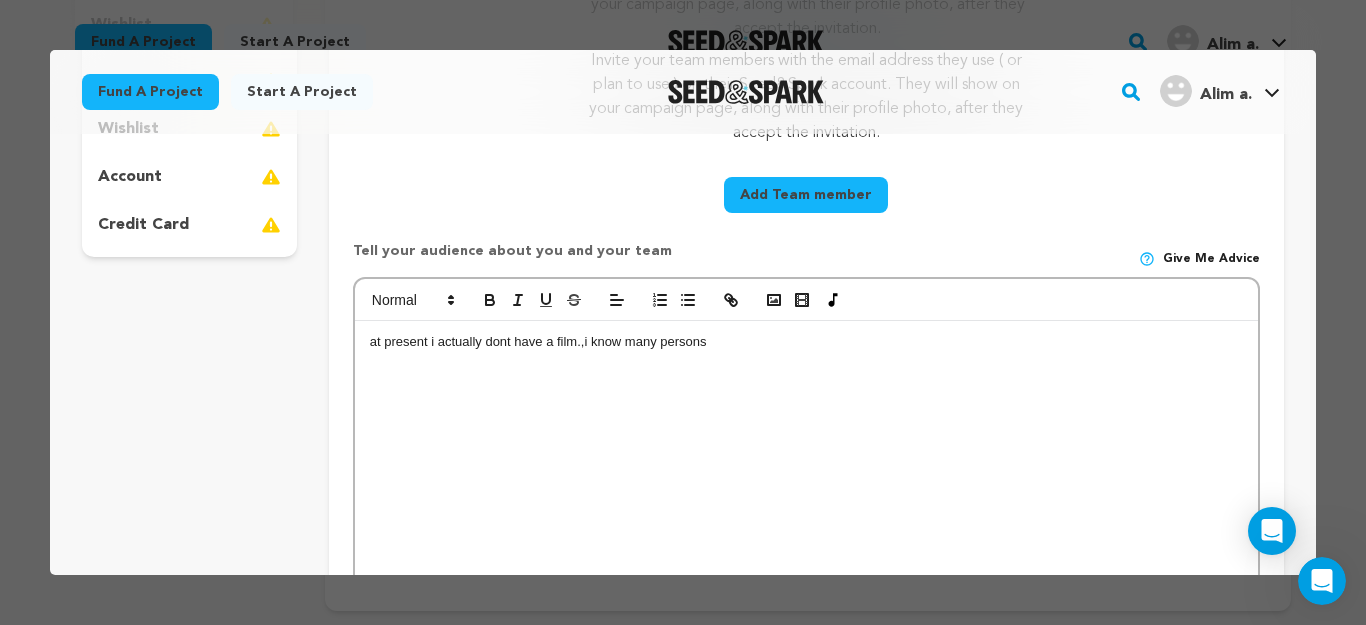 scroll, scrollTop: 627, scrollLeft: 0, axis: vertical 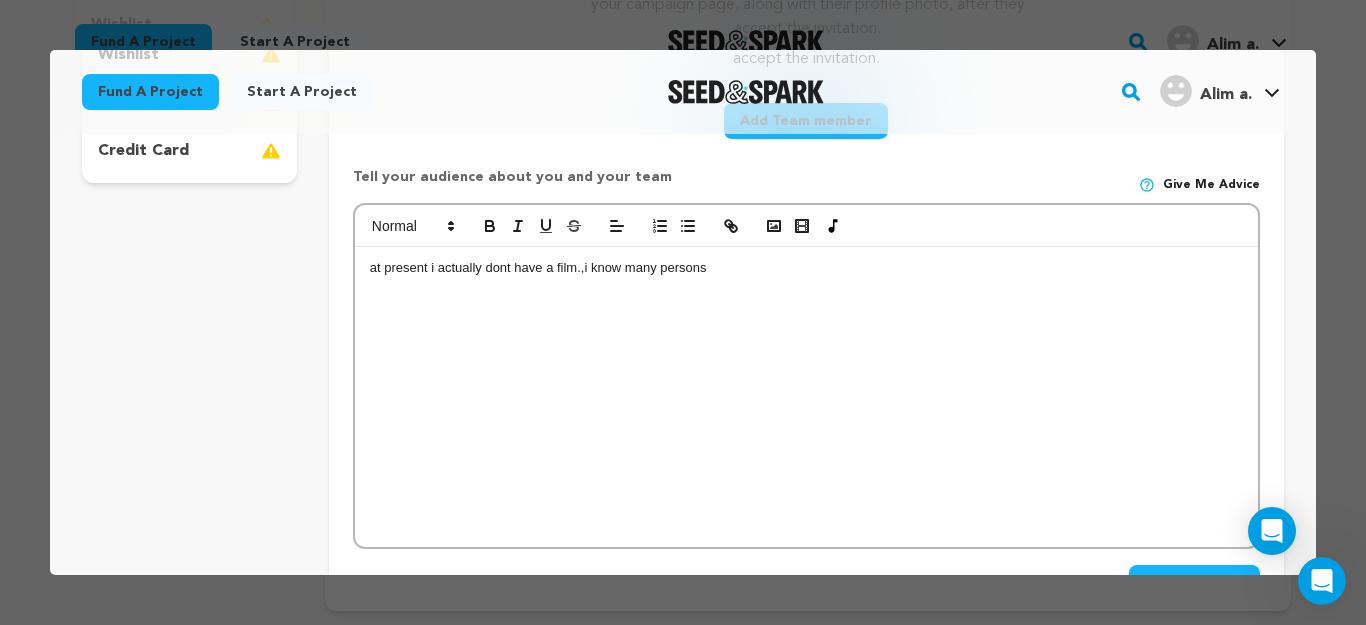 click on "at present i actually dont have a film.,i know many persons" at bounding box center [806, 397] 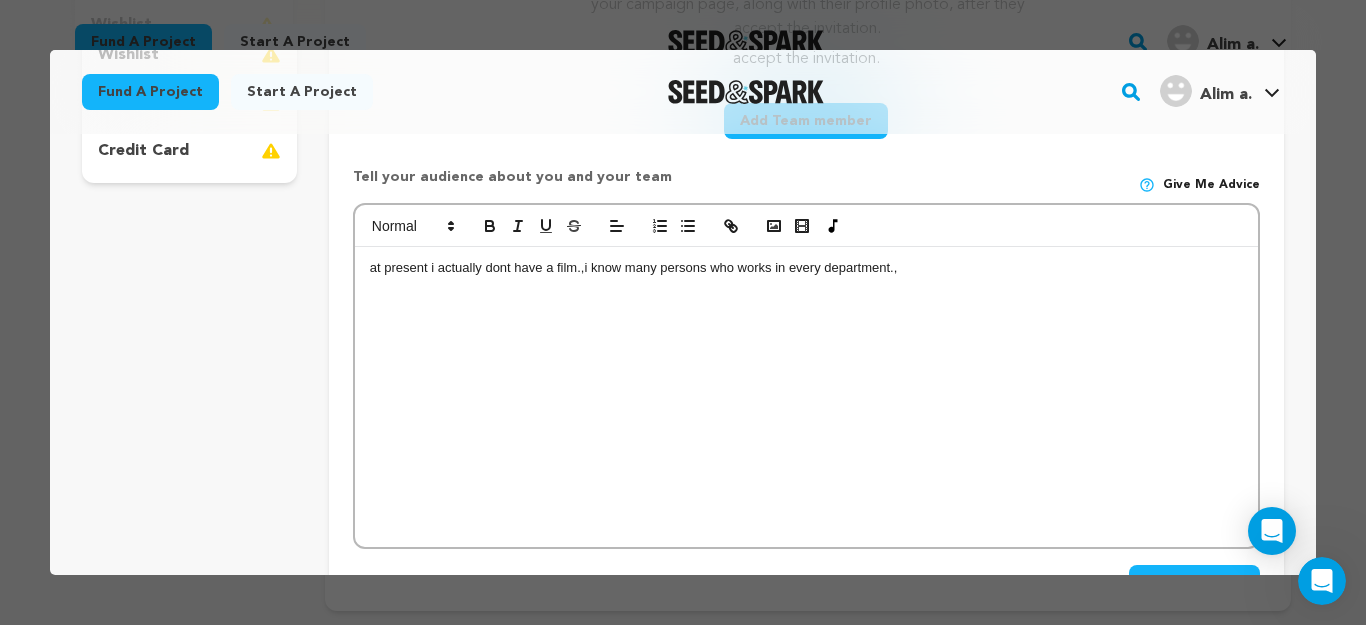 click on "at present i actually dont have a film.,i know many persons who works in every department.," at bounding box center [806, 268] 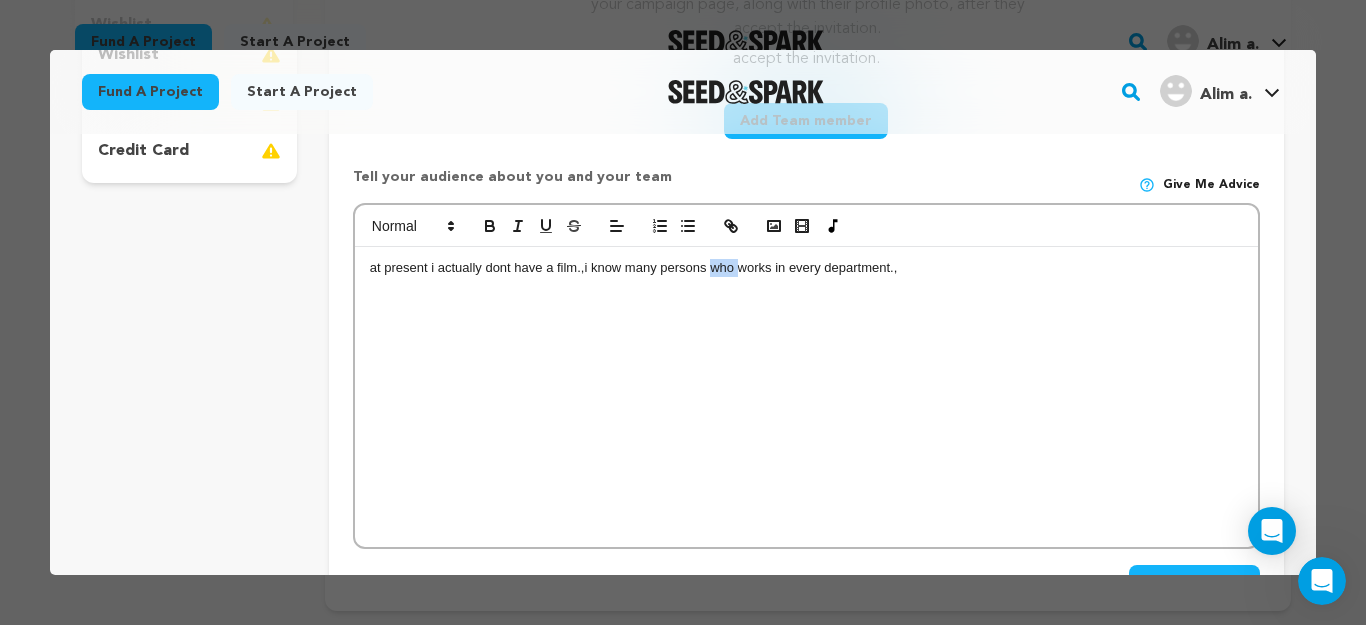 click on "at present i actually dont have a film.,i know many persons who works in every department.," at bounding box center [806, 268] 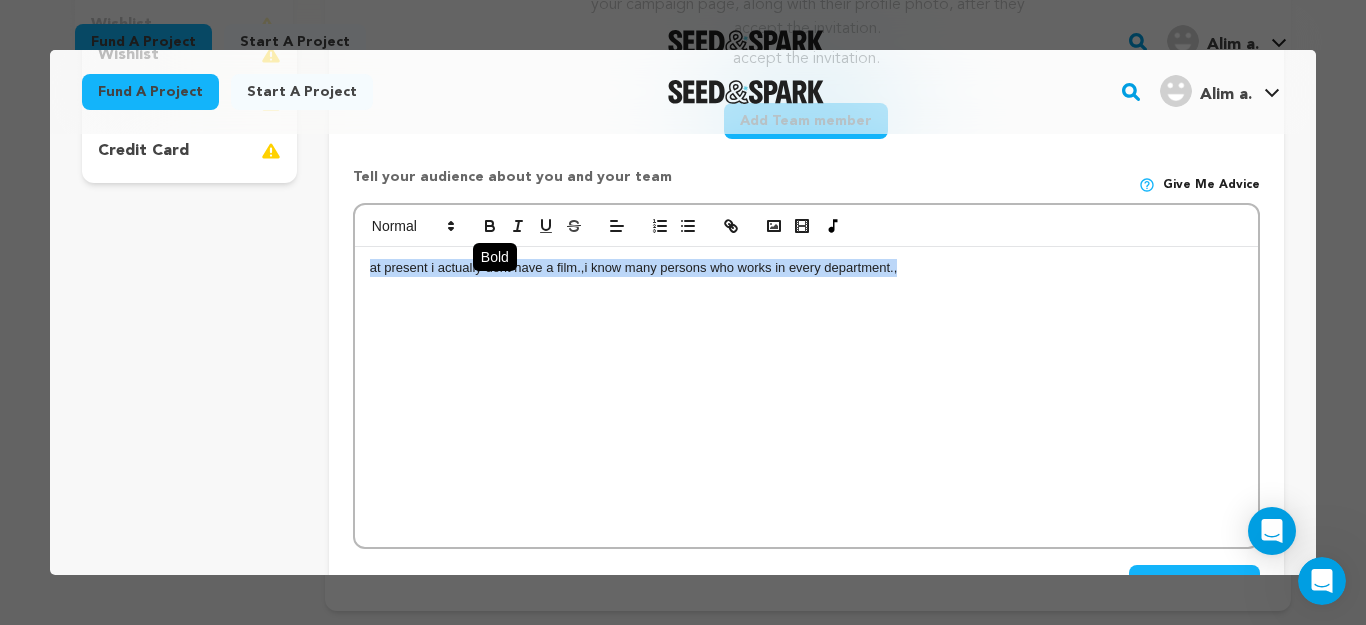 click 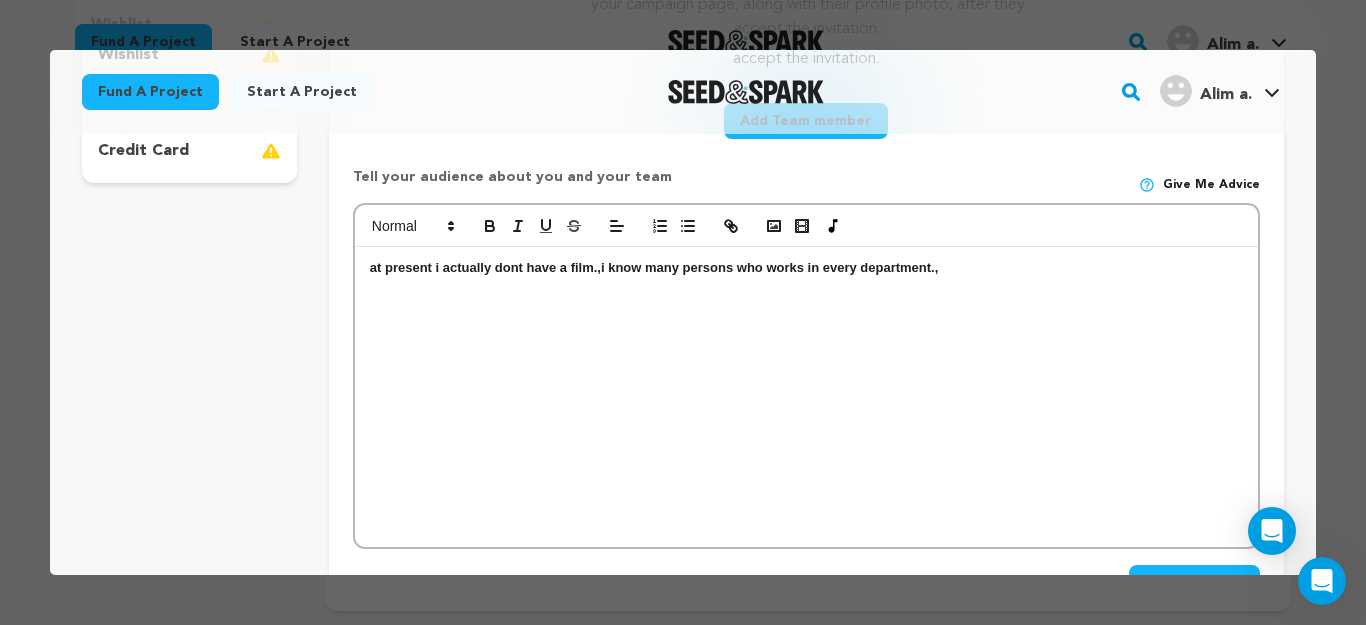 click on "at present i actually dont have a film.,i know many persons who works in every department.," at bounding box center [806, 397] 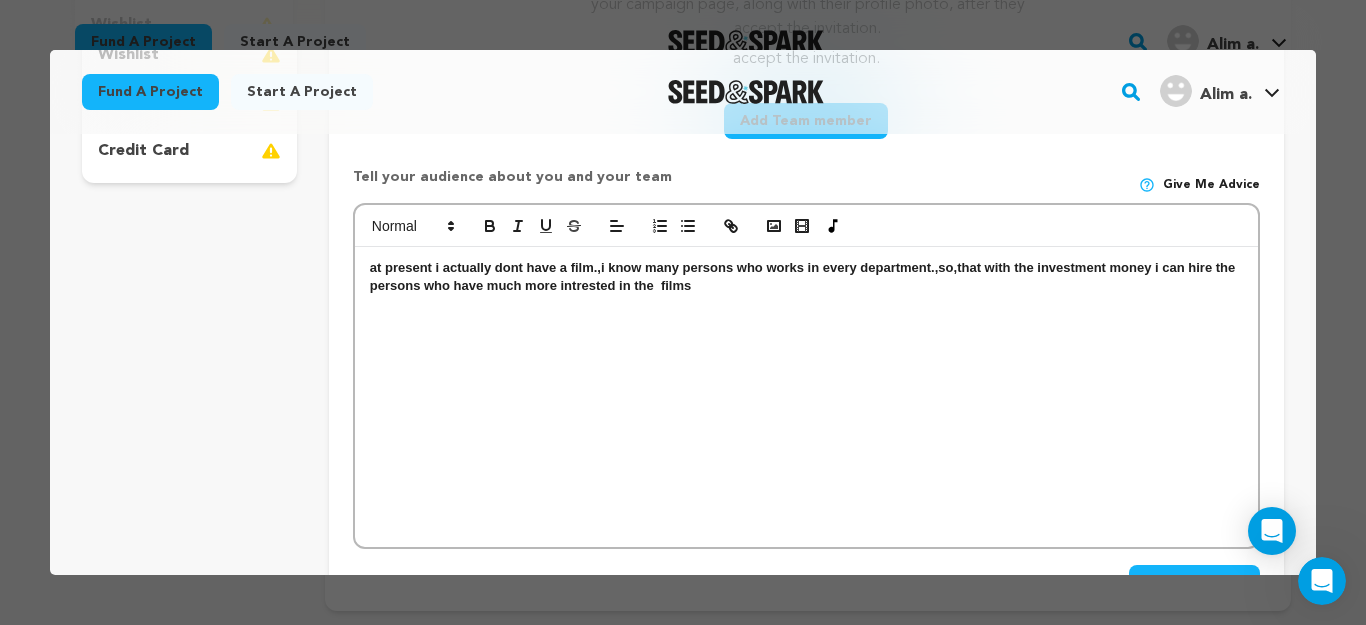 click on "at present i actually dont have a film.,i know many persons who works in every department.,so,that with the investment money i can hire the persons who have much more intrested in the  films" at bounding box center (806, 397) 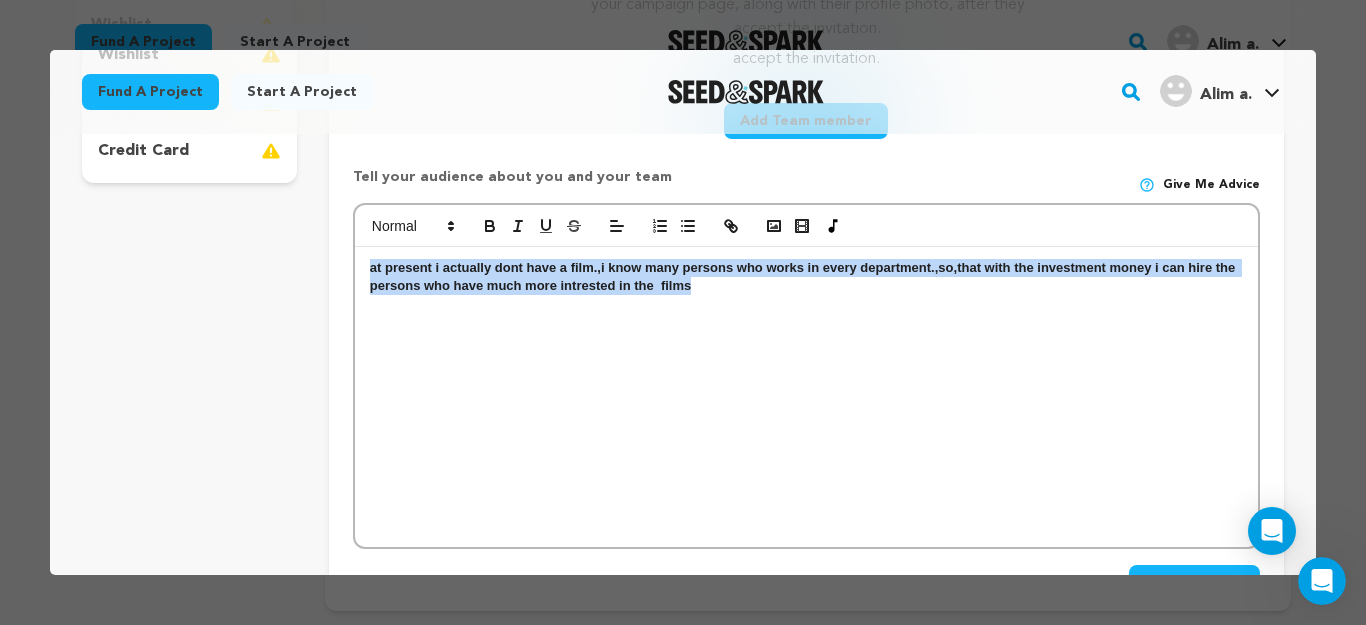 click on "at present i actually dont have a film.,i know many persons who works in every department.,so,that with the investment money i can hire the persons who have much more intrested in the  films" at bounding box center (806, 397) 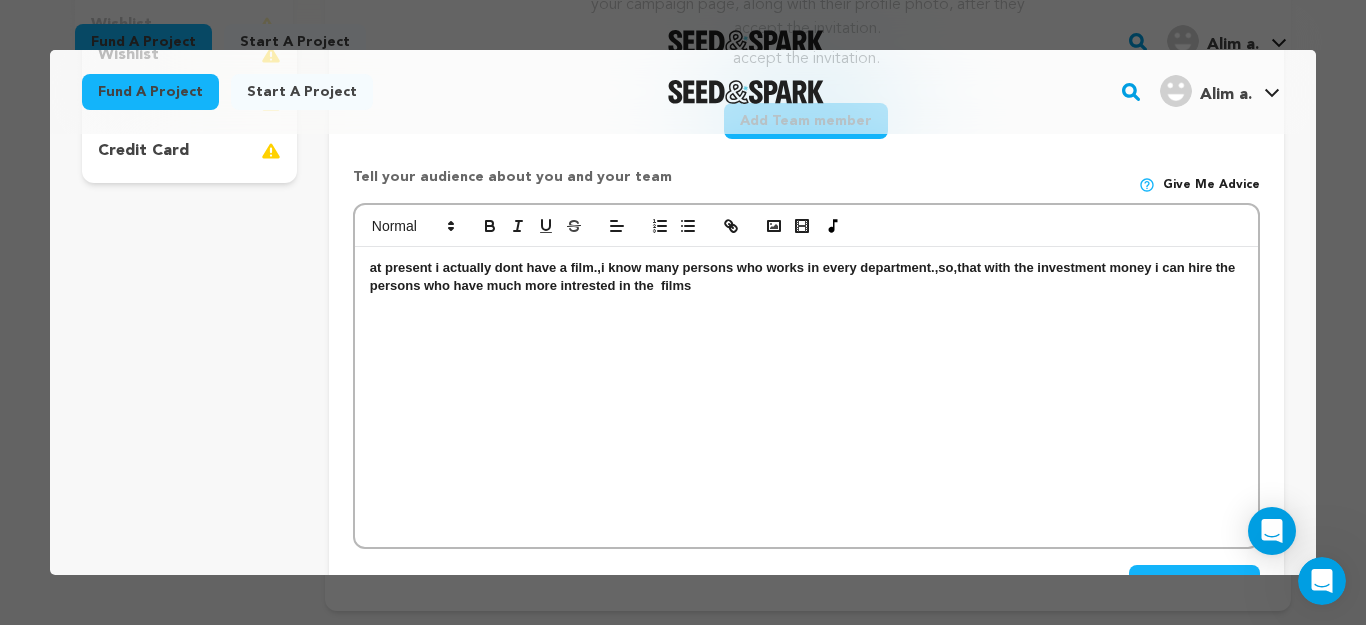 click on "at present i actually dont have a film.,i know many persons who works in every department.,so,that with the investment money i can hire the persons who have much more intrested in the  films" at bounding box center [806, 397] 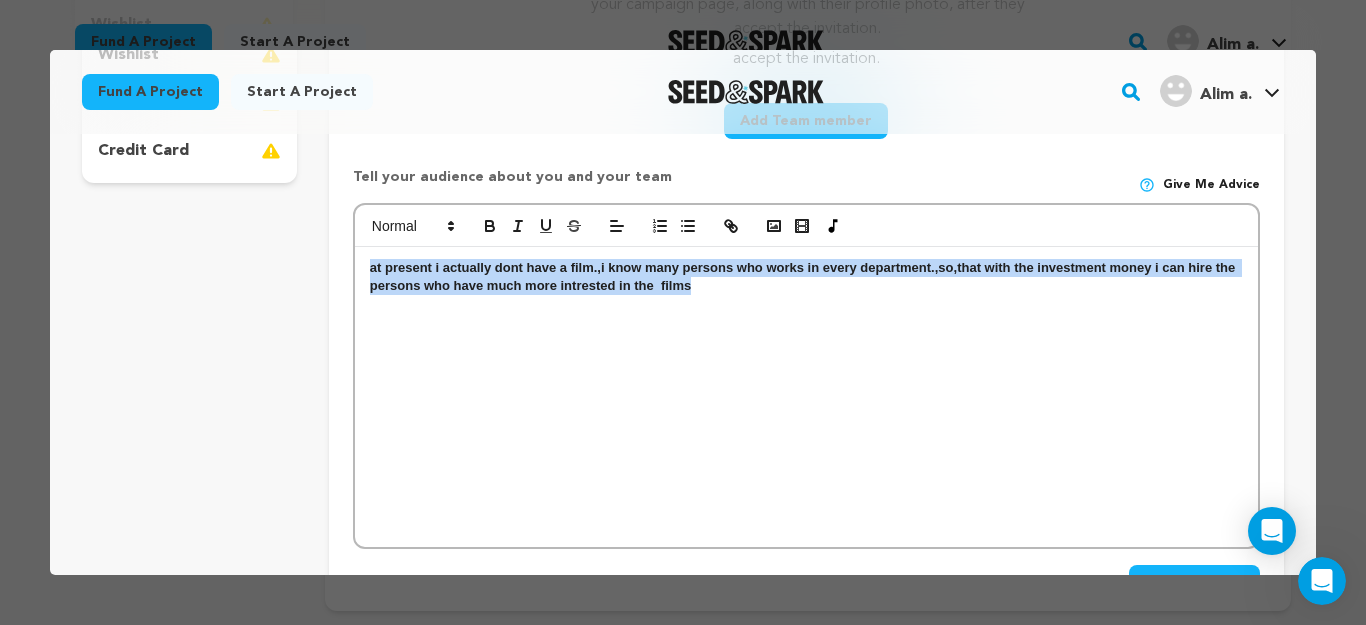 click on "at present i actually dont have a film.,i know many persons who works in every department.,so,that with the investment money i can hire the persons who have much more intrested in the  films" at bounding box center [806, 397] 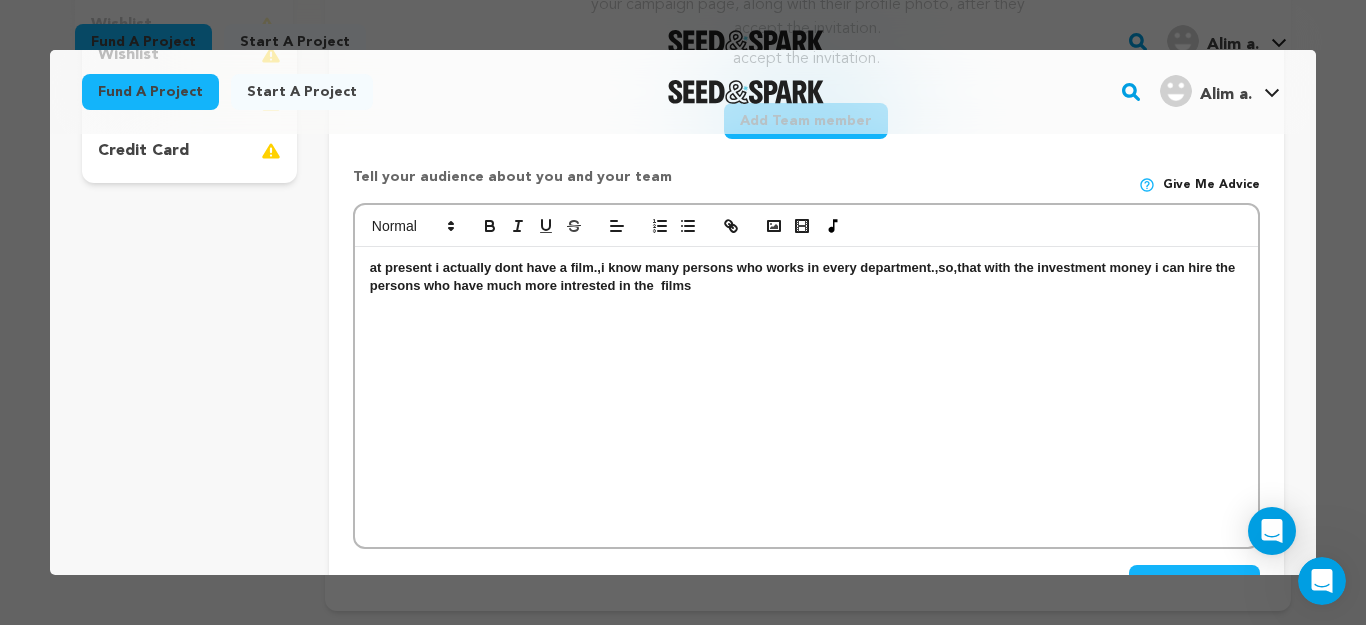 click on "at present i actually dont have a film.,i know many persons who works in every department.,so,that with the investment money i can hire the persons who have much more intrested in the  films" at bounding box center [806, 397] 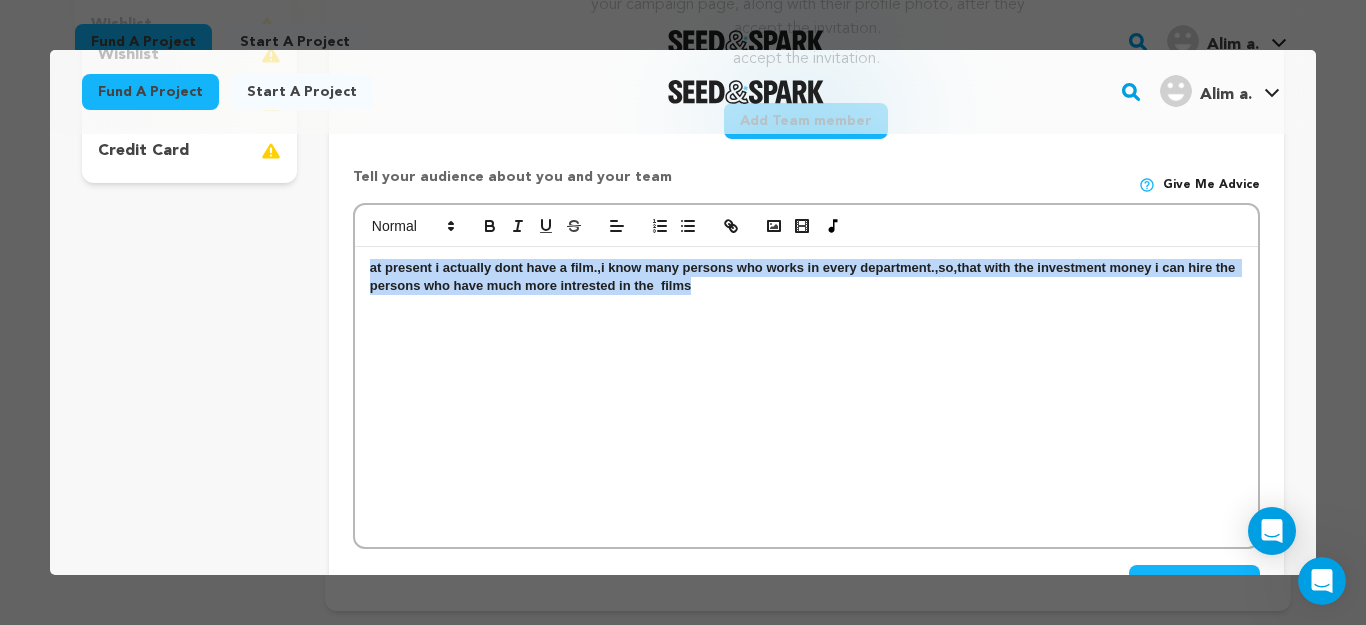 click on "at present i actually dont have a film.,i know many persons who works in every department.,so,that with the investment money i can hire the persons who have much more intrested in the  films" at bounding box center [806, 397] 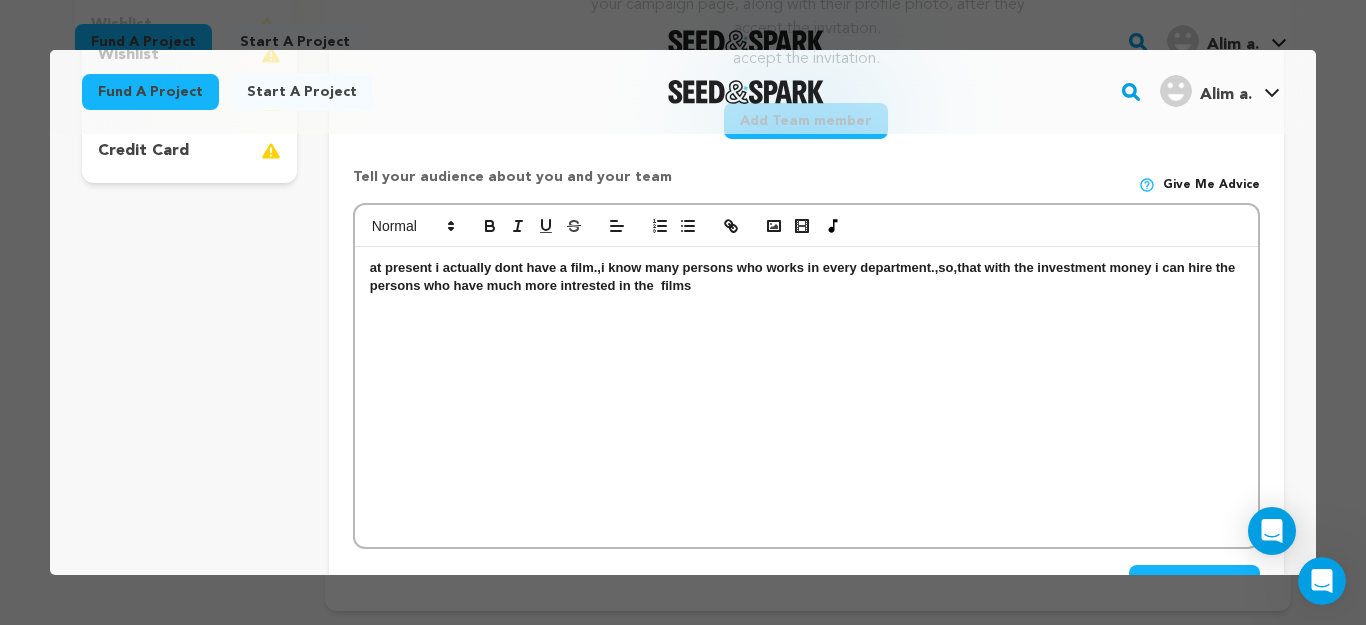 click on "at present i actually dont have a film.,i know many persons who works in every department.,so,that with the investment money i can hire the persons who have much more intrested in the  films" at bounding box center (806, 397) 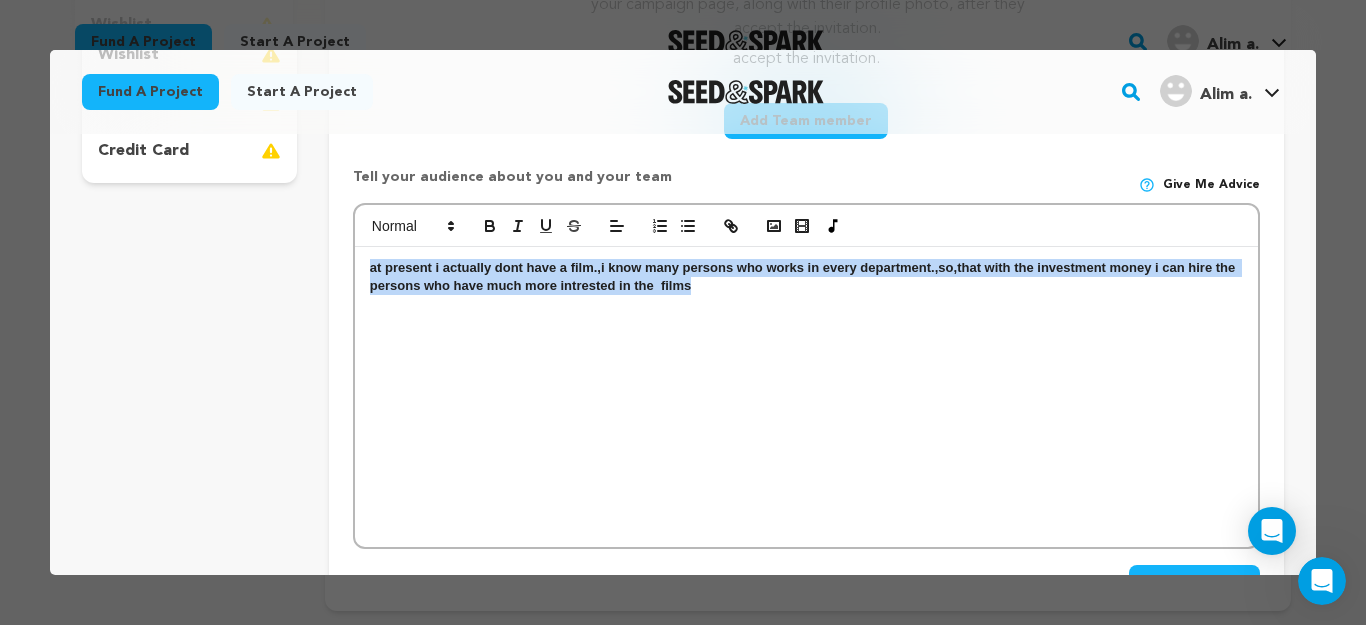 click on "at present i actually dont have a film.,i know many persons who works in every department.,so,that with the investment money i can hire the persons who have much more intrested in the  films" at bounding box center (806, 397) 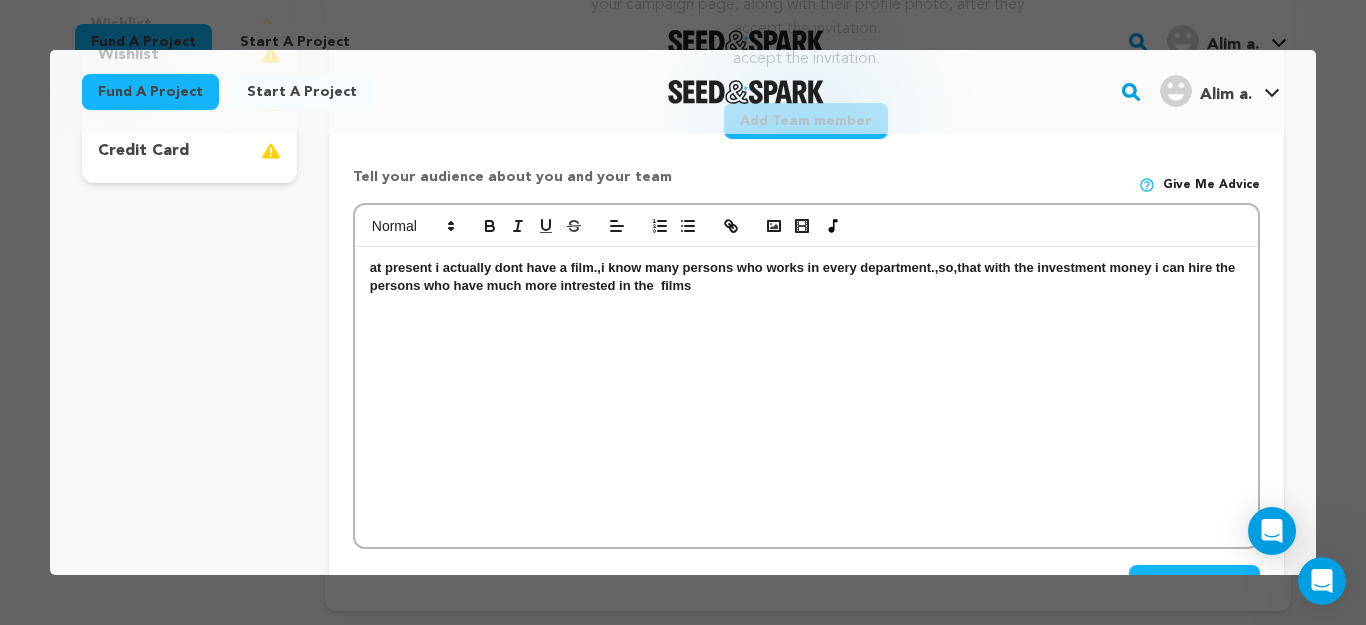 click on "at present i actually dont have a film.,i know many persons who works in every department.,so,that with the investment money i can hire the persons who have much more intrested in the  films" at bounding box center (806, 397) 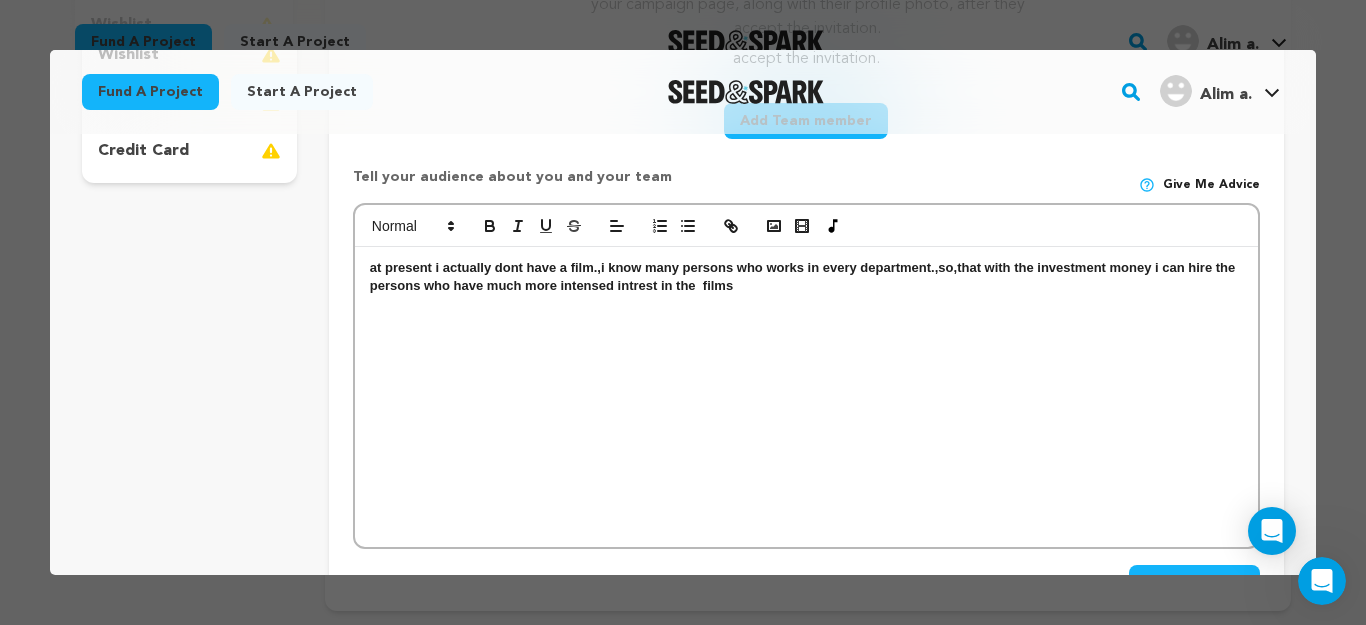 click on "at present i actually dont have a film.,i know many persons who works in every department.,so,that with the investment money i can hire the persons who have much more intensed intrest in the  films" at bounding box center (806, 397) 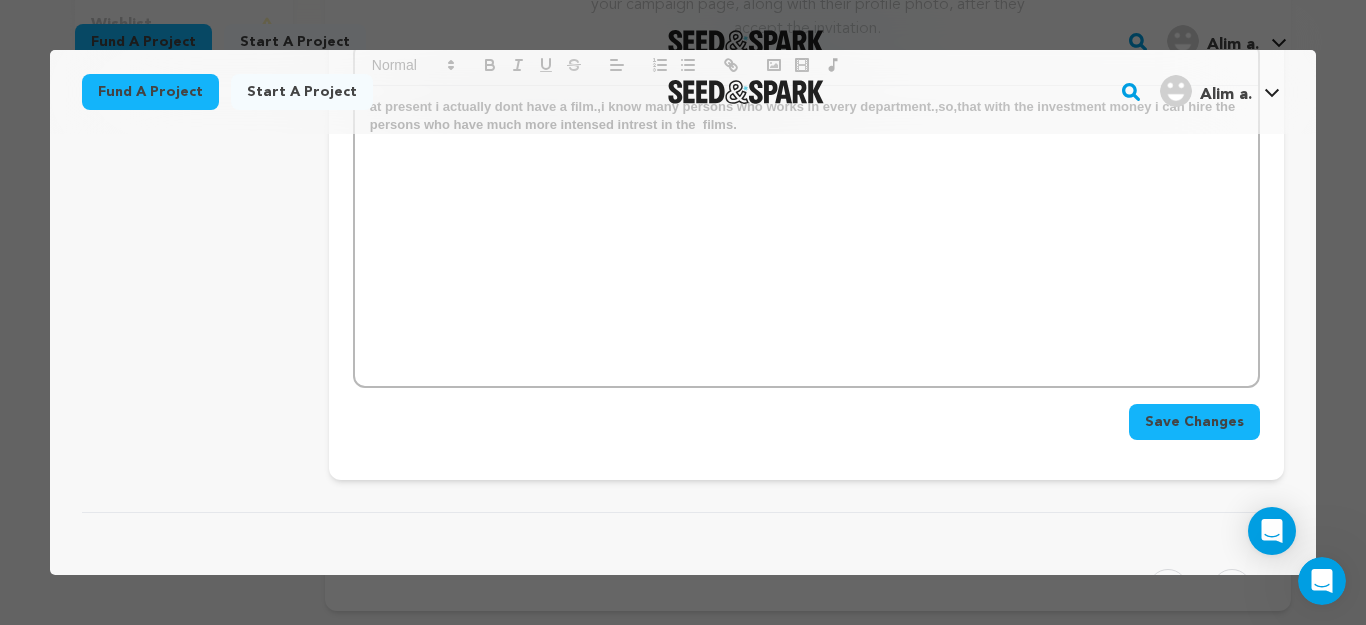 scroll, scrollTop: 827, scrollLeft: 0, axis: vertical 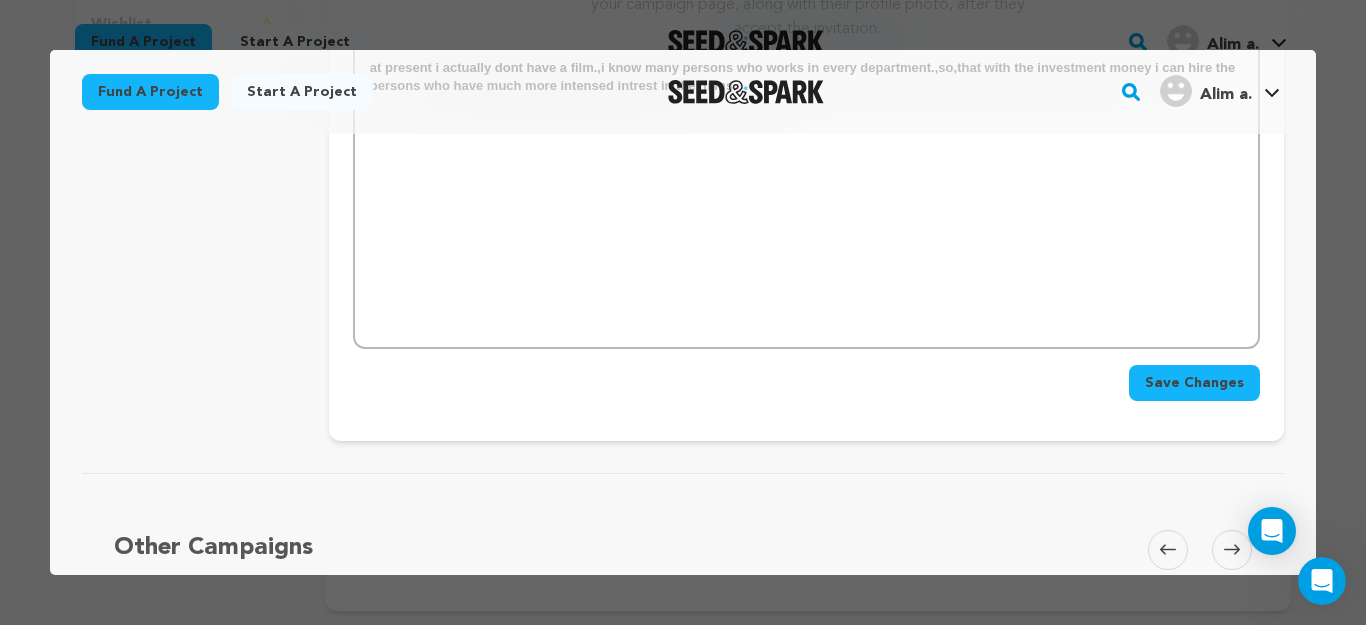 click on "Save Changes" at bounding box center (1194, 383) 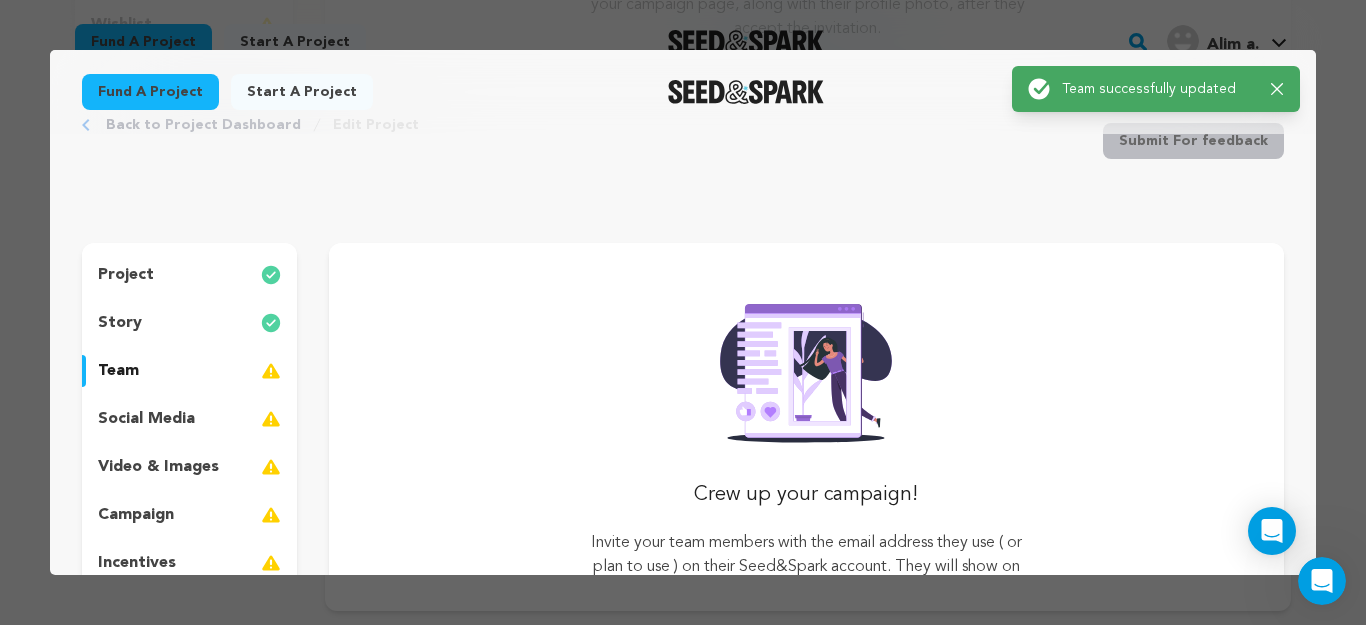 scroll, scrollTop: 133, scrollLeft: 0, axis: vertical 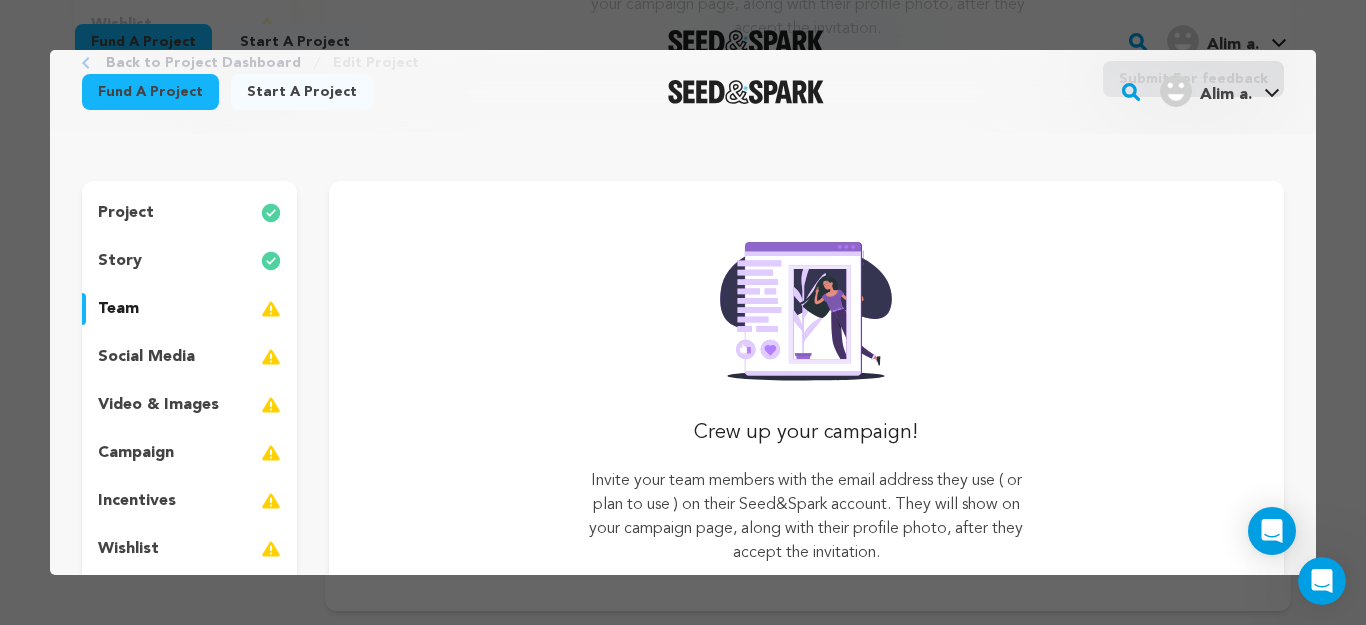 click on "video & images" at bounding box center [158, 405] 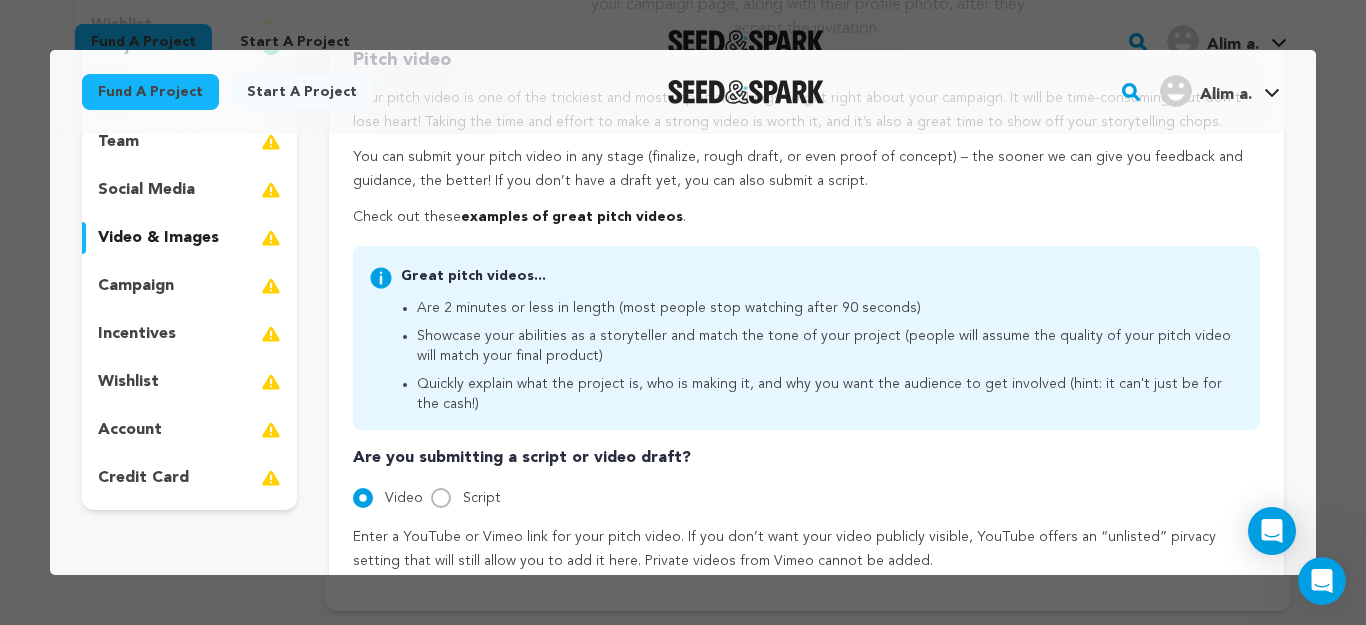 scroll, scrollTop: 367, scrollLeft: 0, axis: vertical 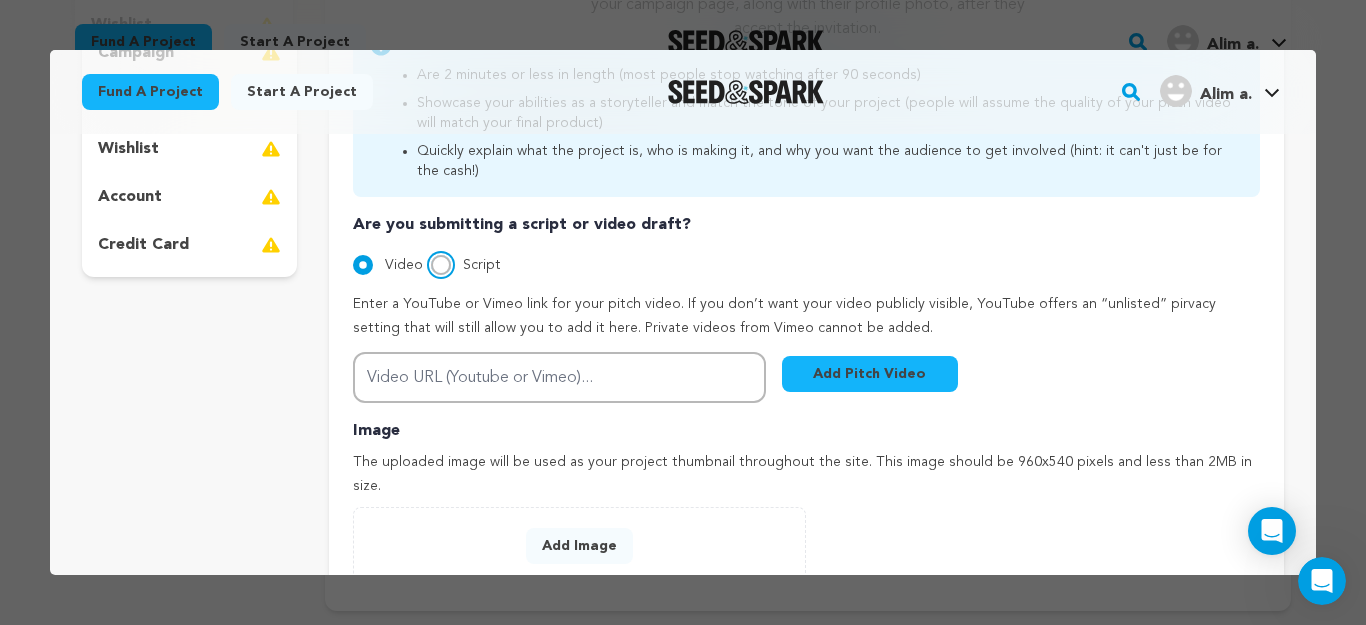 click on "Script" at bounding box center [441, 265] 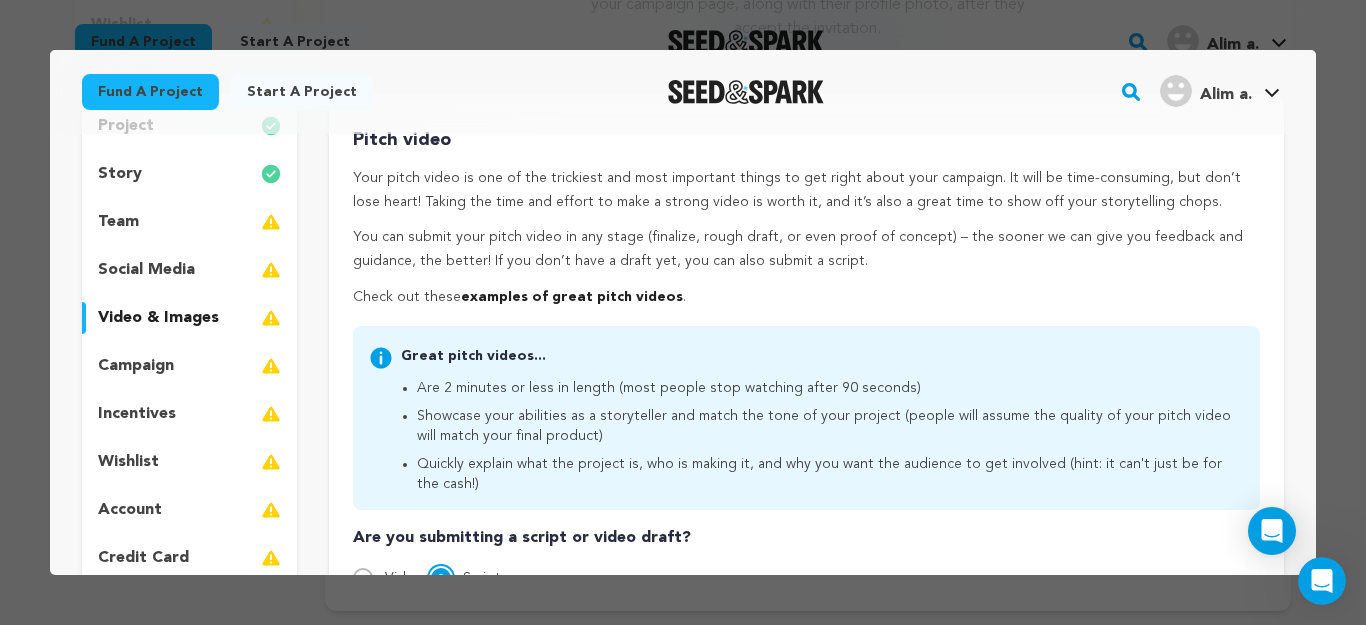 scroll, scrollTop: 207, scrollLeft: 0, axis: vertical 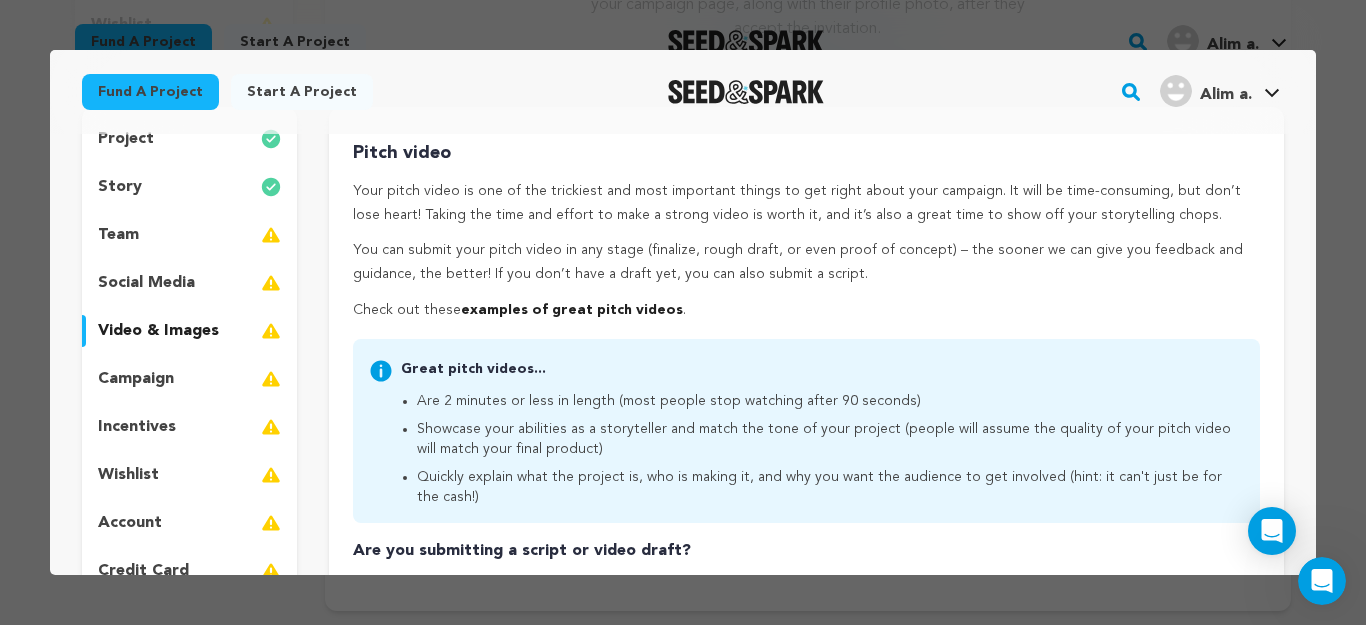 click on "campaign" at bounding box center (189, 379) 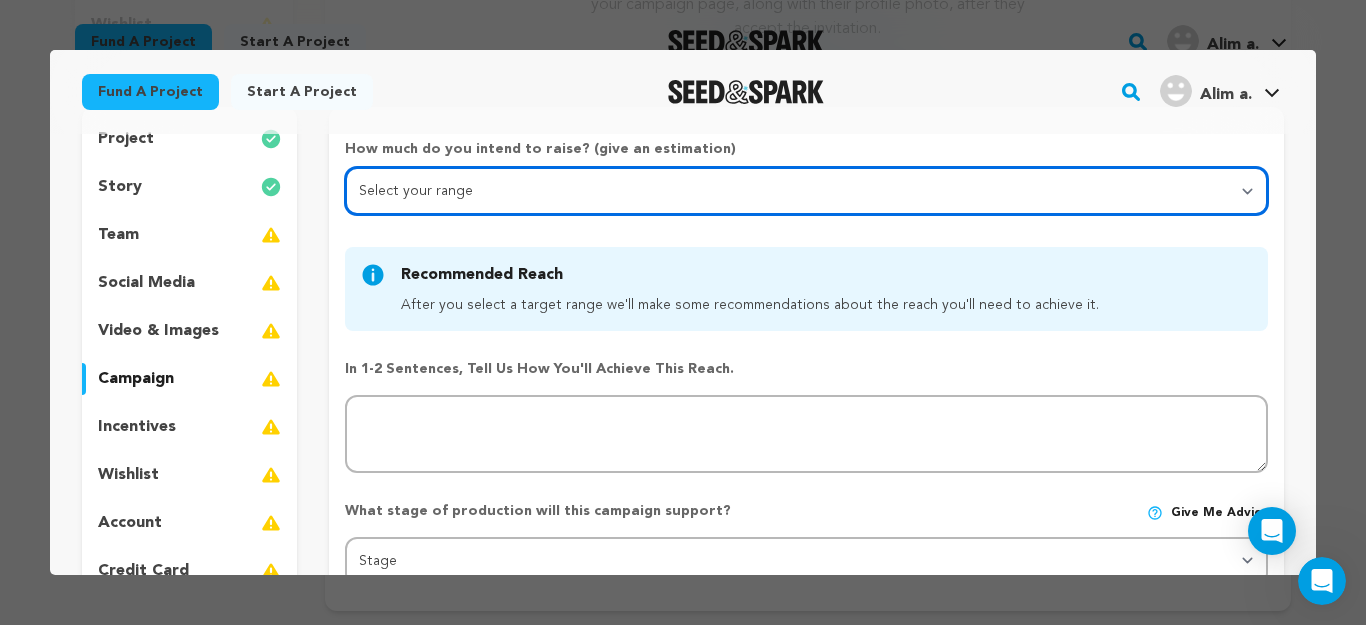 click on "Select your range
Less than $10k 10k - $14k 15k - $24k 25k - $49k 50k or more" at bounding box center [806, 191] 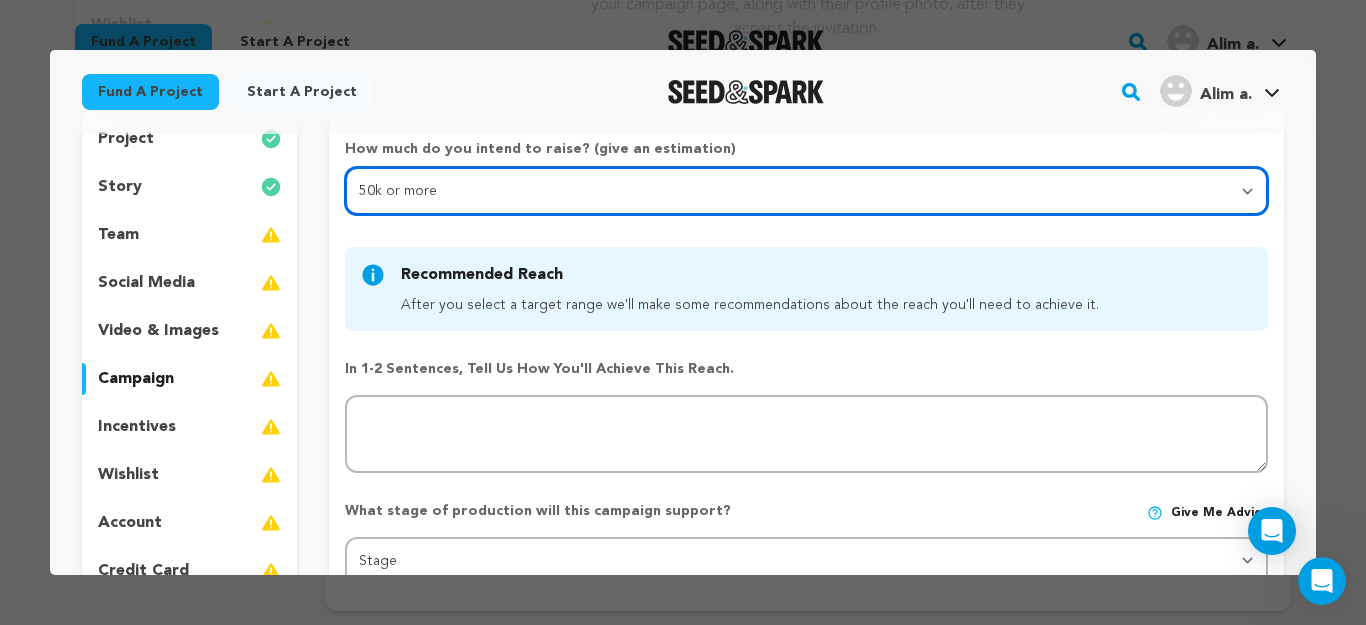 click on "Select your range
Less than $10k 10k - $14k 15k - $24k 25k - $49k 50k or more" at bounding box center (806, 191) 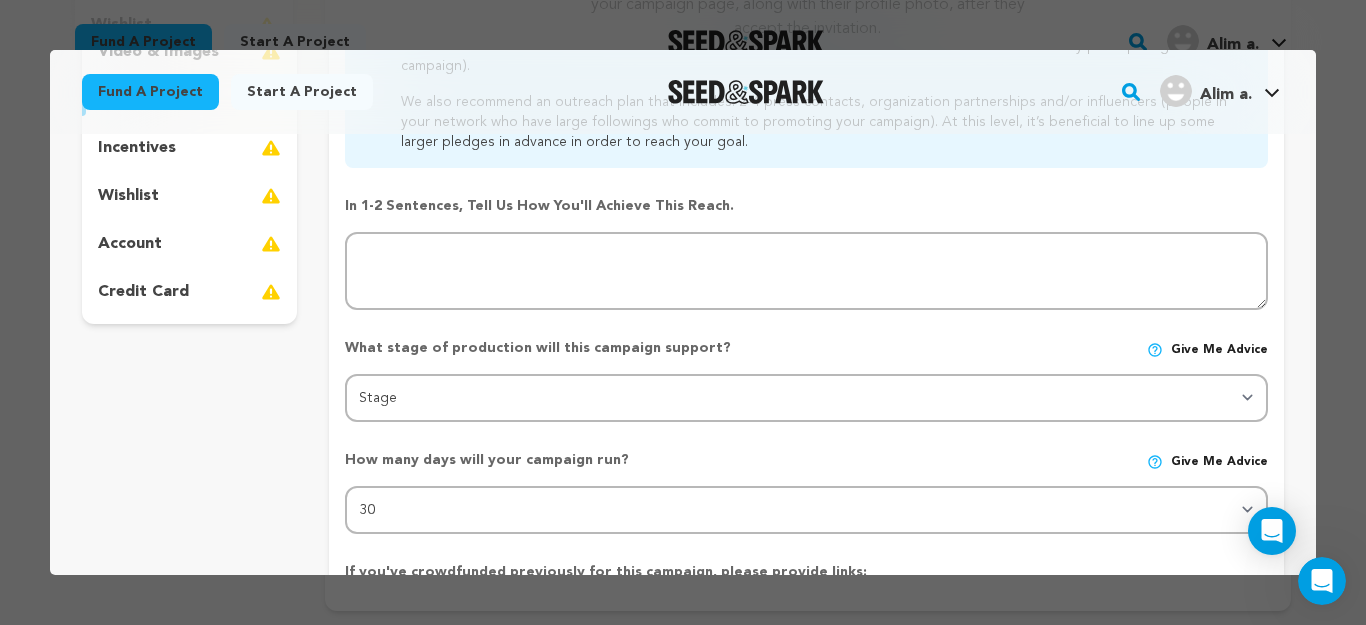 scroll, scrollTop: 507, scrollLeft: 0, axis: vertical 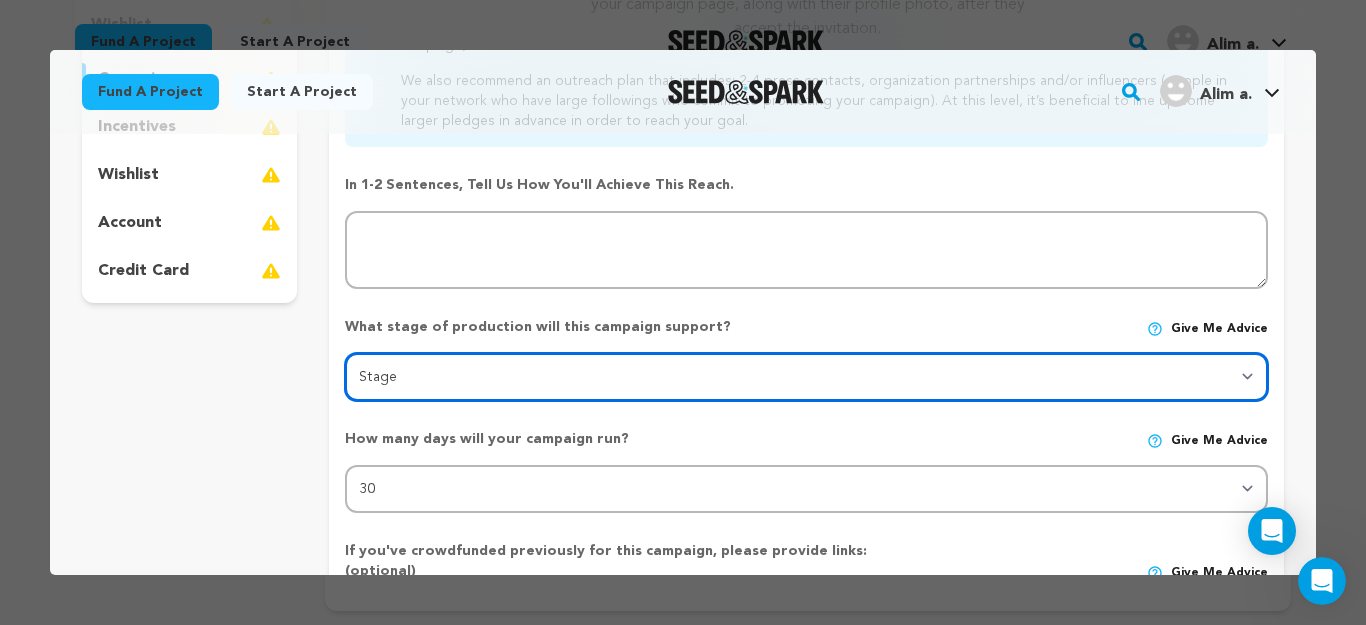 click on "Stage
DEVELOPMENT
PRODUCTION
POST-PRODUCTION
DISTRIBUTION
PRE-PRODUCTION
ENHANCEMENT
PRODUCTION PHASE 2
FESTIVALS
PR/MARKETING
TOUR
IMPACT CAMPAIGN" at bounding box center [806, 377] 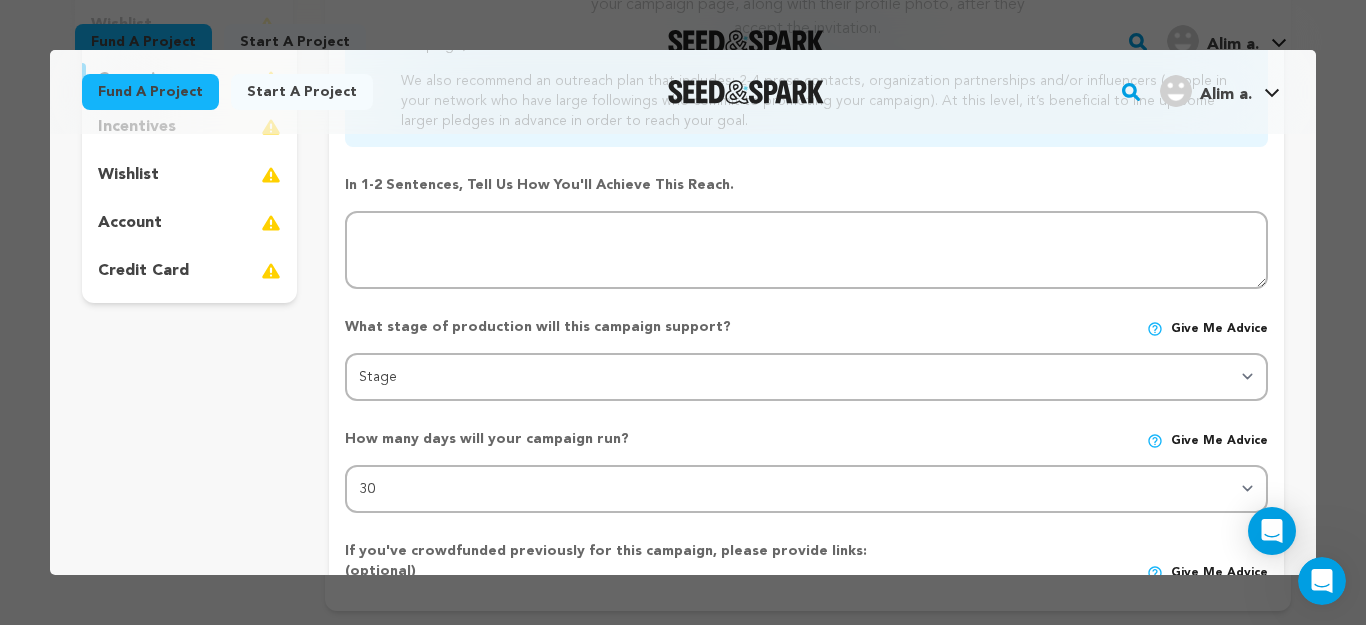 click on "project
story
team
social media
video & images
campaign
incentives
wishlist" at bounding box center [683, 367] 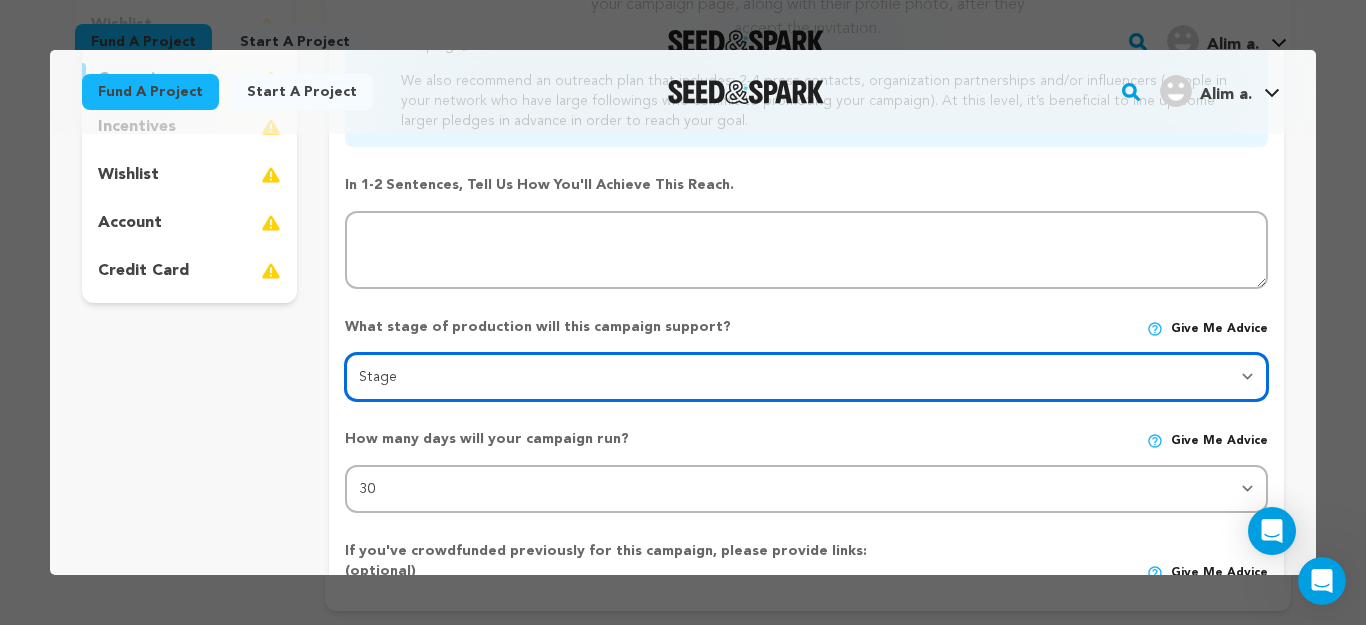 click on "Stage
DEVELOPMENT
PRODUCTION
POST-PRODUCTION
DISTRIBUTION
PRE-PRODUCTION
ENHANCEMENT
PRODUCTION PHASE 2
FESTIVALS
PR/MARKETING
TOUR
IMPACT CAMPAIGN" at bounding box center (806, 377) 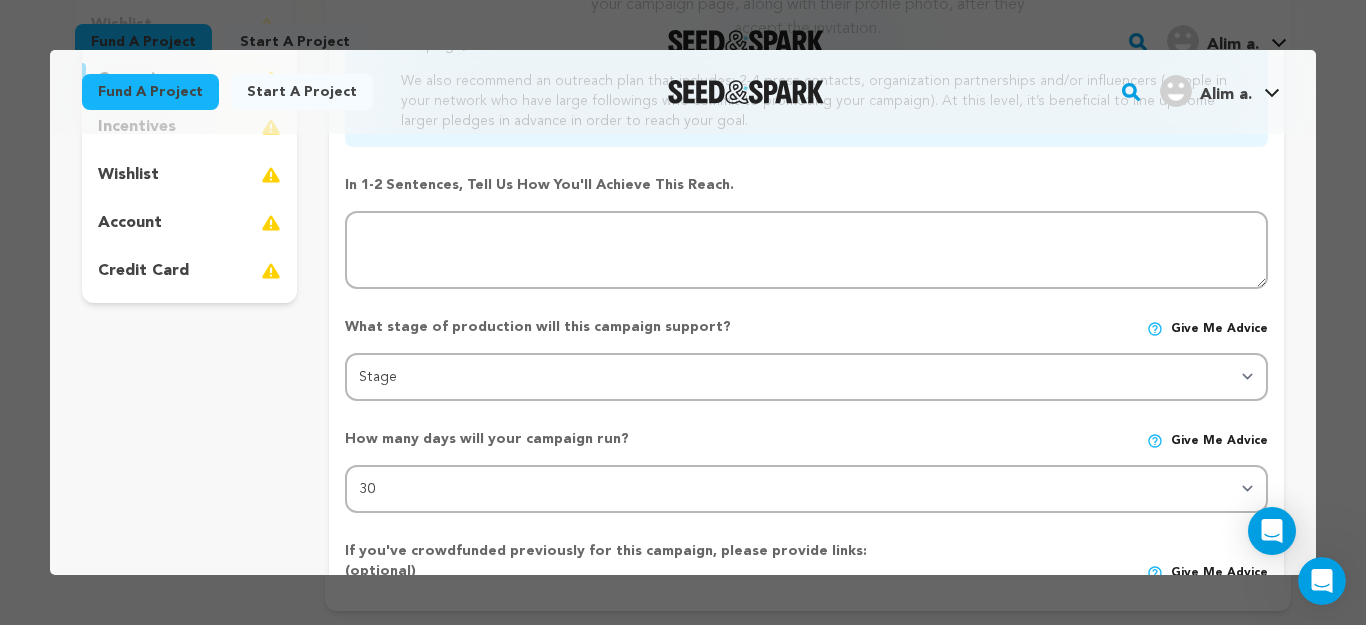 click on "project
story
team
social media
video & images
campaign
incentives
wishlist" at bounding box center [189, 367] 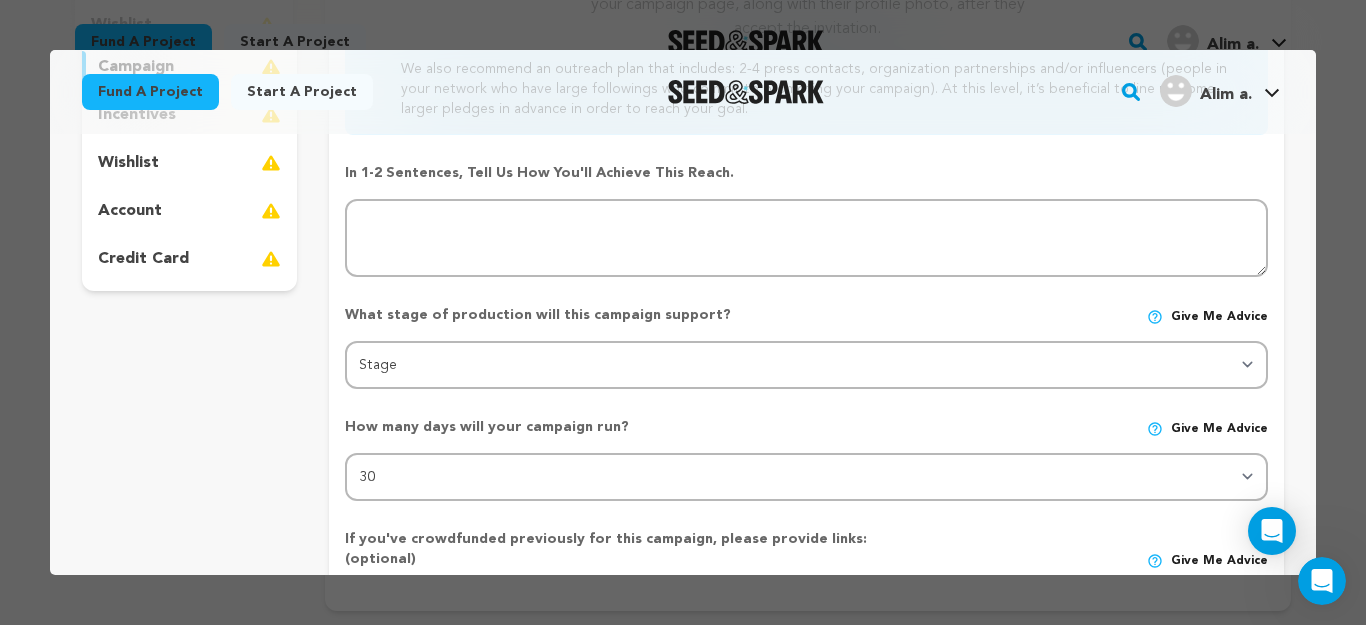 scroll, scrollTop: 573, scrollLeft: 0, axis: vertical 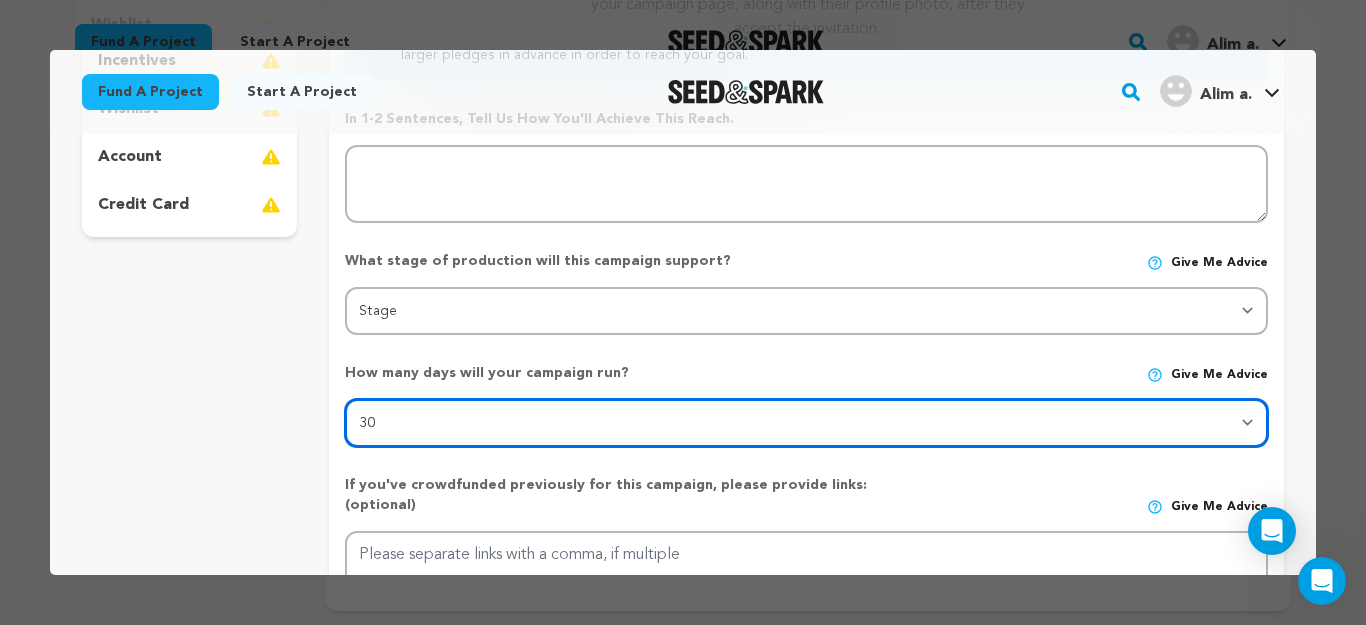 click on "30
45
60" at bounding box center [806, 423] 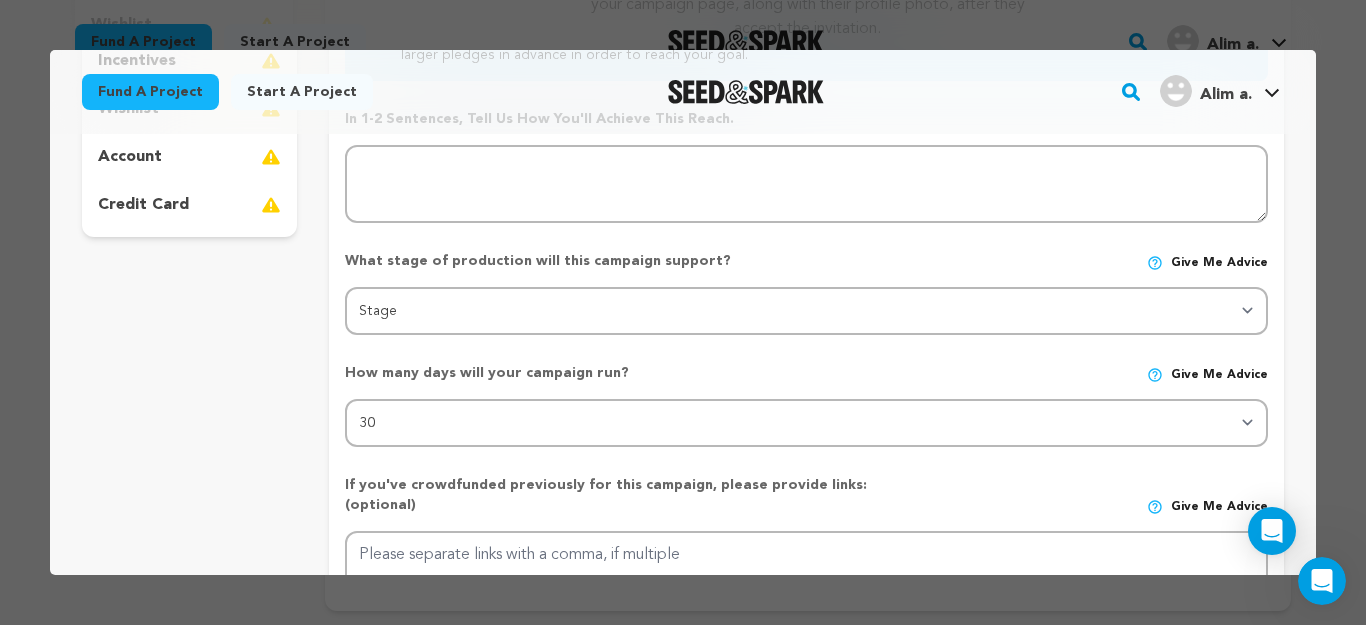 click on "project
story
team
social media
video & images
campaign
incentives
wishlist" at bounding box center [189, 301] 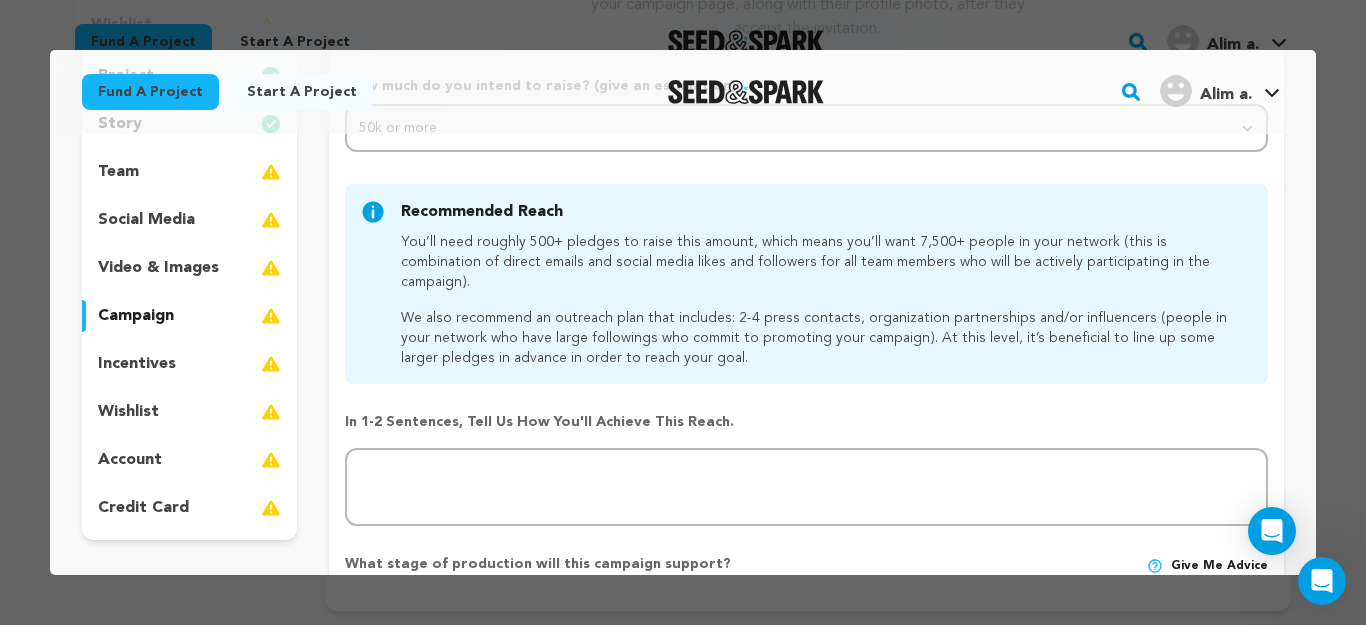 scroll, scrollTop: 253, scrollLeft: 0, axis: vertical 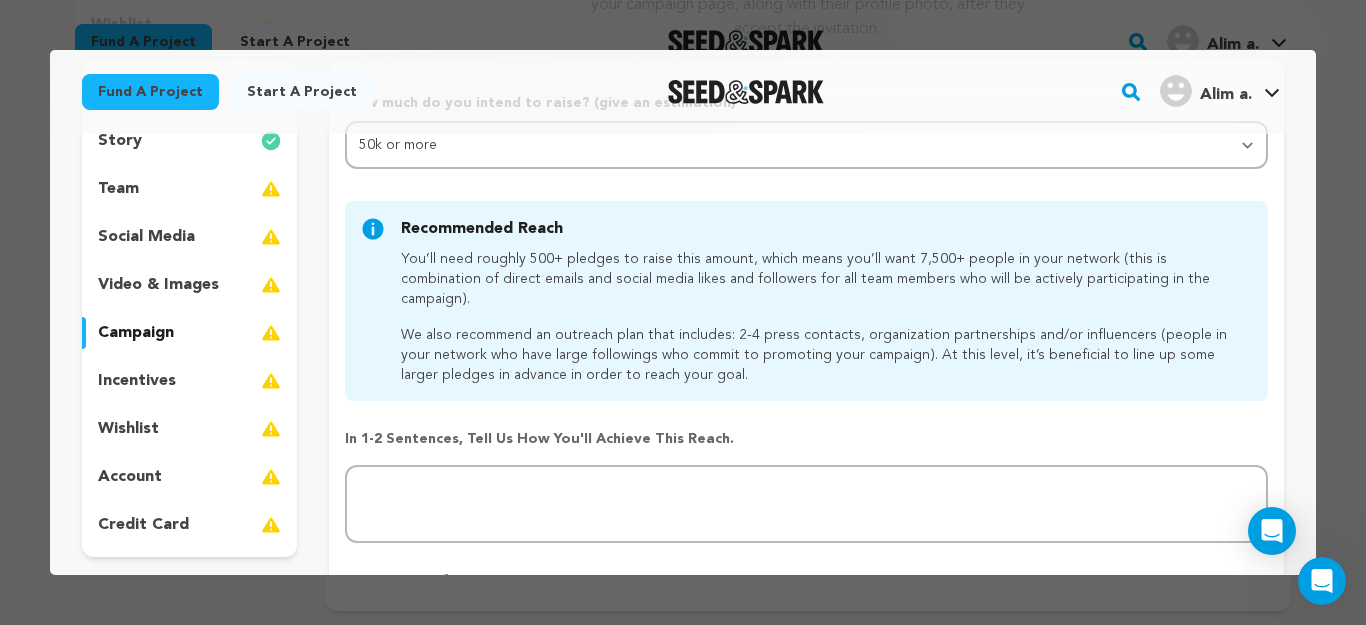 click on "incentives" at bounding box center (189, 381) 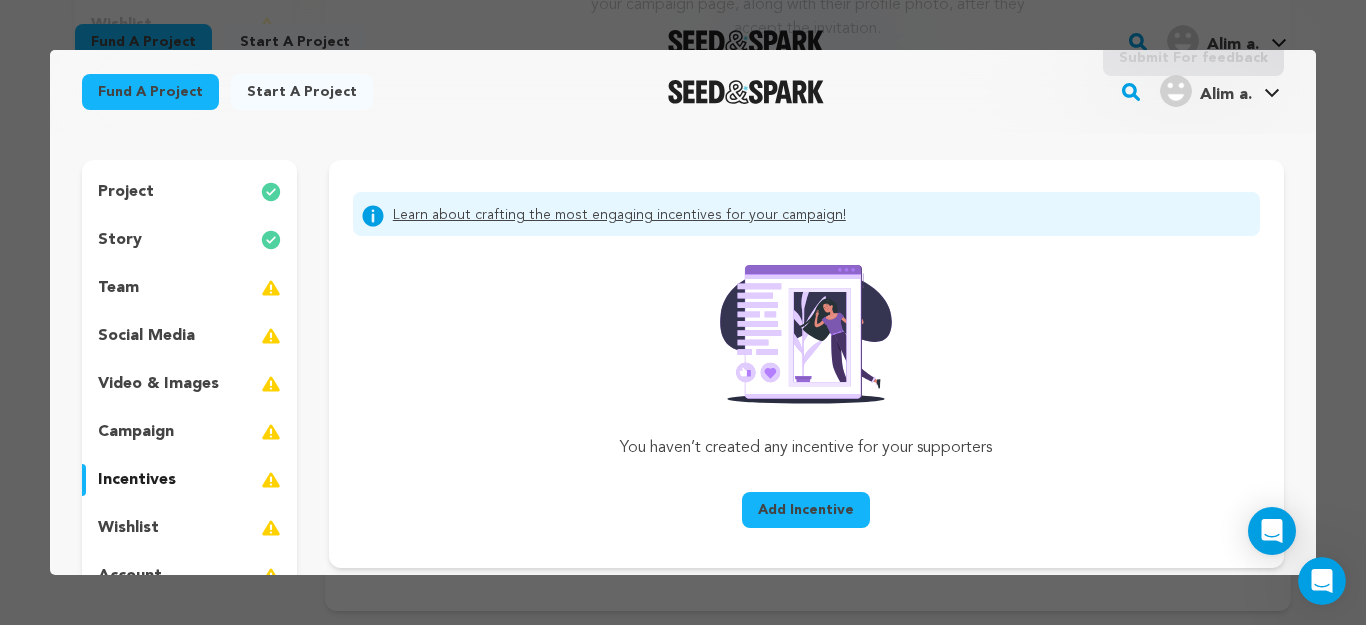 scroll, scrollTop: 153, scrollLeft: 0, axis: vertical 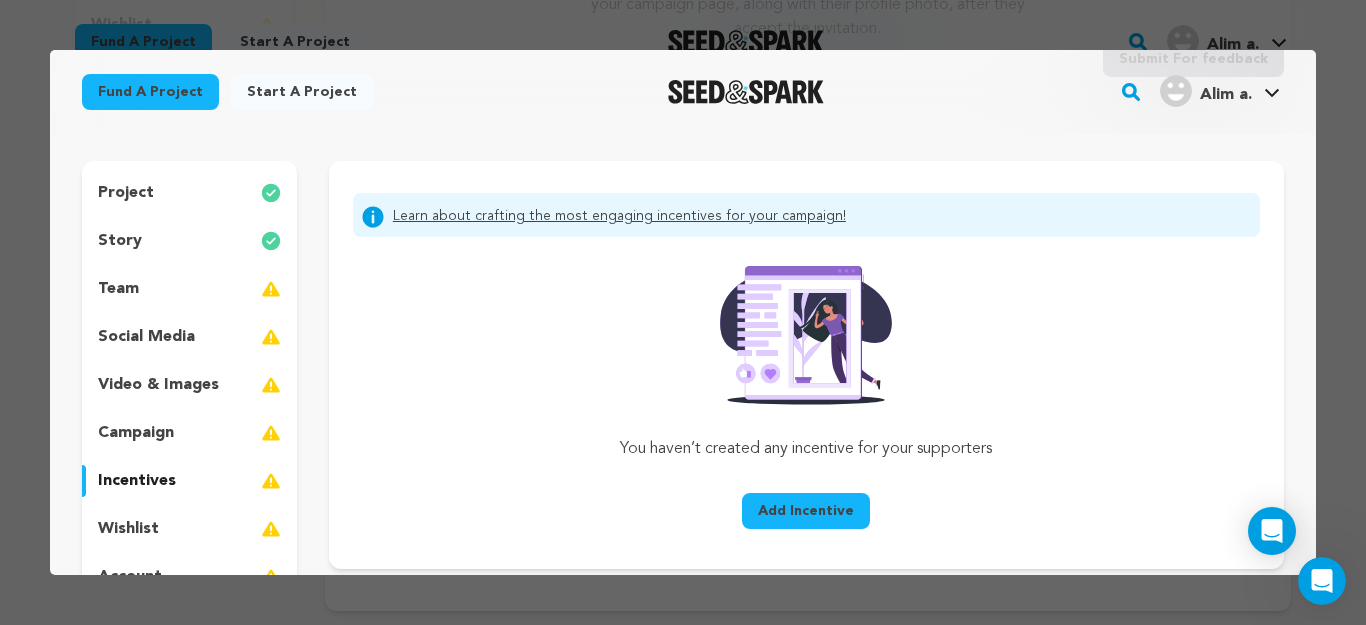 click on "Add Incentive" at bounding box center [806, 511] 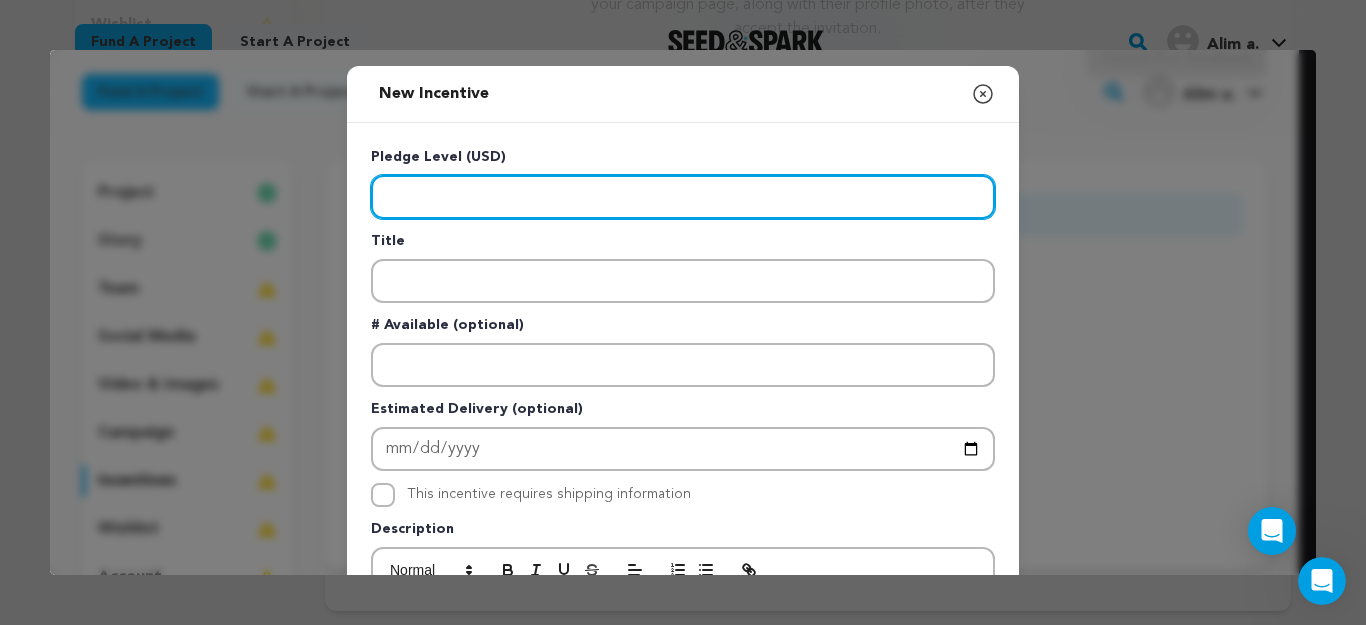 click at bounding box center (683, 197) 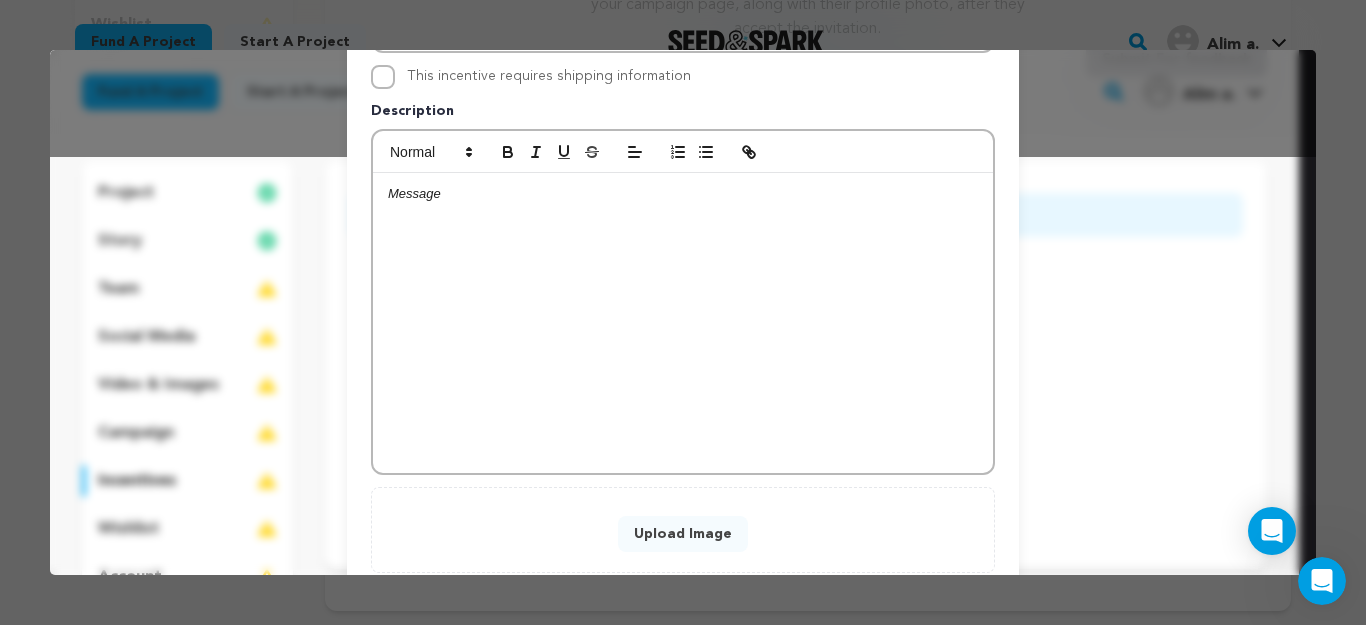 scroll, scrollTop: 460, scrollLeft: 0, axis: vertical 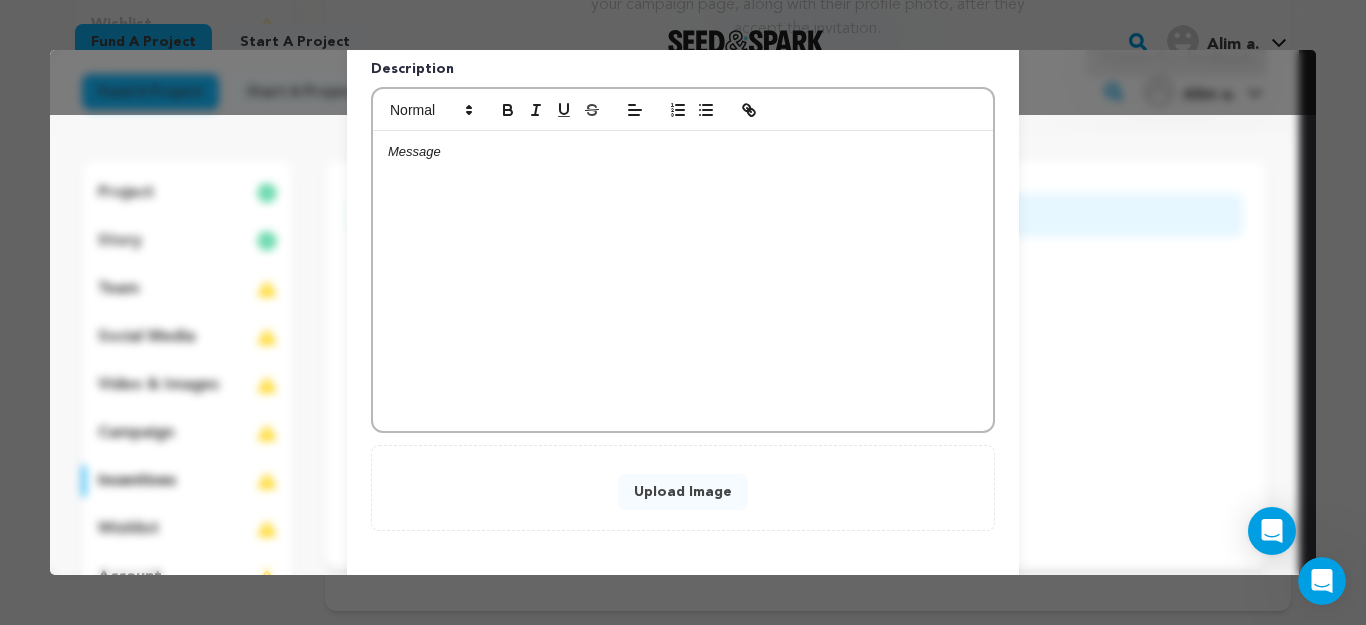 click on "New Incentive
Close modal
Pledge Level (USD)
Title
# Available (optional)" at bounding box center [683, 126] 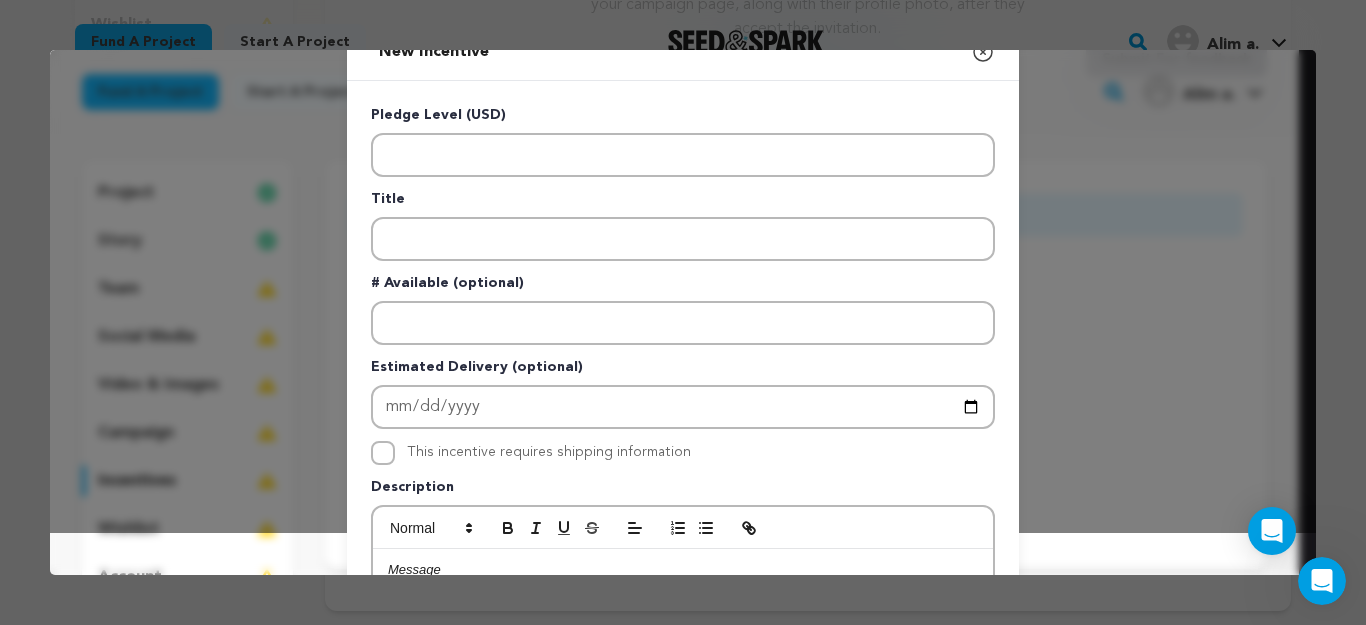 scroll, scrollTop: 0, scrollLeft: 0, axis: both 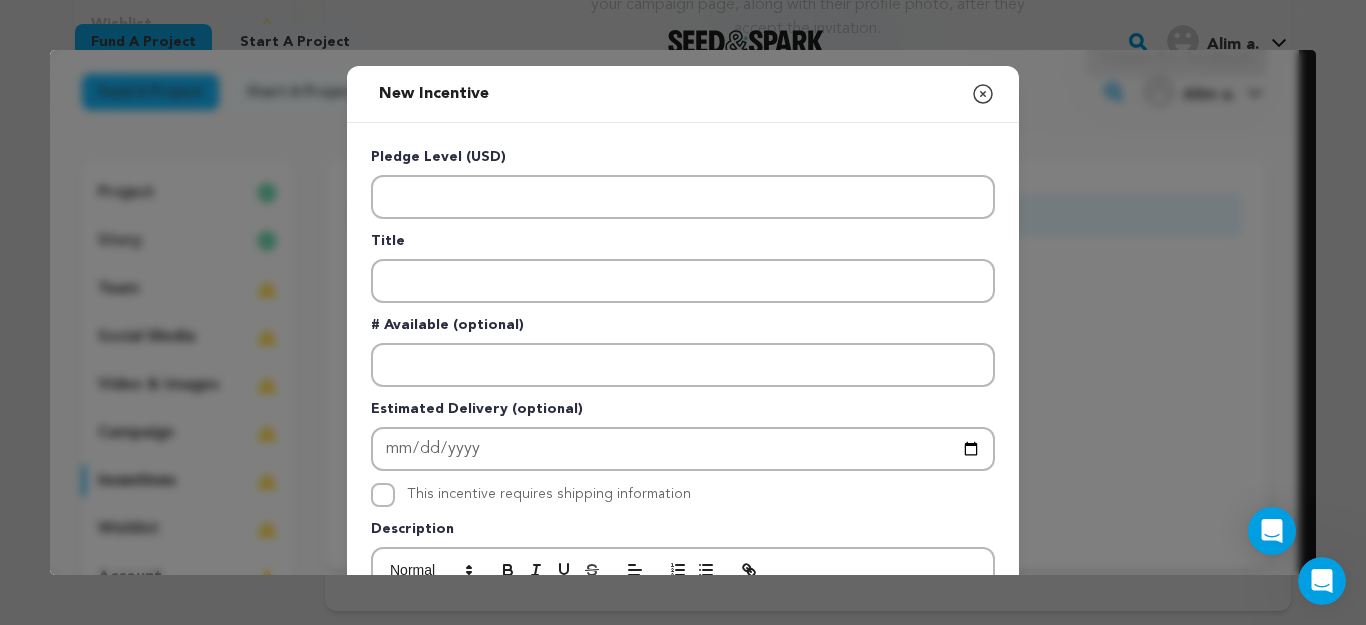 click 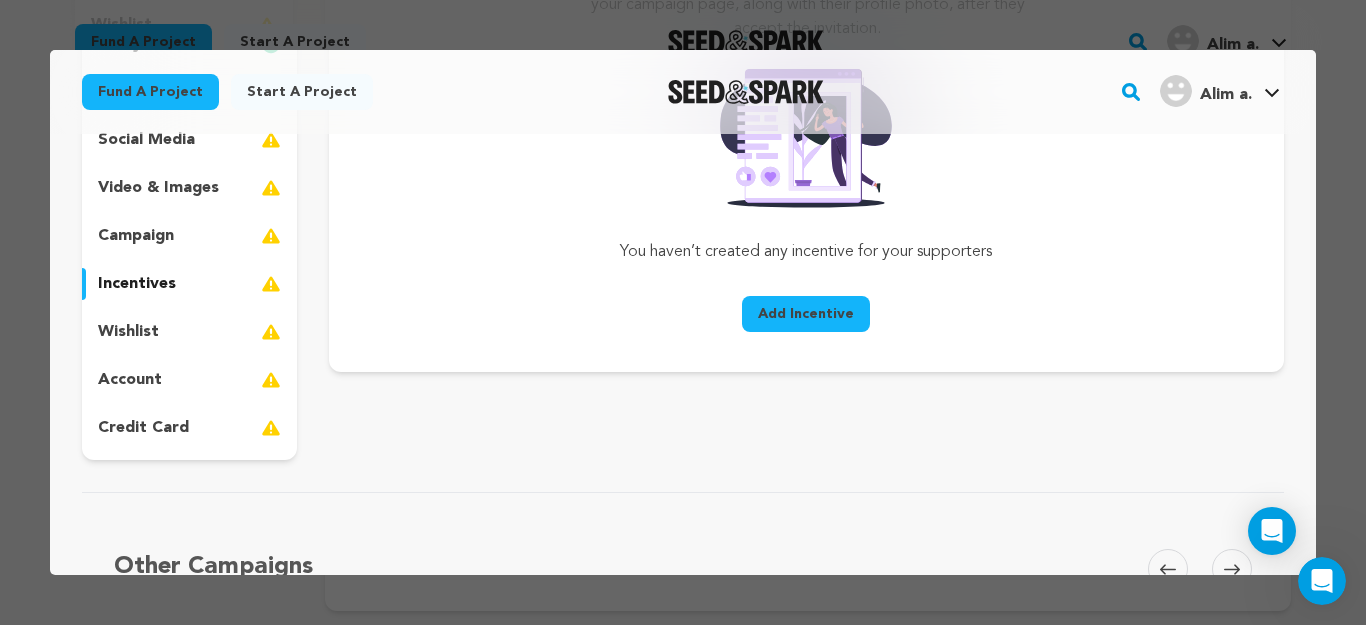 scroll, scrollTop: 386, scrollLeft: 0, axis: vertical 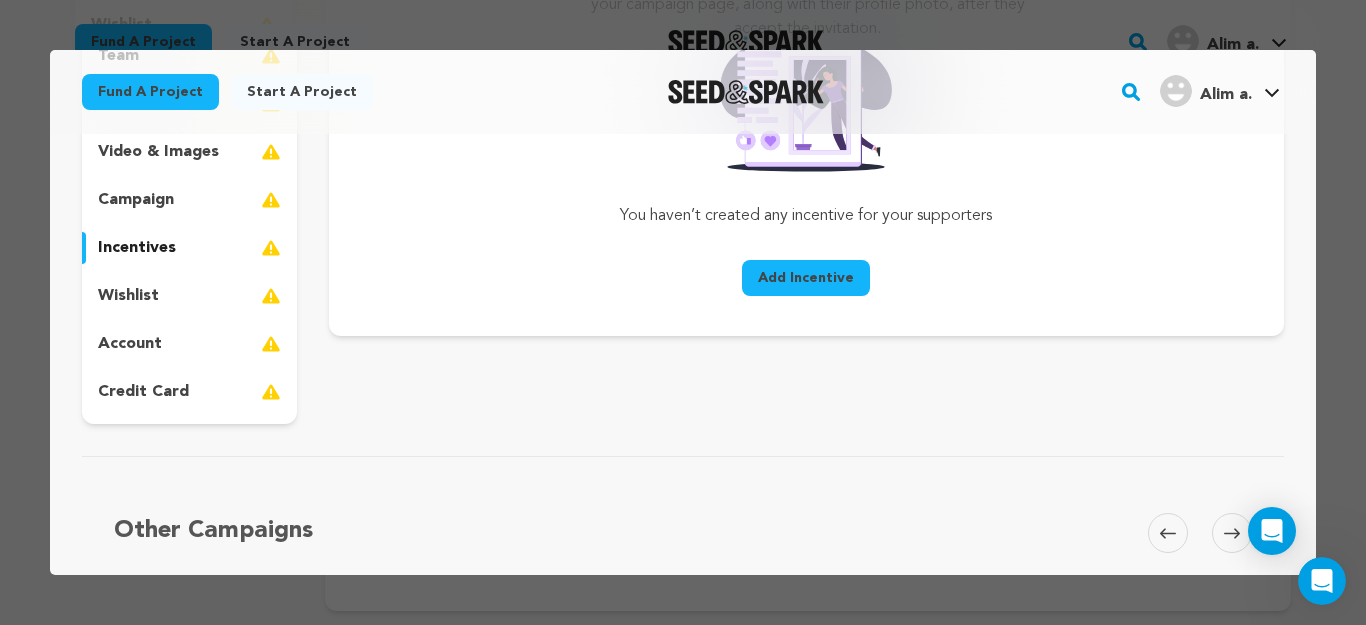 click on "wishlist" at bounding box center [189, 296] 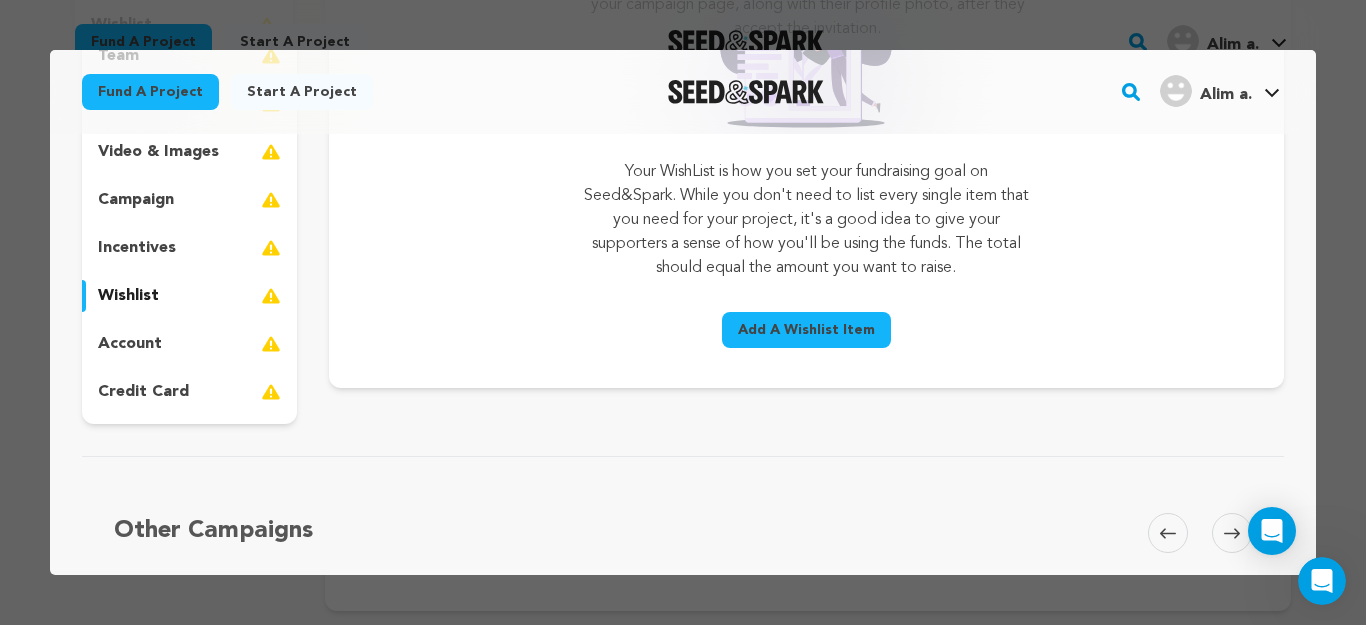 scroll, scrollTop: 320, scrollLeft: 0, axis: vertical 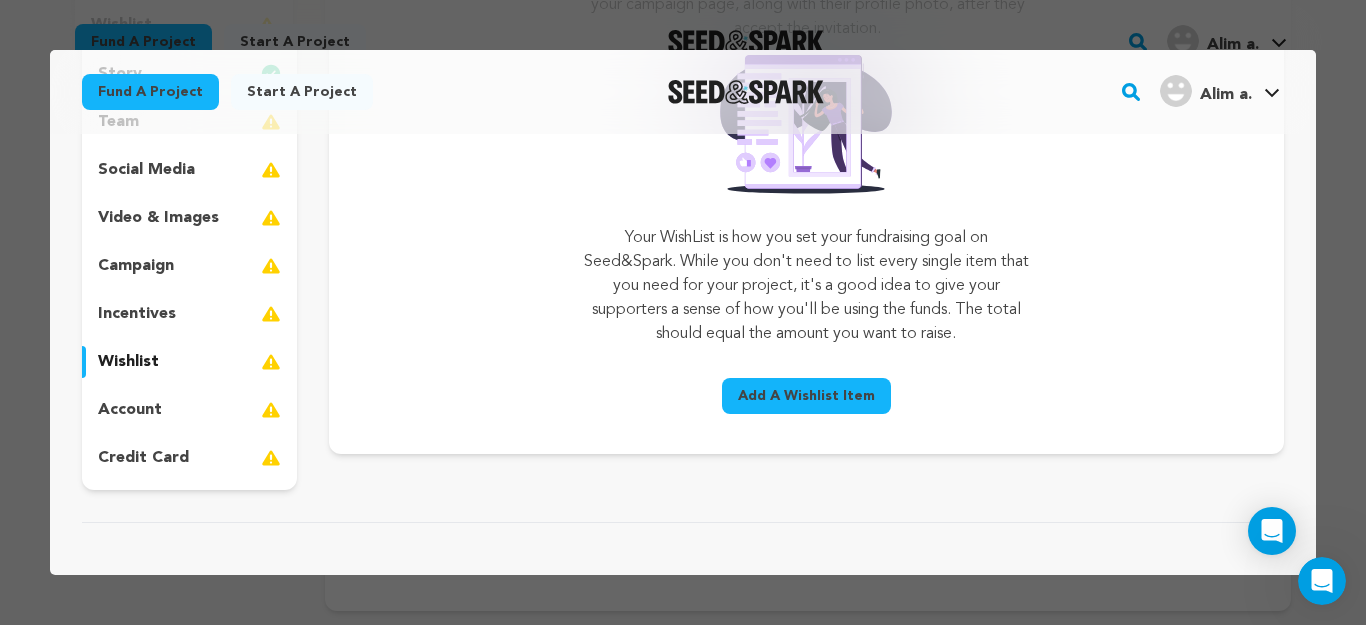 click on "account" at bounding box center (130, 410) 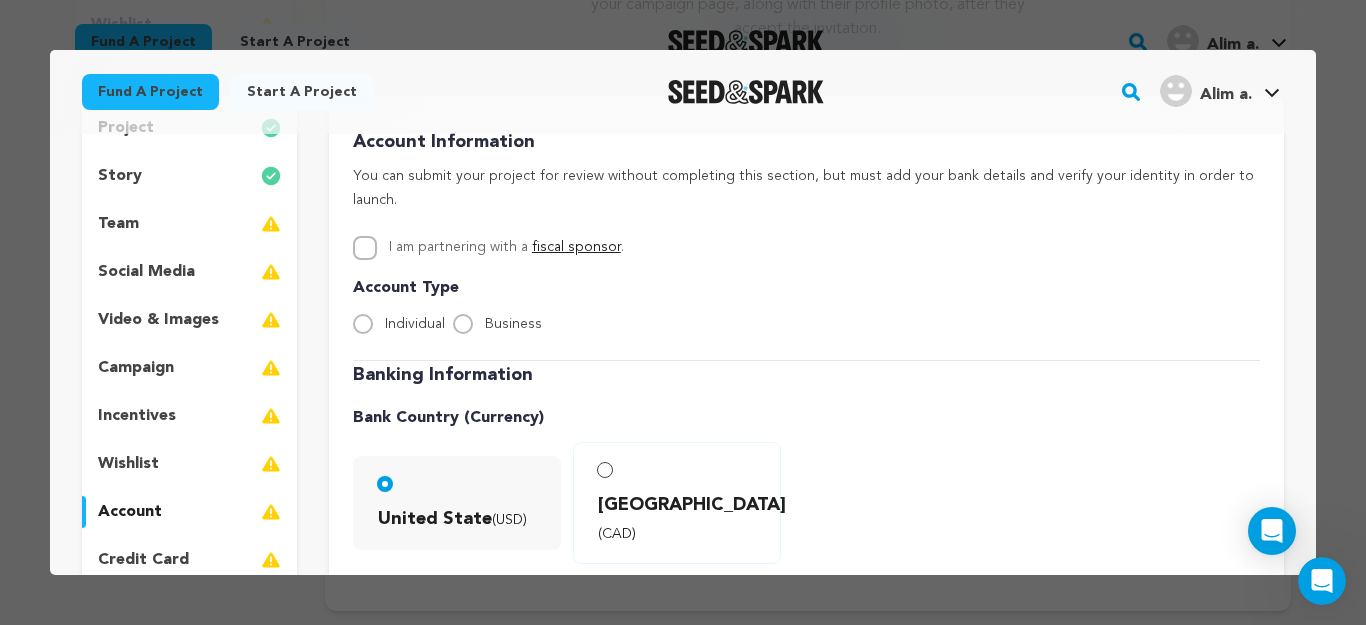 scroll, scrollTop: 173, scrollLeft: 0, axis: vertical 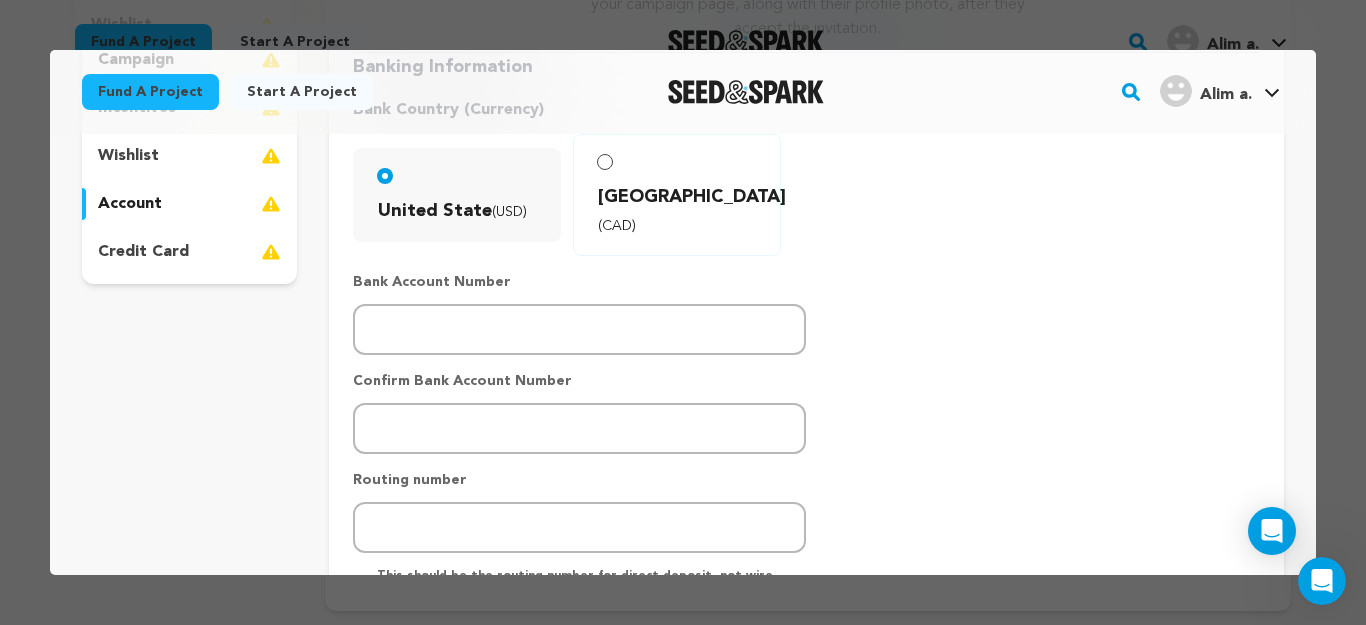 type 